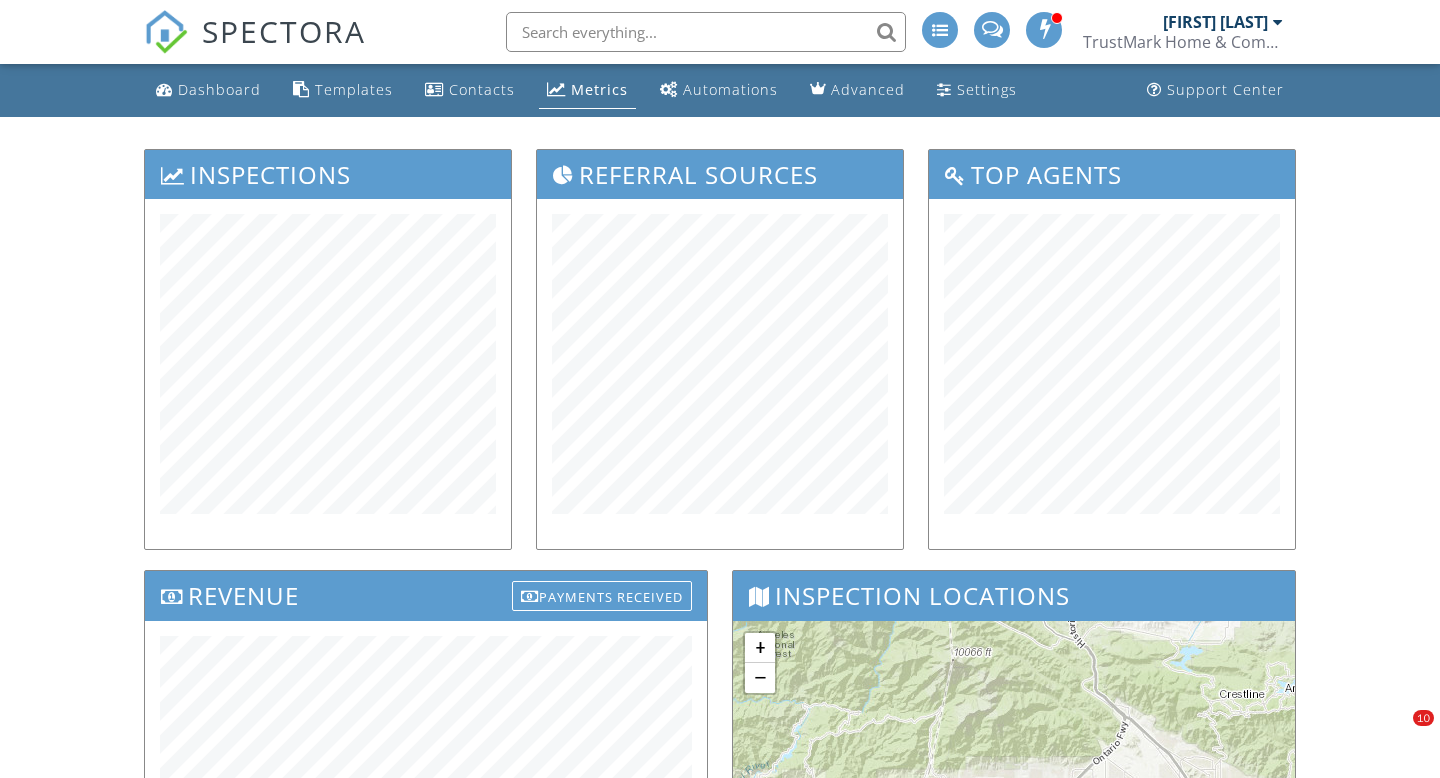 scroll, scrollTop: 0, scrollLeft: 0, axis: both 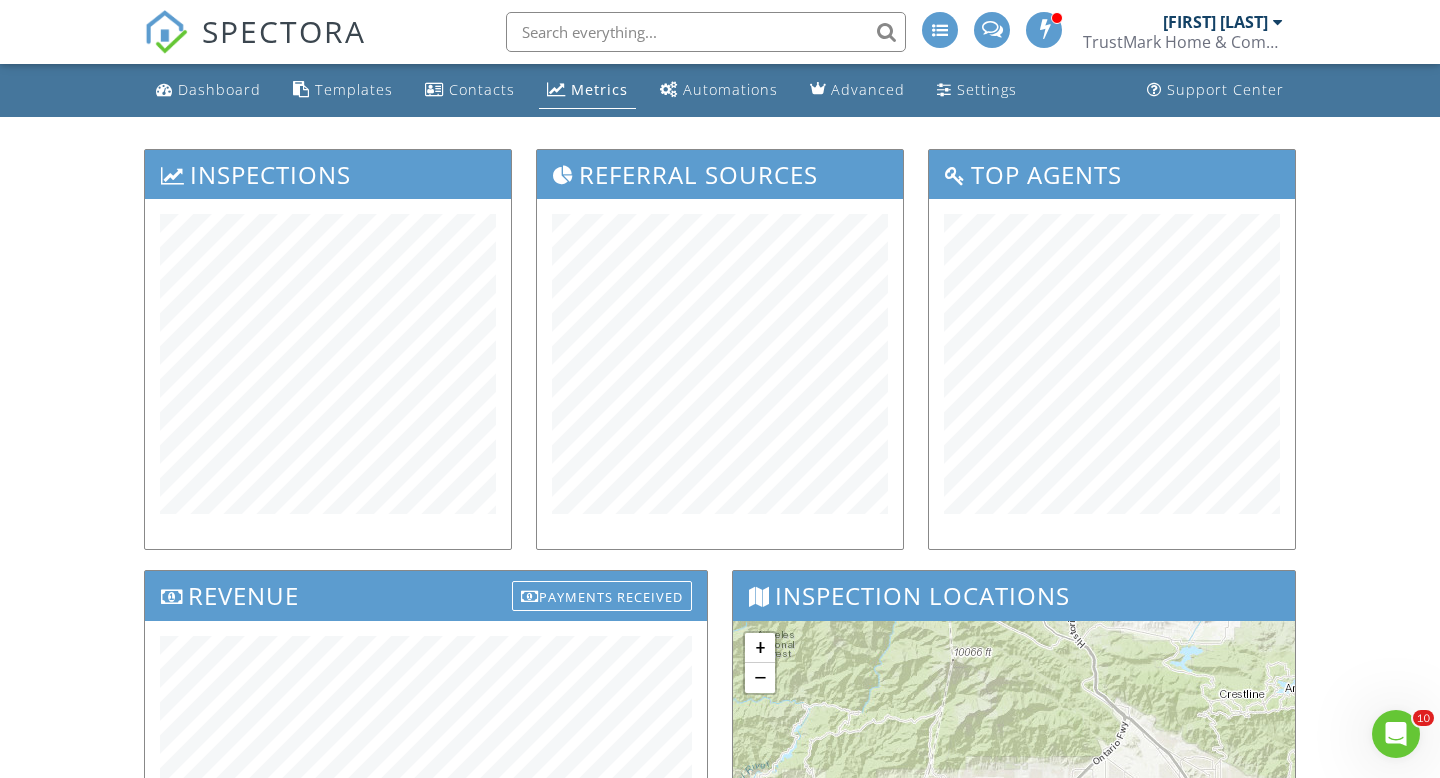 click on "[FIRST] [LAST]" at bounding box center [1223, 22] 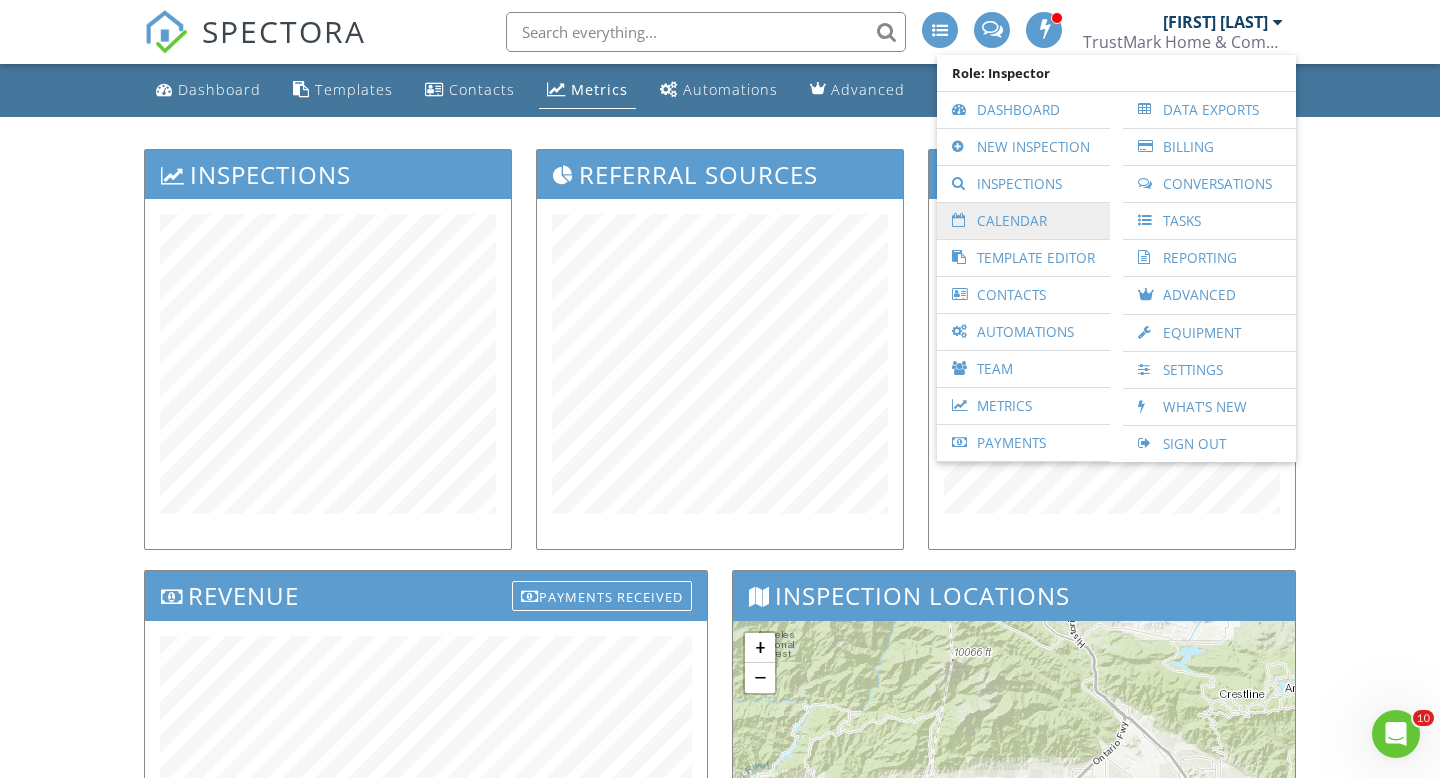 click on "Calendar" at bounding box center (1023, 221) 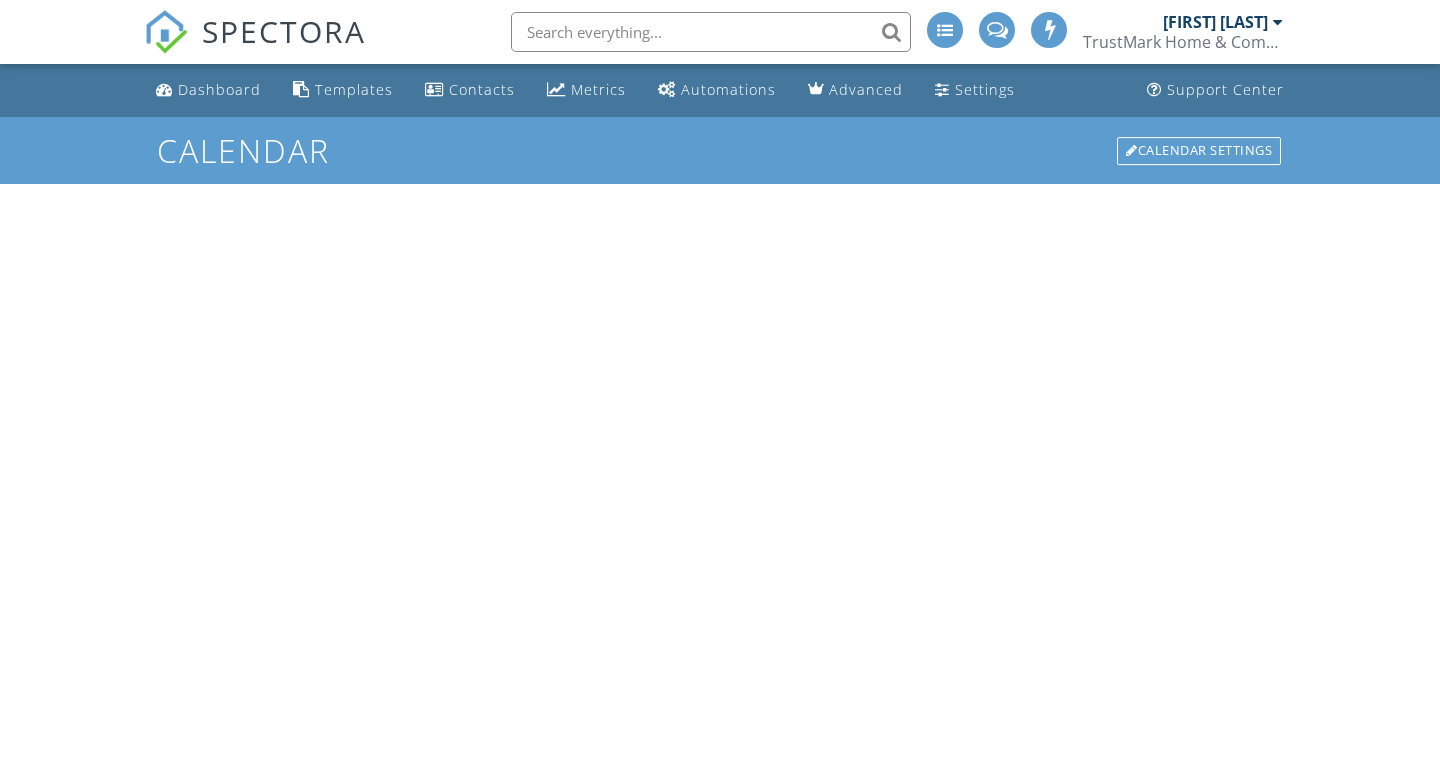 scroll, scrollTop: 0, scrollLeft: 0, axis: both 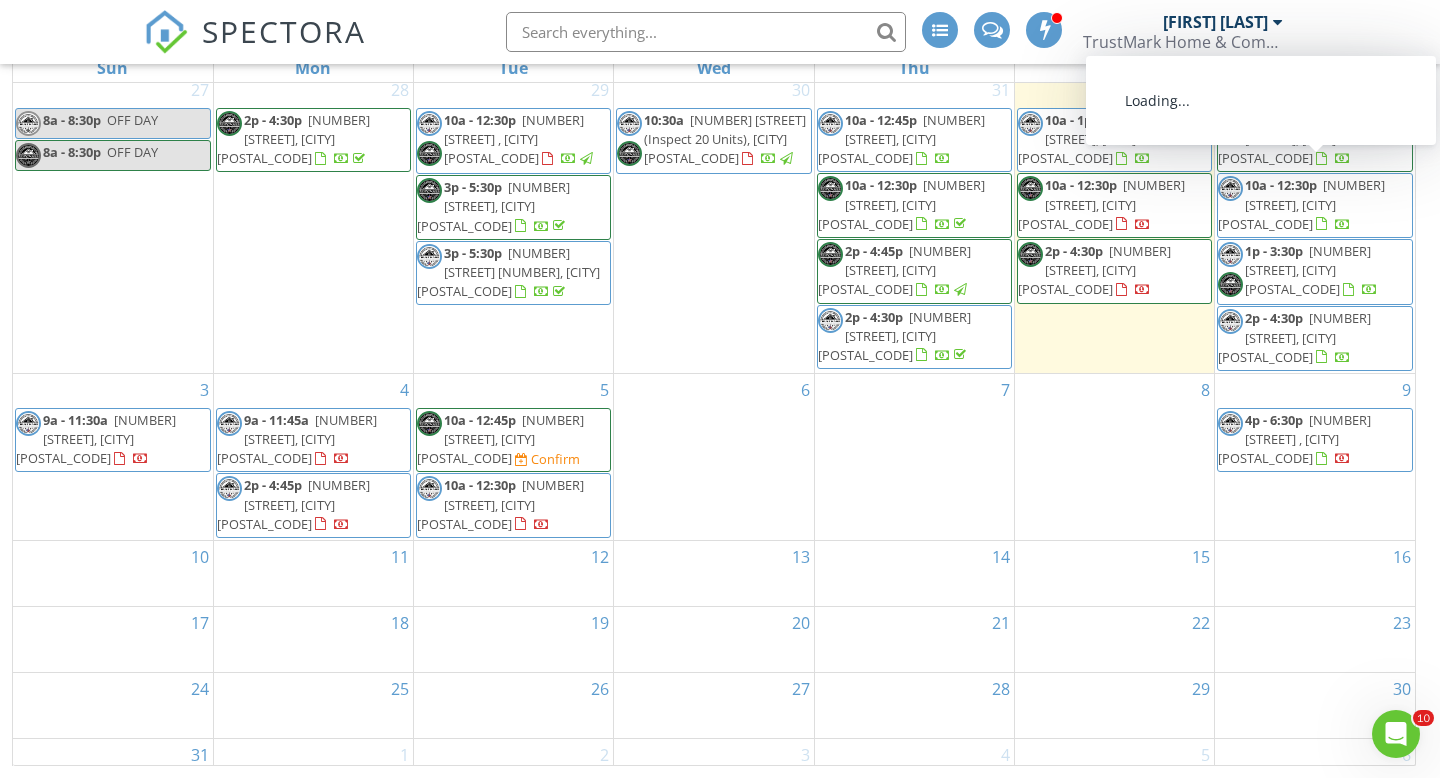 click on "9a - 11:30a" at bounding box center (1277, 120) 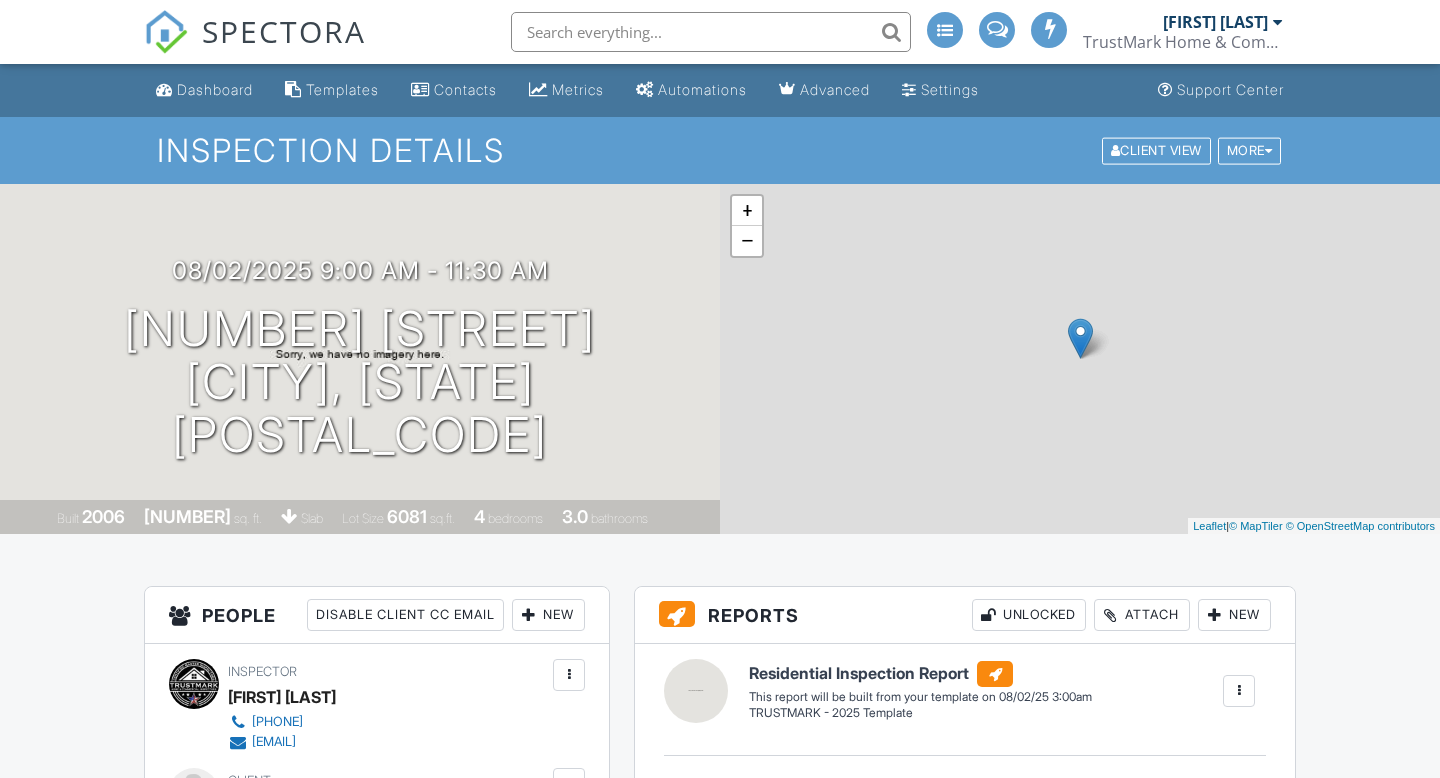 scroll, scrollTop: 0, scrollLeft: 0, axis: both 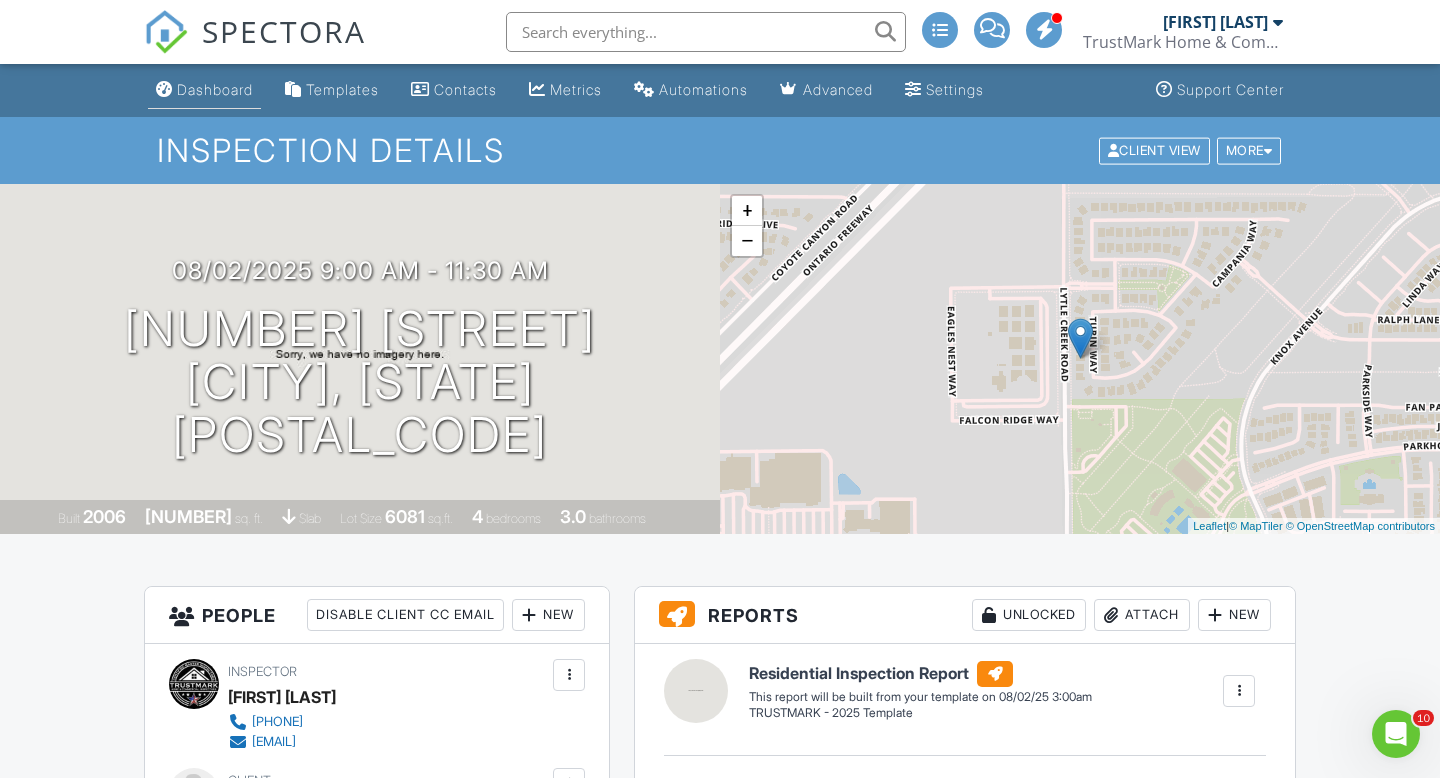 click on "Dashboard" at bounding box center (215, 89) 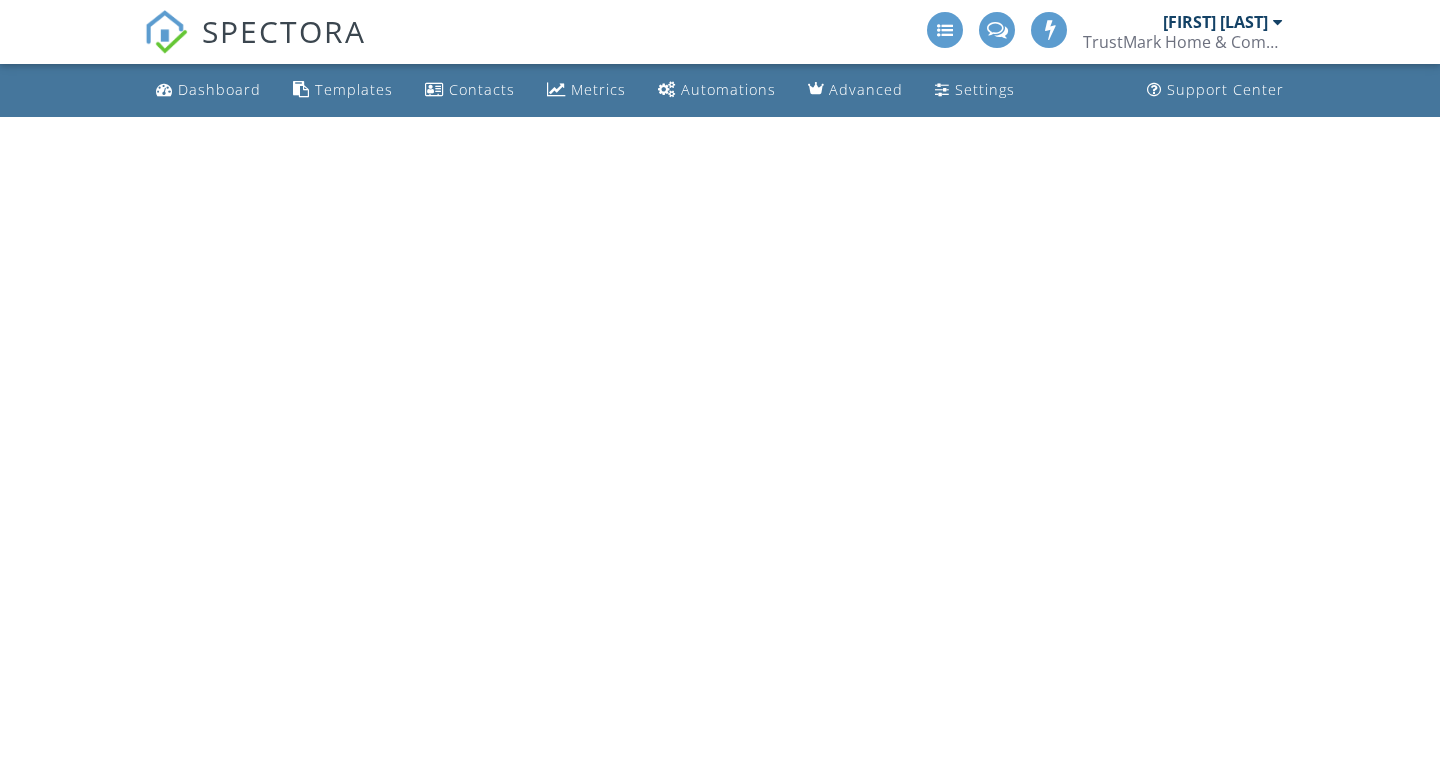 scroll, scrollTop: 0, scrollLeft: 0, axis: both 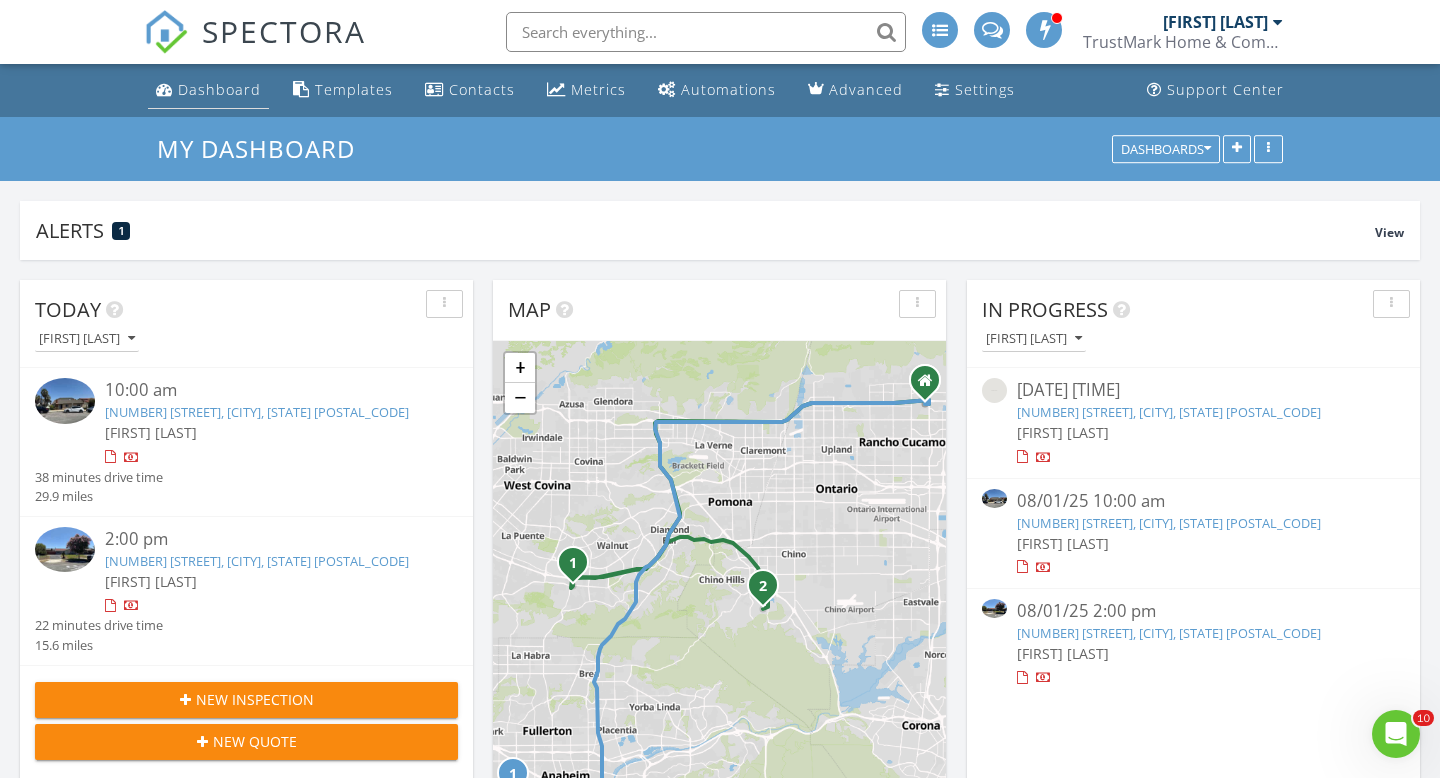 click on "Dashboard" at bounding box center (219, 89) 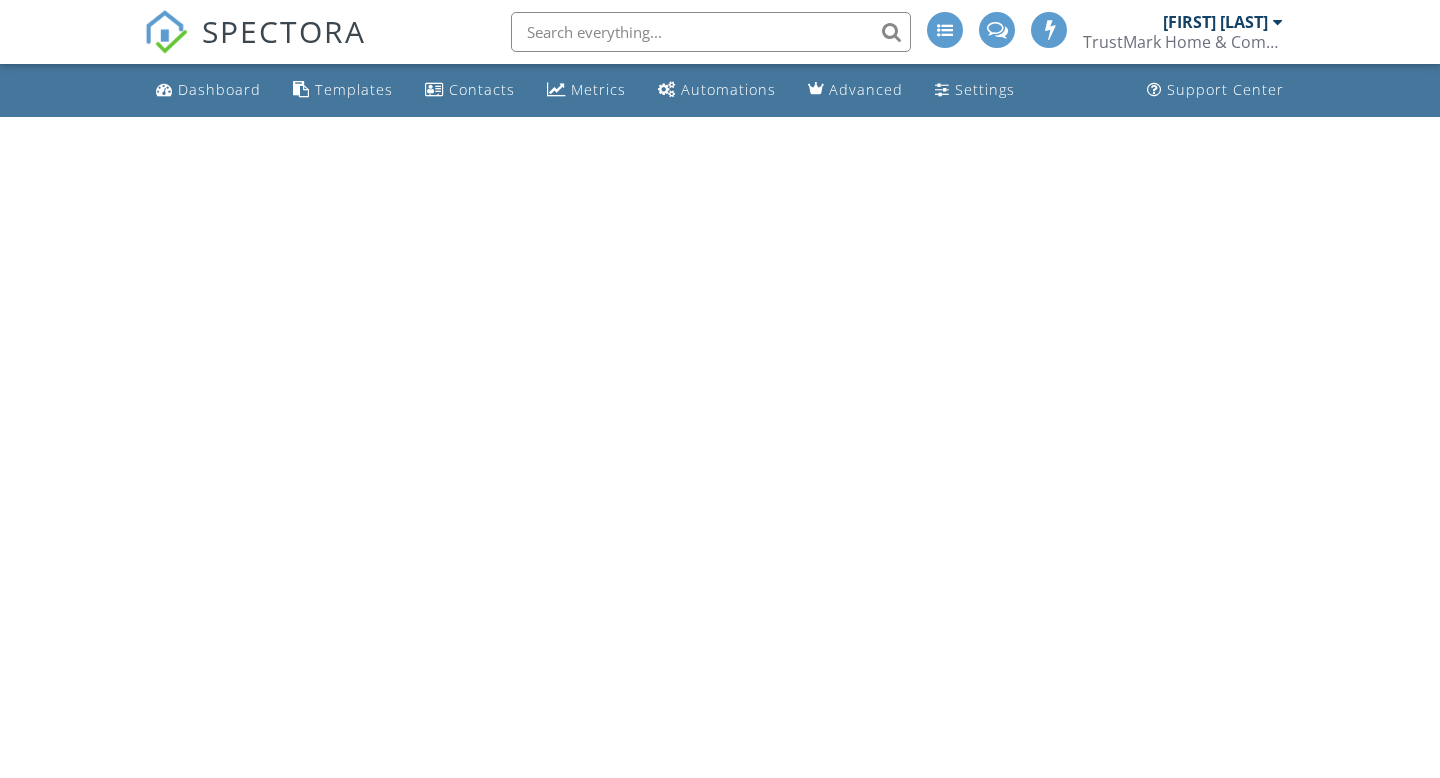 scroll, scrollTop: 0, scrollLeft: 0, axis: both 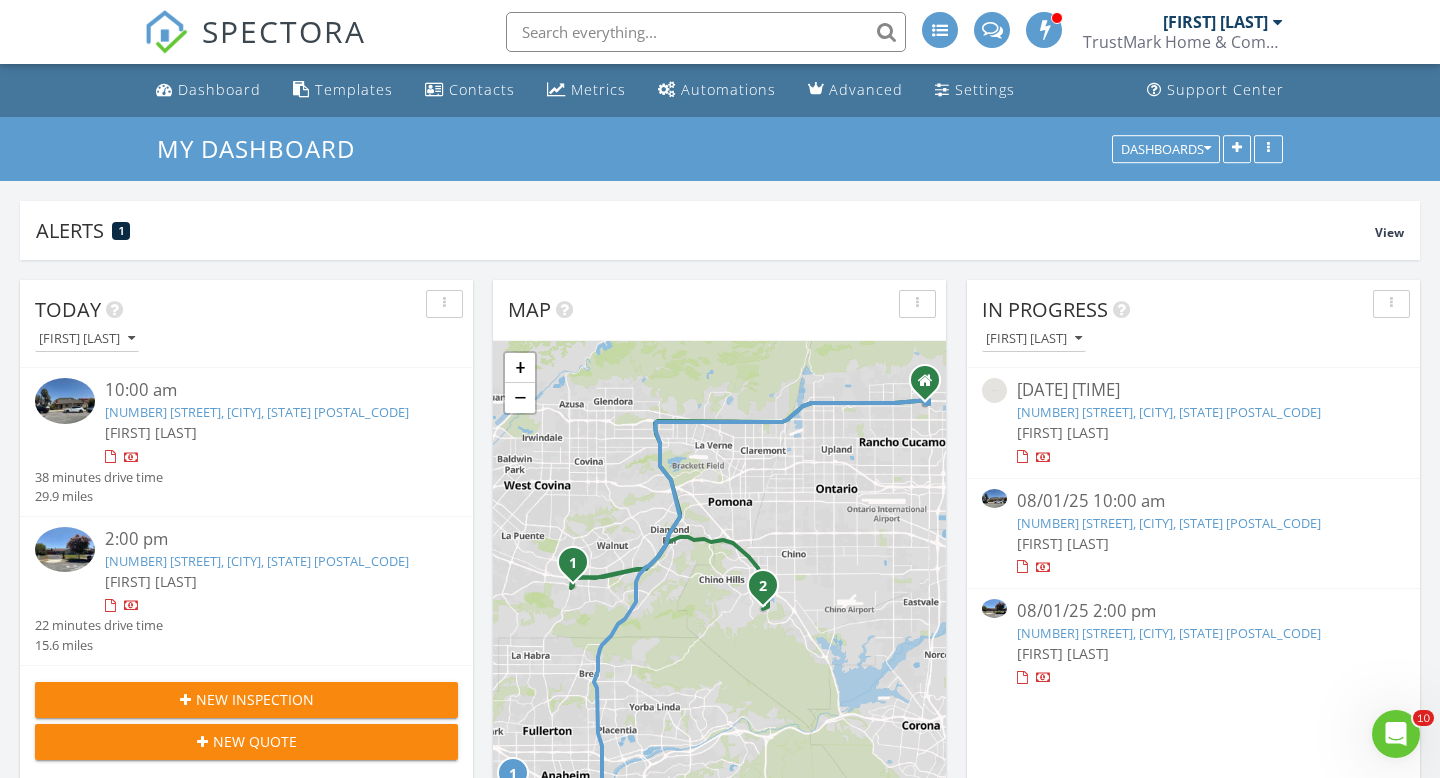 click on "[NUMBER] [STREET], [CITY], [STATE] [POSTAL_CODE]" at bounding box center [1169, 412] 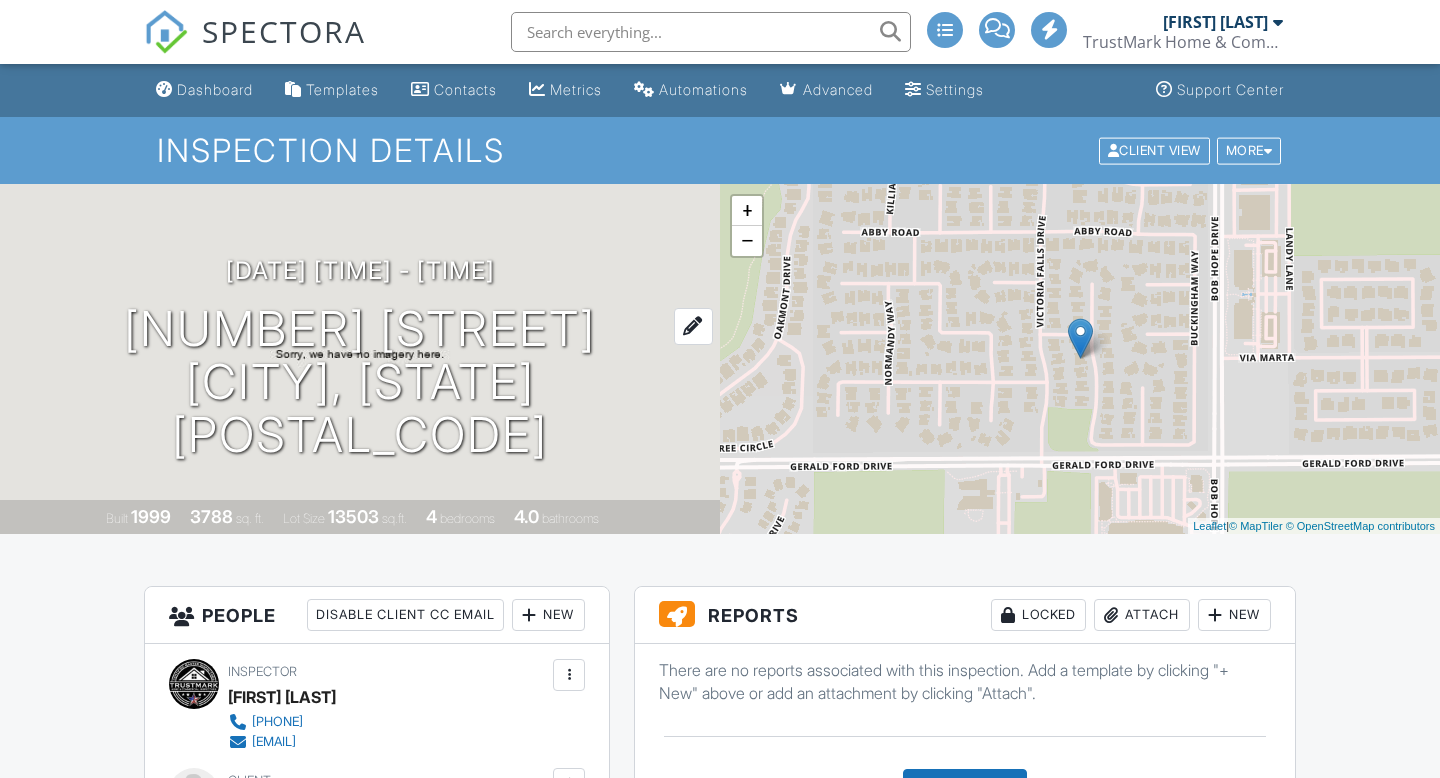 scroll, scrollTop: 477, scrollLeft: 0, axis: vertical 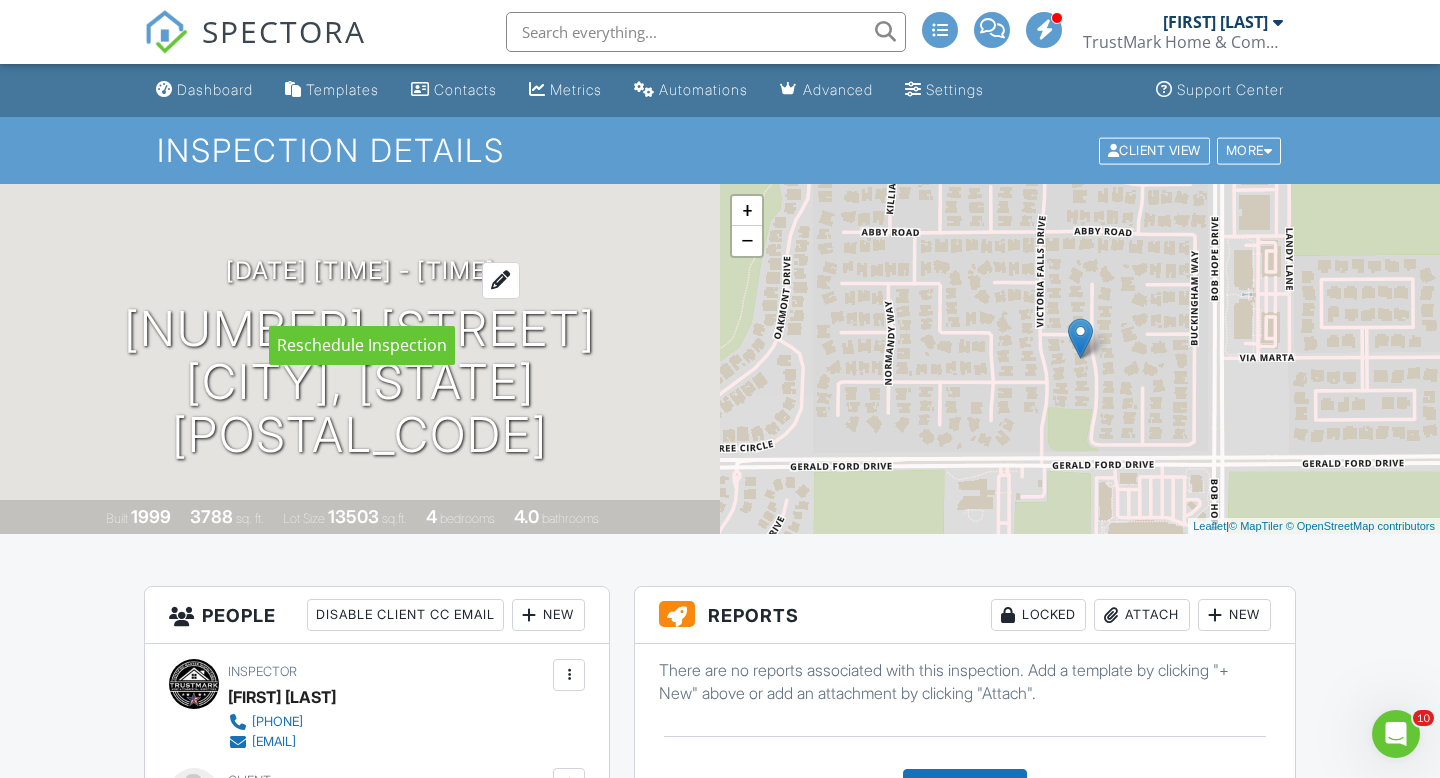 click at bounding box center [501, 280] 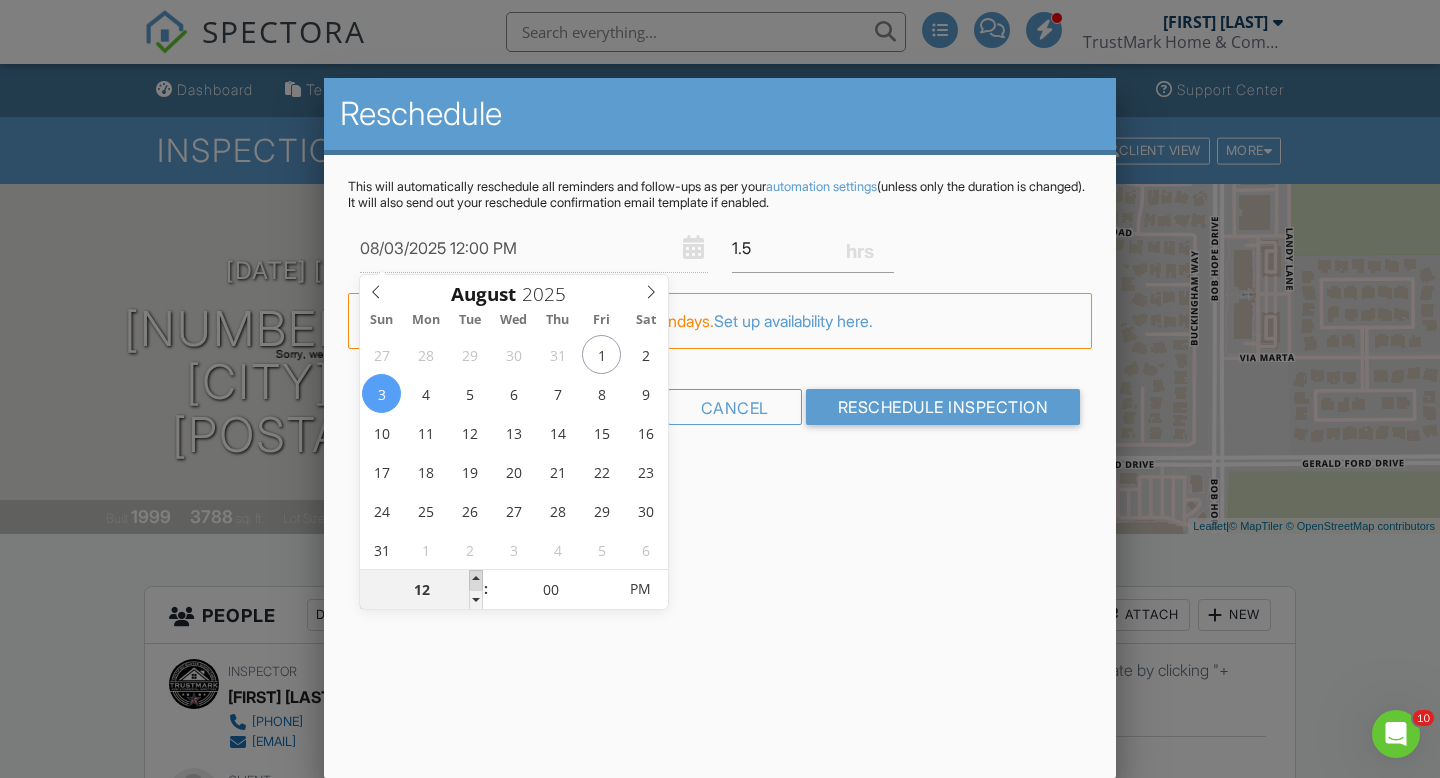 type on "08/03/2025 1:00 PM" 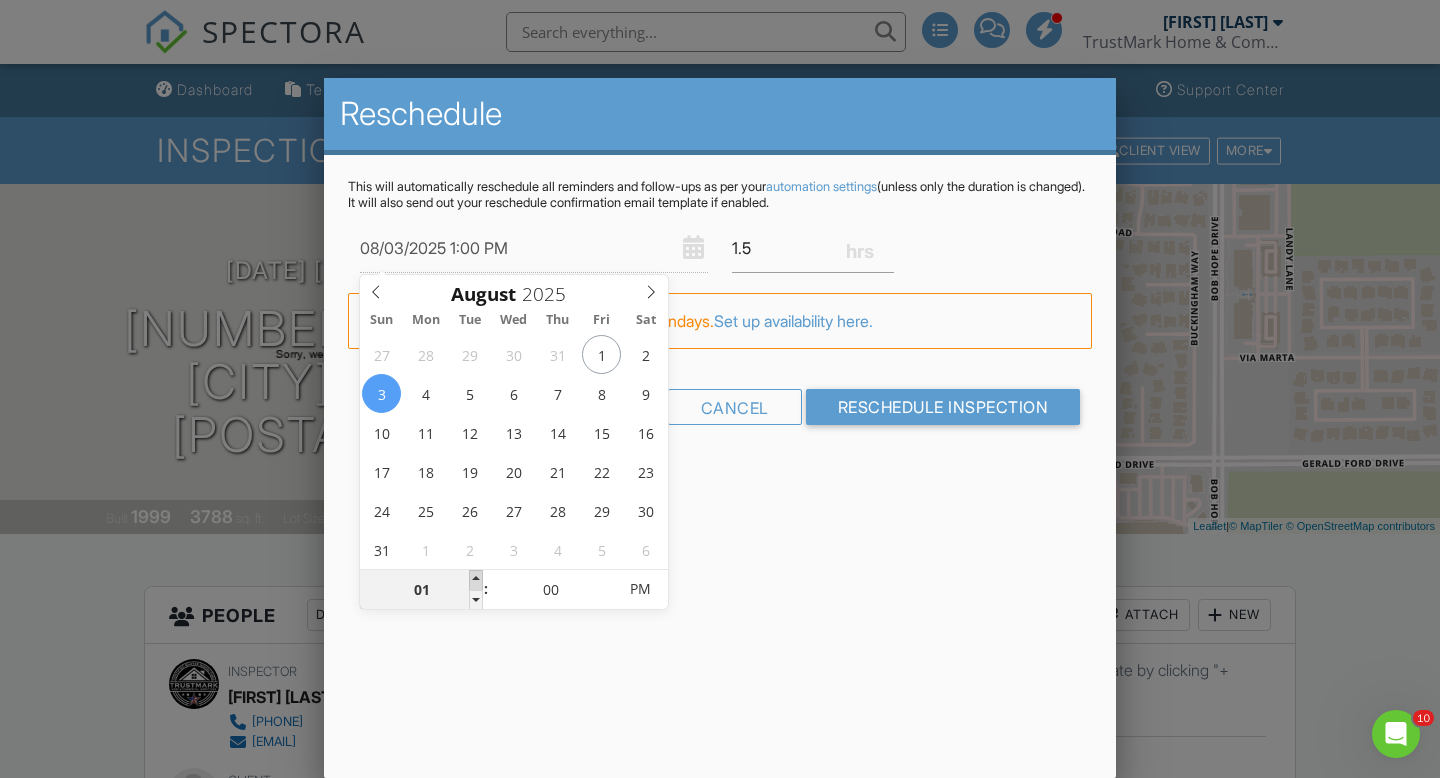 click at bounding box center (476, 580) 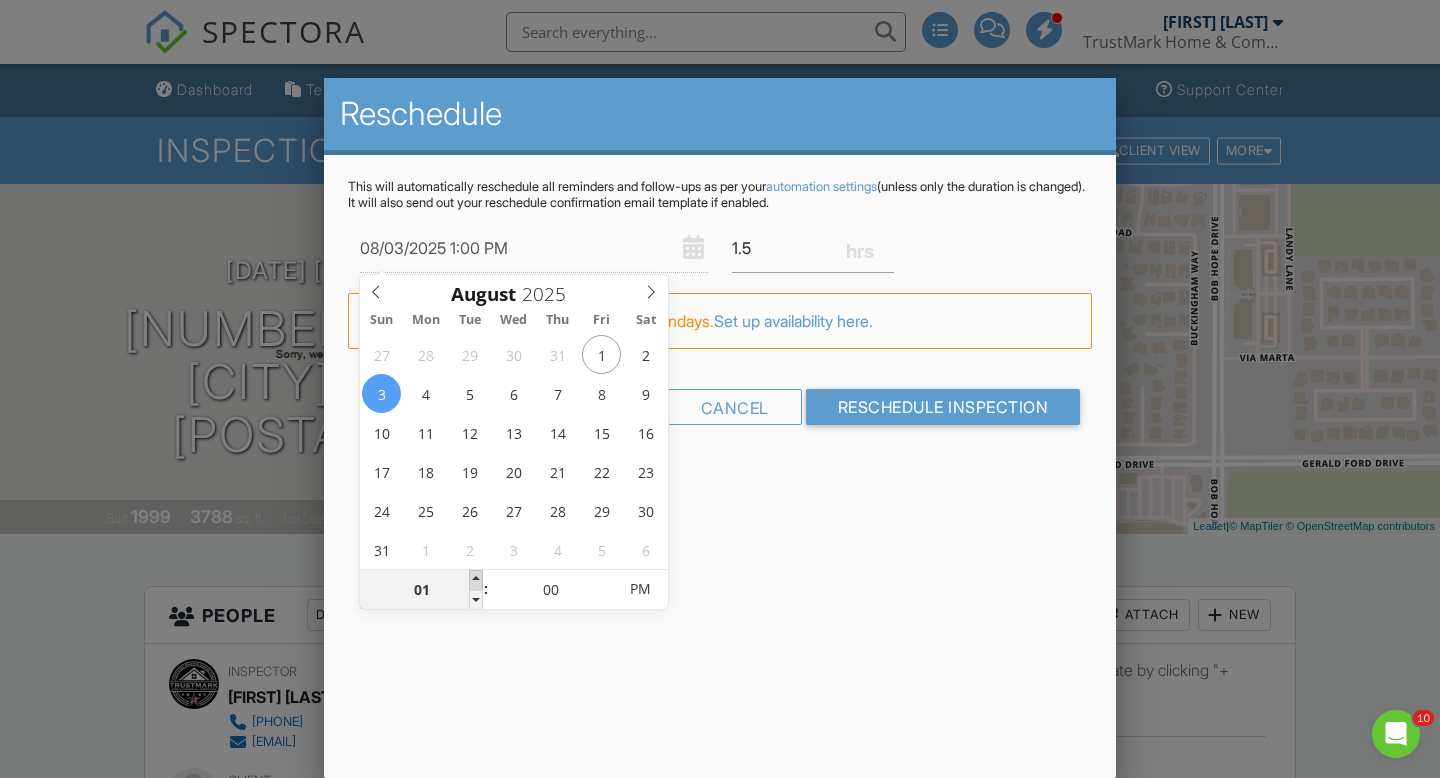 type on "08/03/2025 2:00 PM" 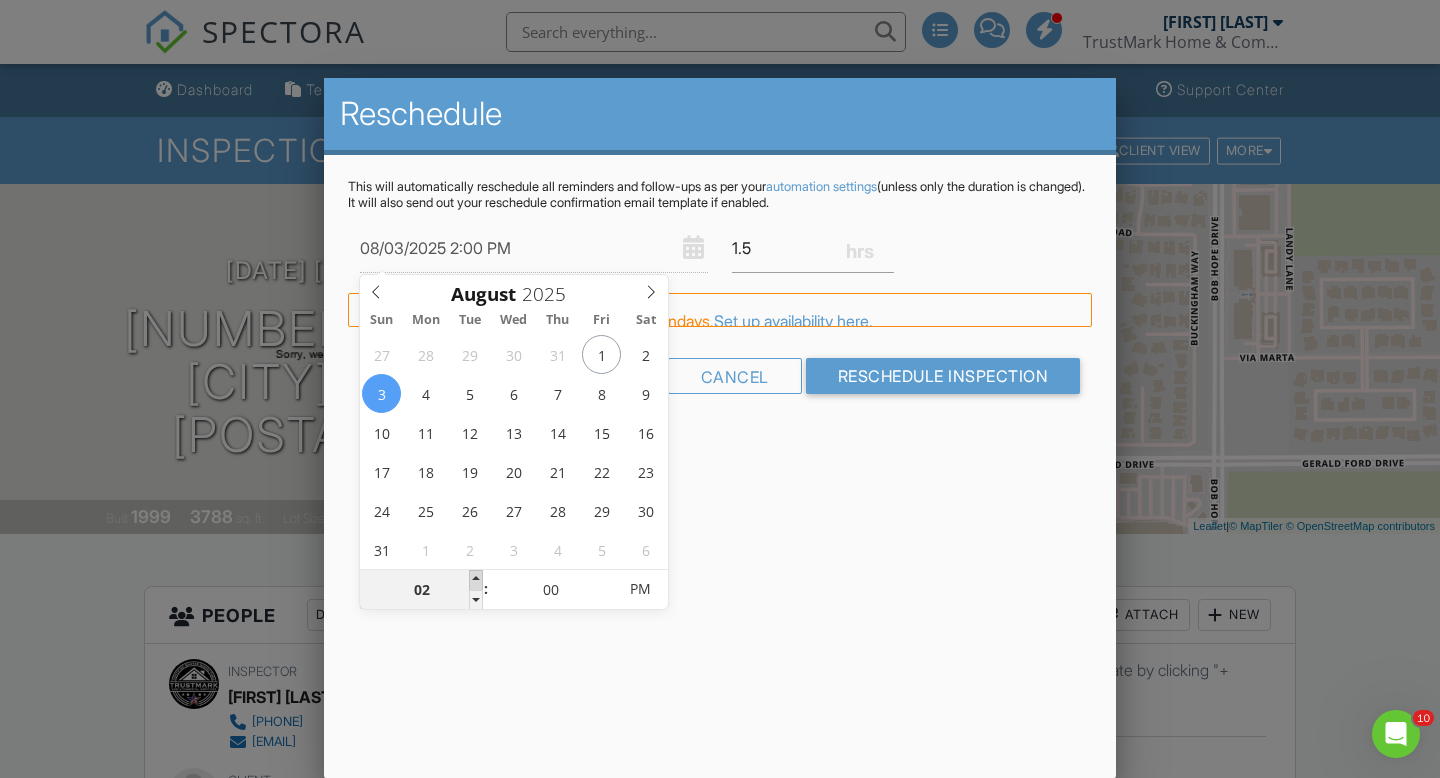 click at bounding box center [476, 580] 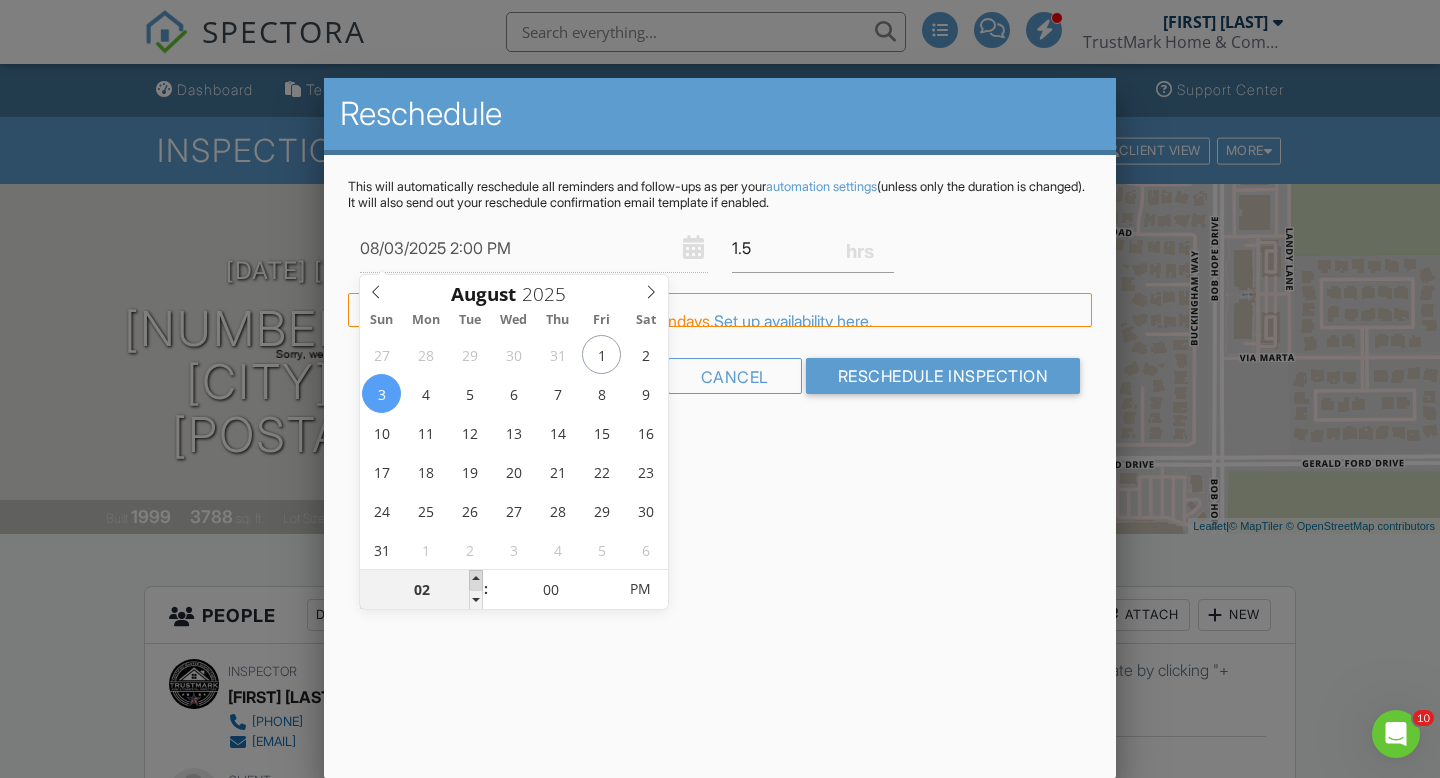 type on "08/03/2025 3:00 PM" 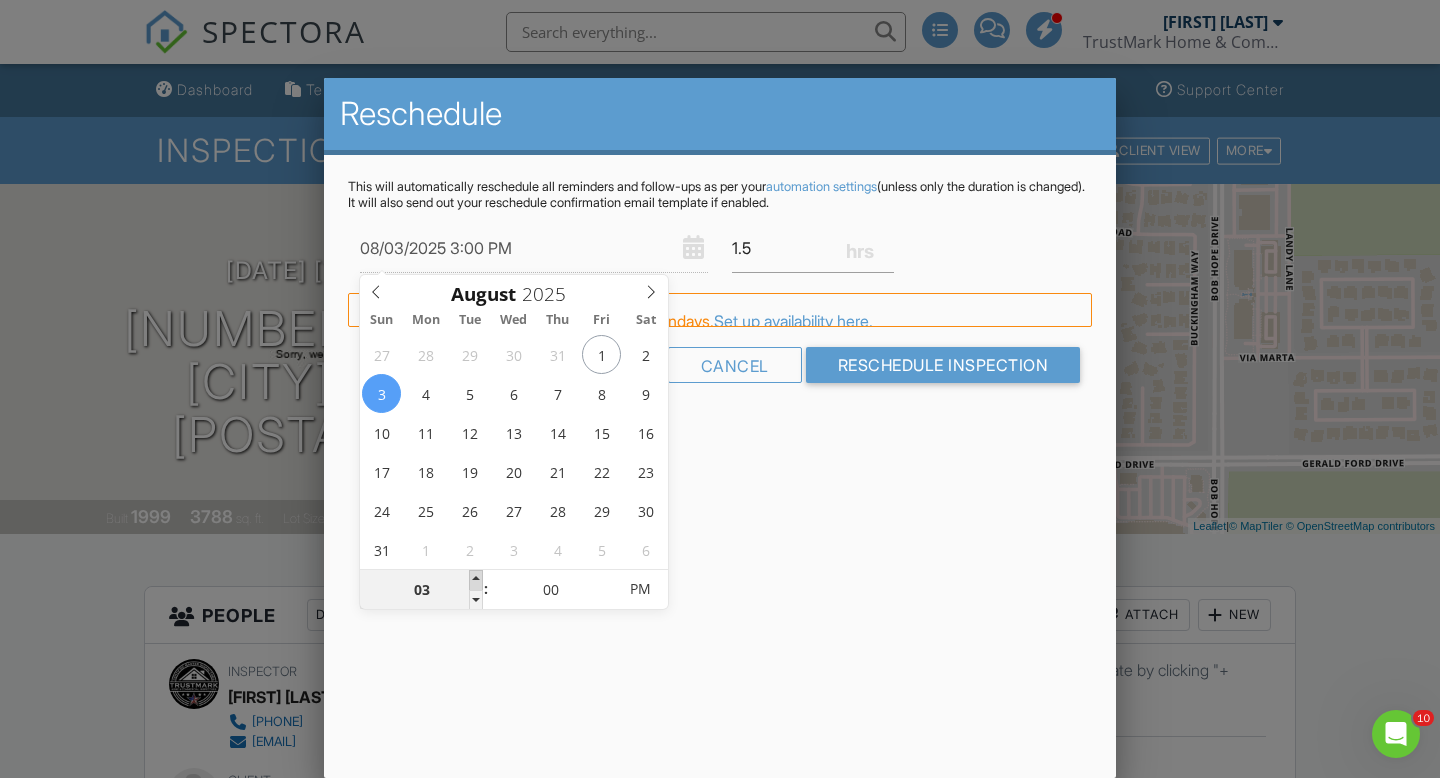 click at bounding box center (476, 580) 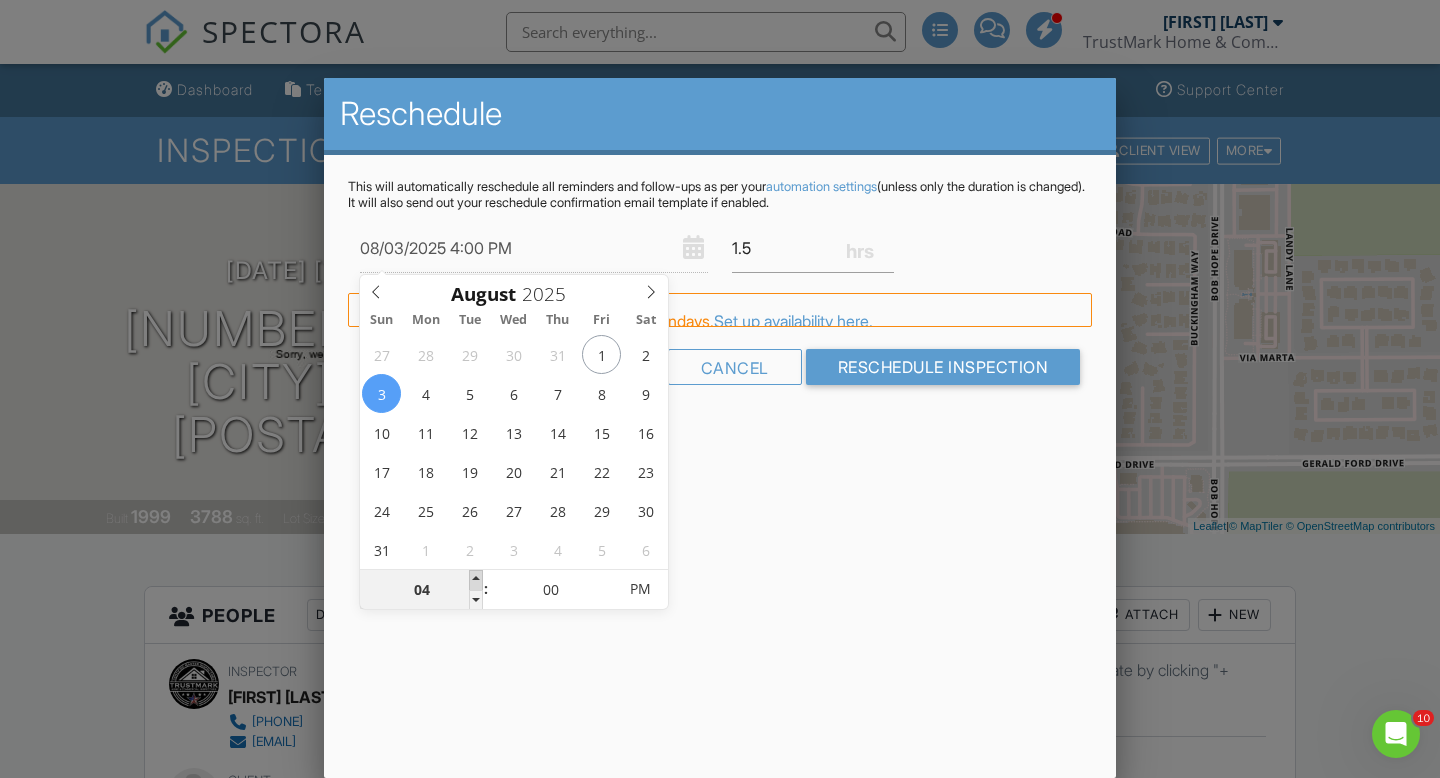 click at bounding box center [476, 580] 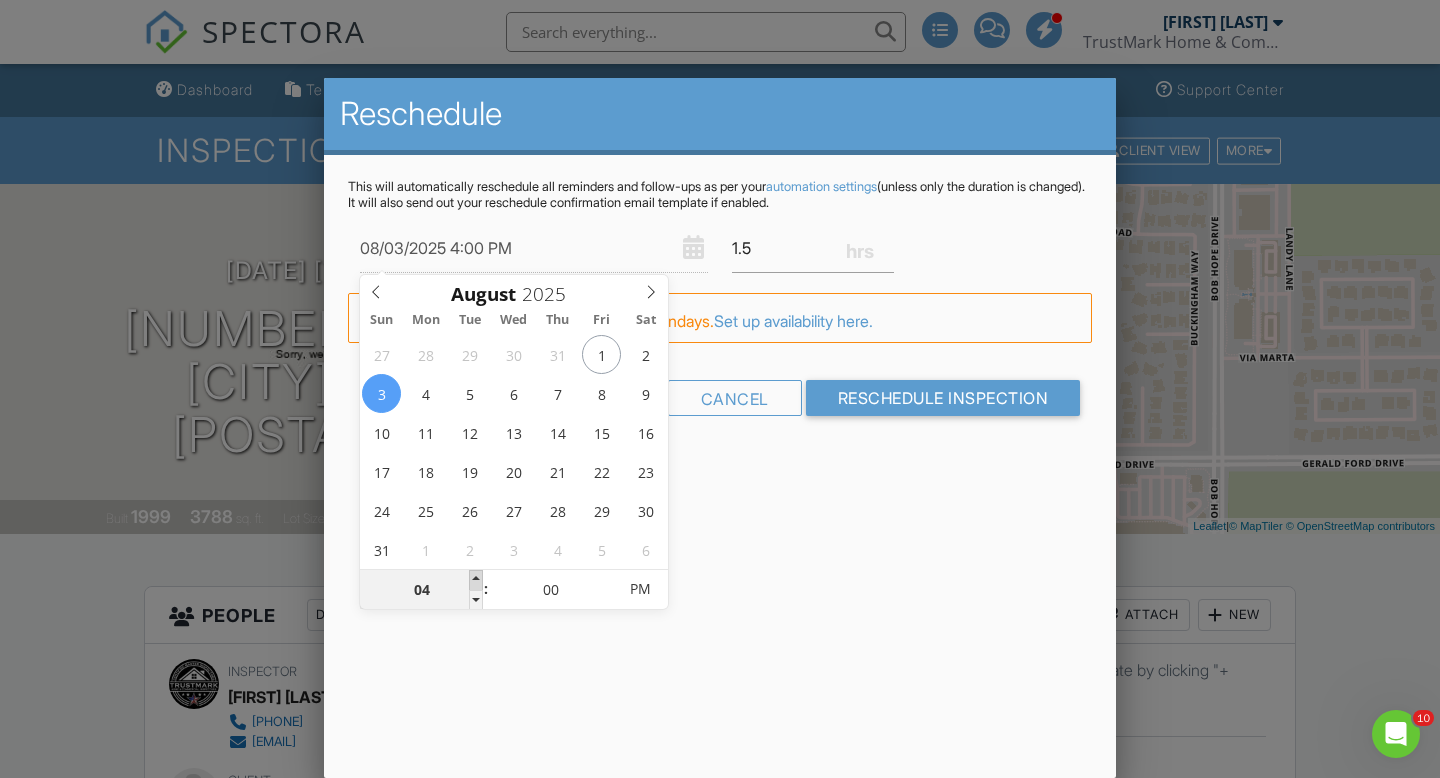type on "08/03/2025 5:00 PM" 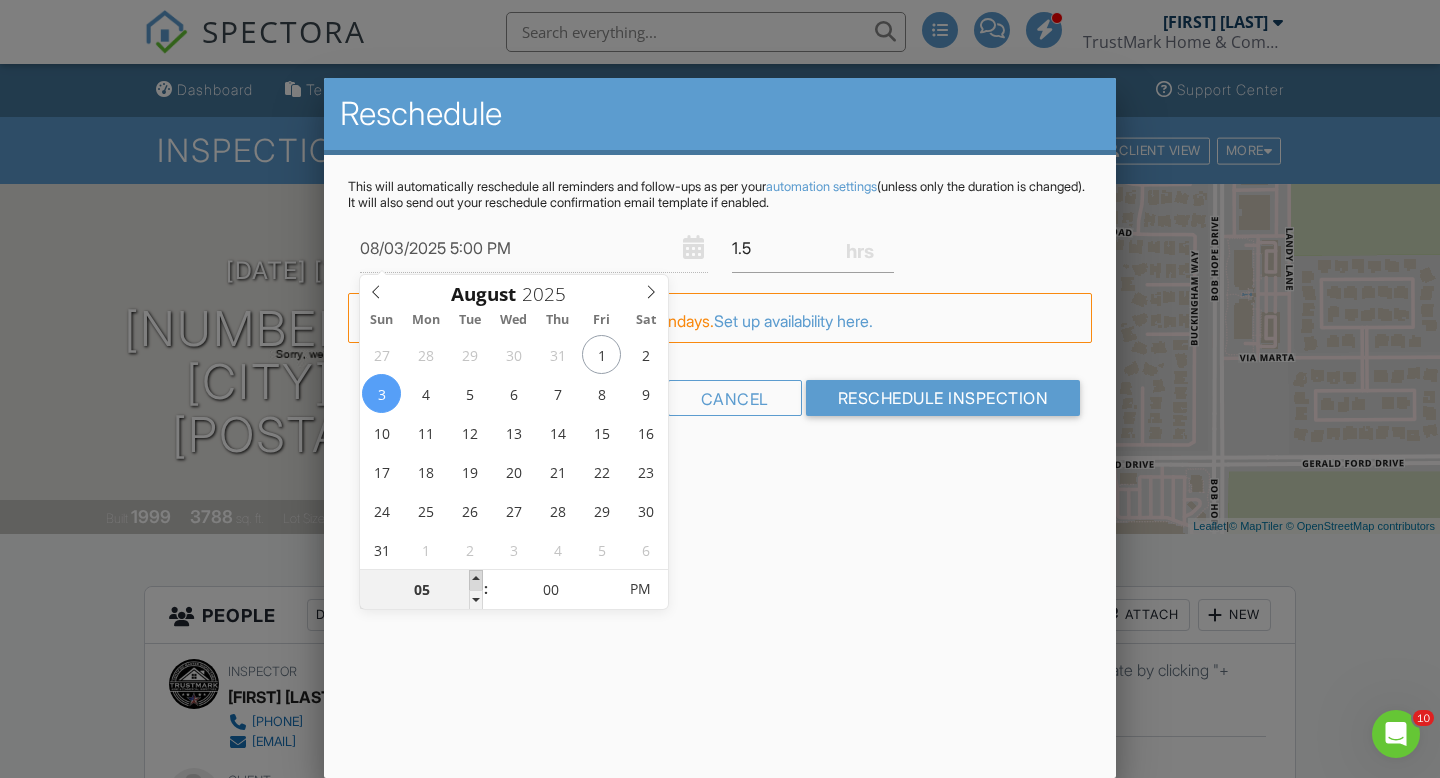click at bounding box center (476, 580) 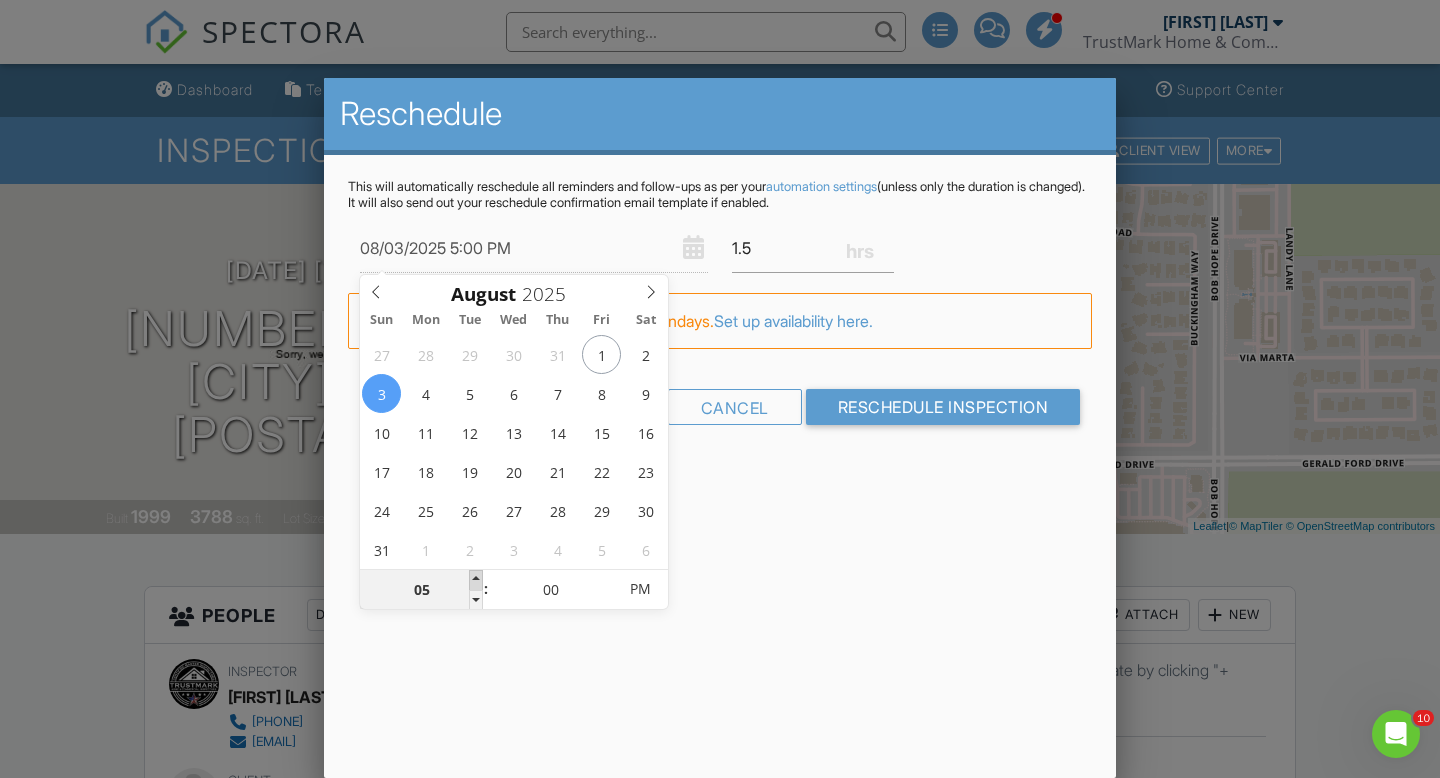 type on "08/03/2025 6:00 PM" 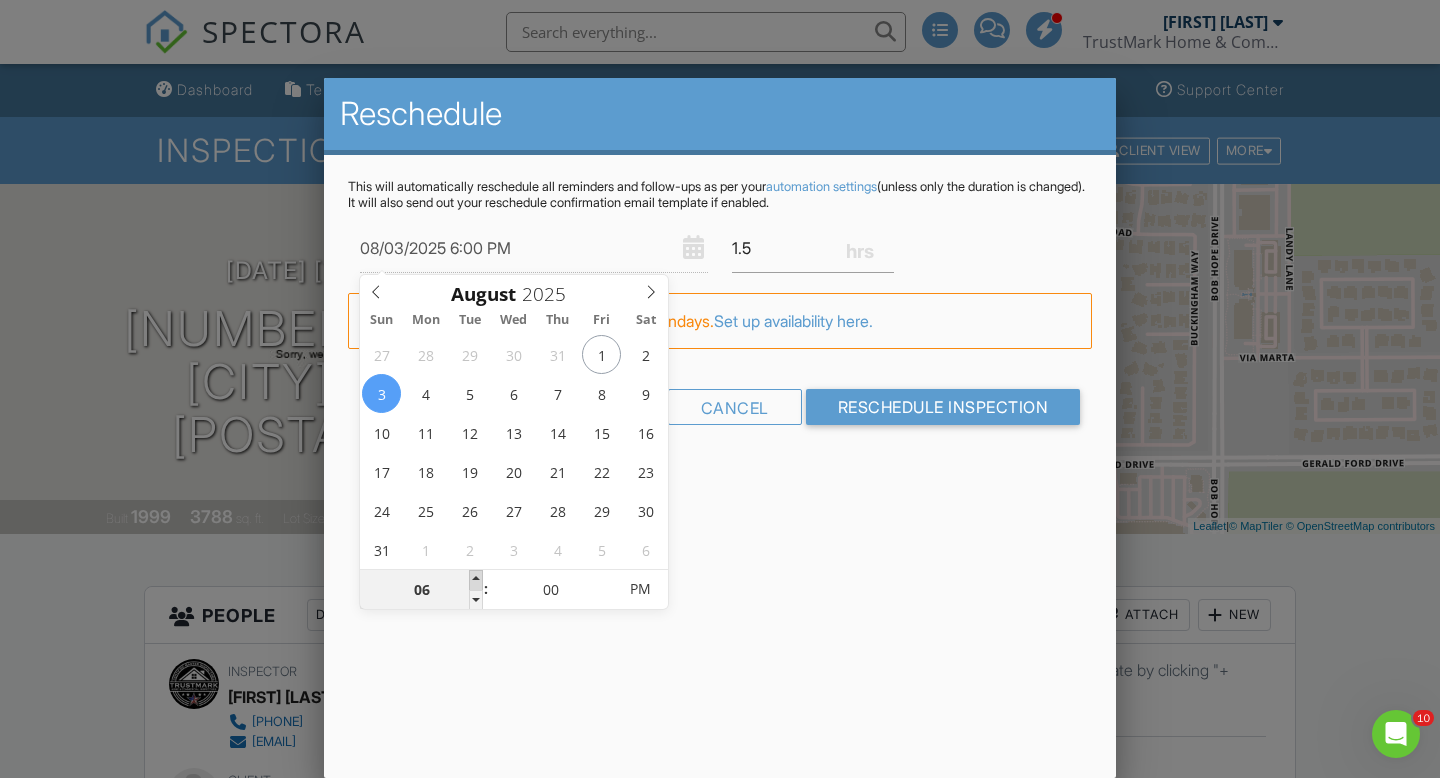 click at bounding box center [476, 580] 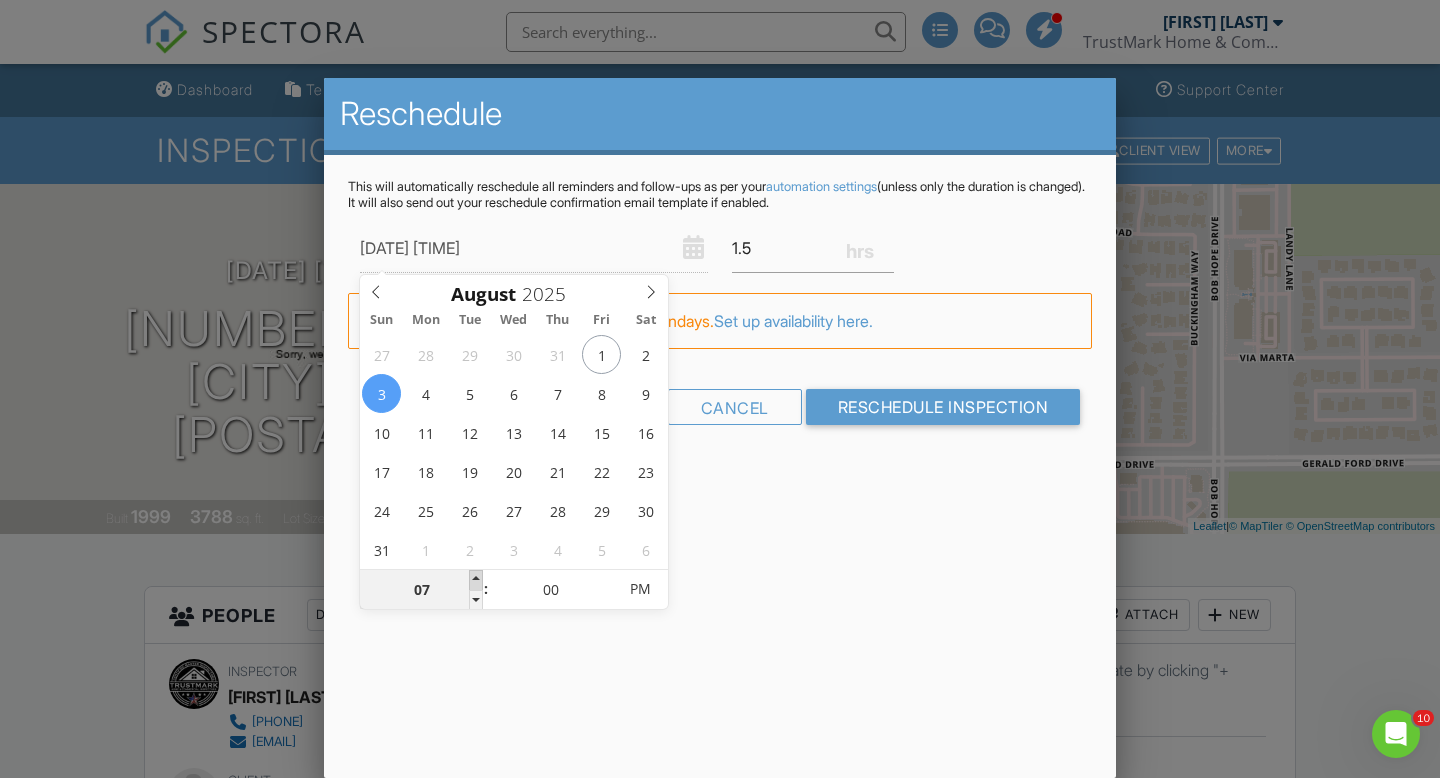 click at bounding box center [476, 580] 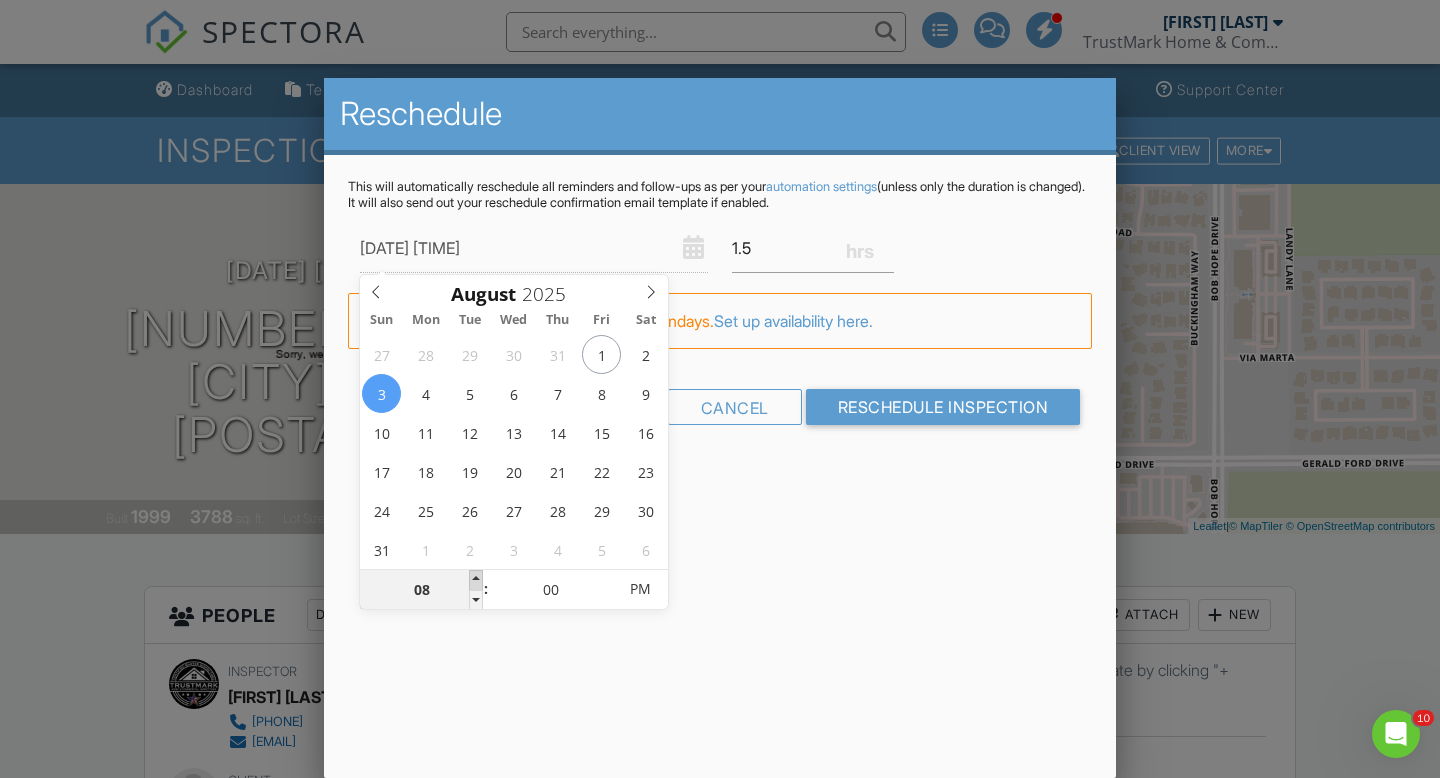 click at bounding box center [476, 580] 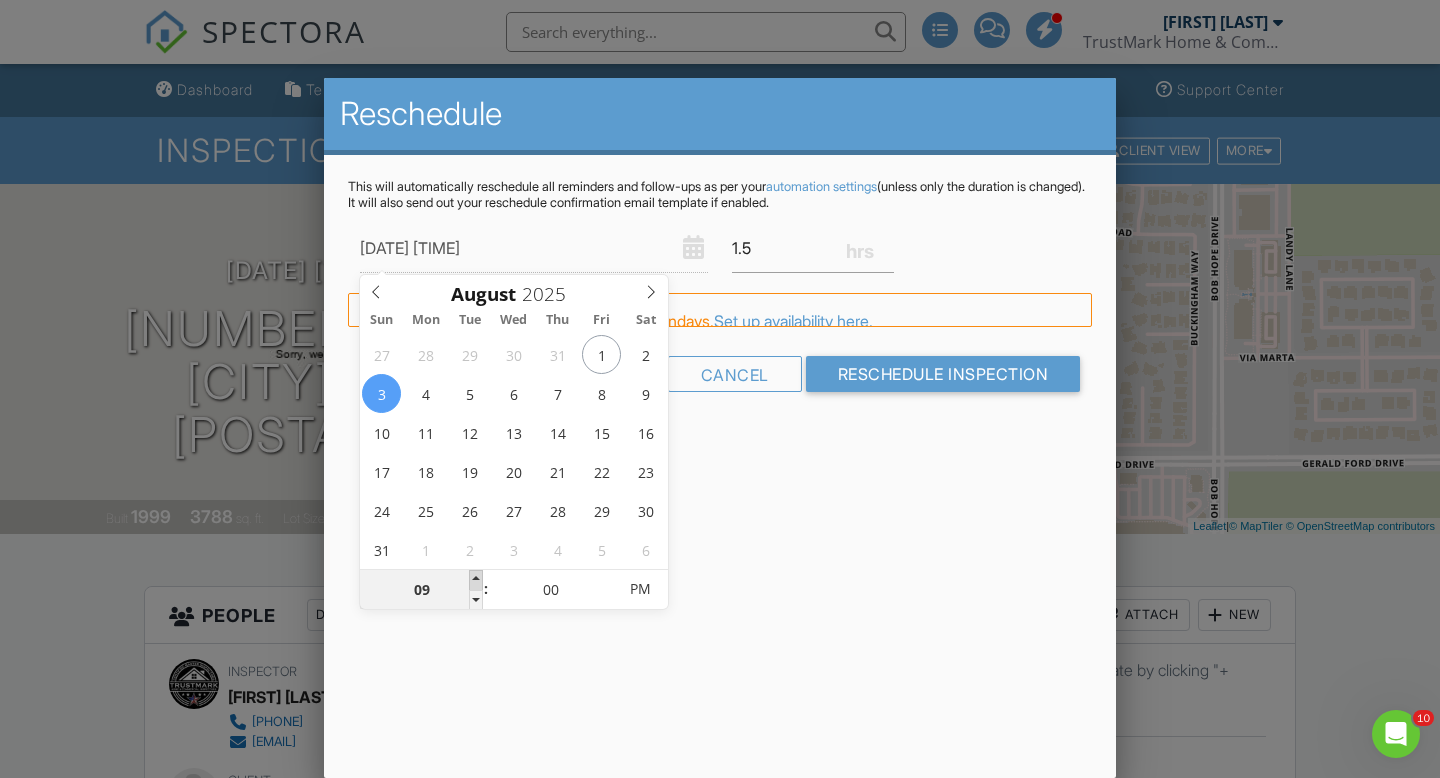 click at bounding box center [476, 580] 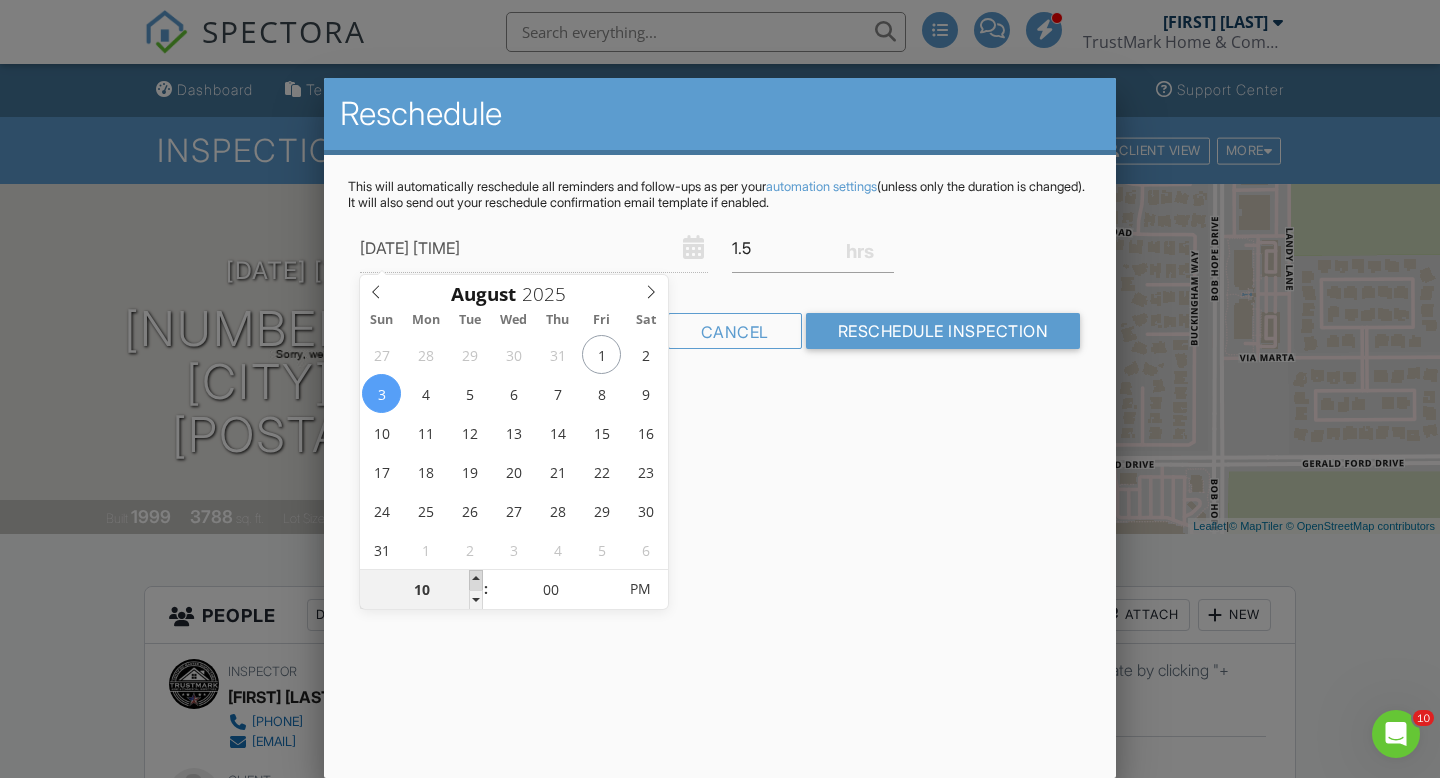 click at bounding box center (476, 580) 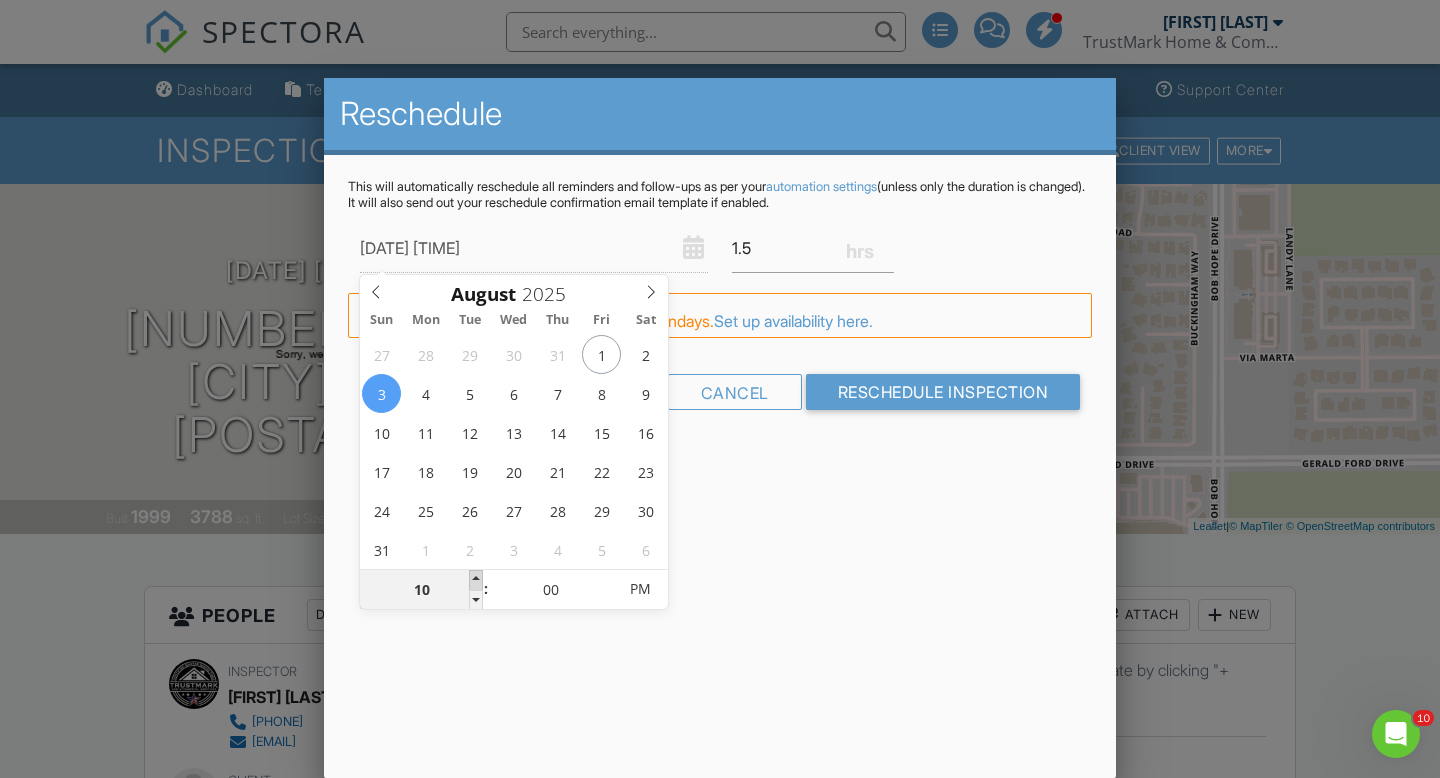 type on "08/03/2025 11:00 PM" 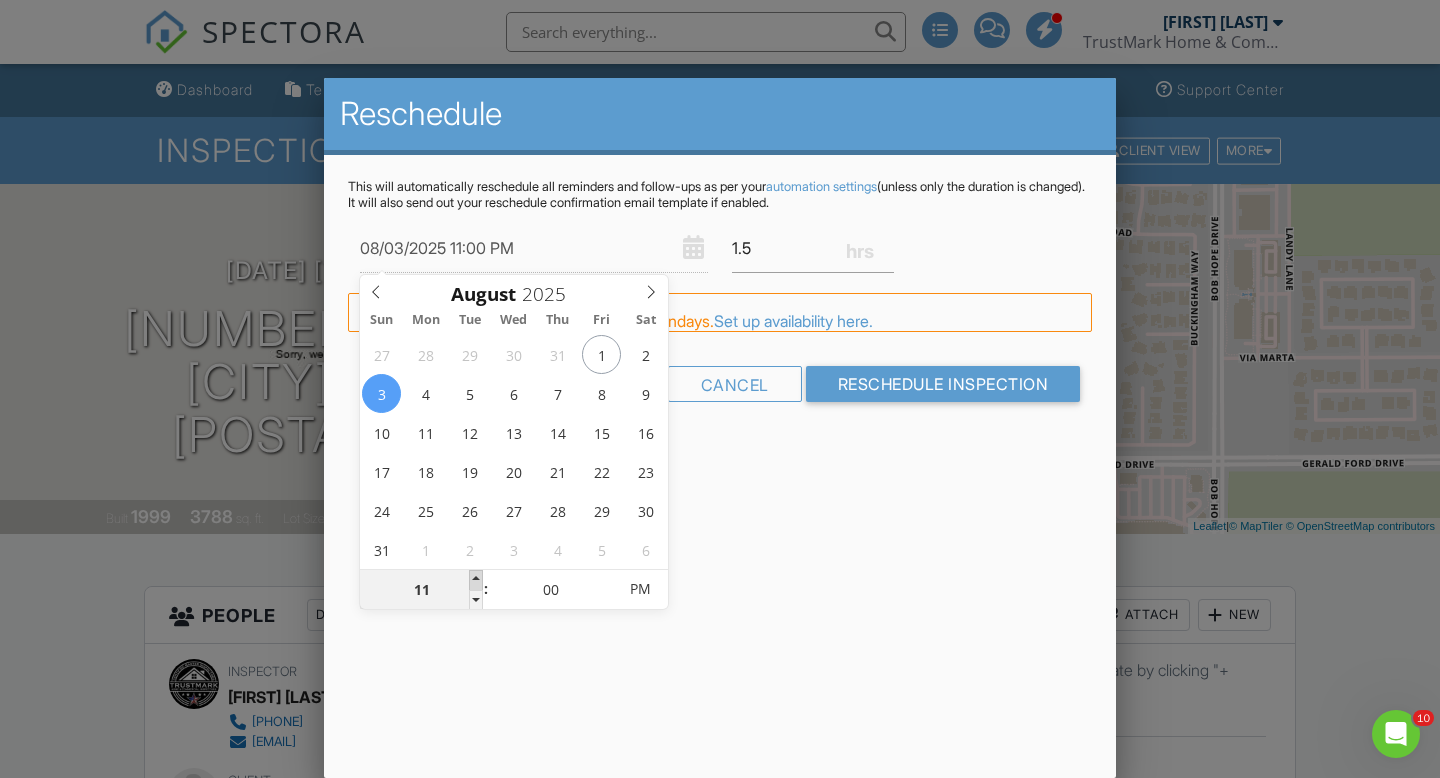 click at bounding box center (476, 580) 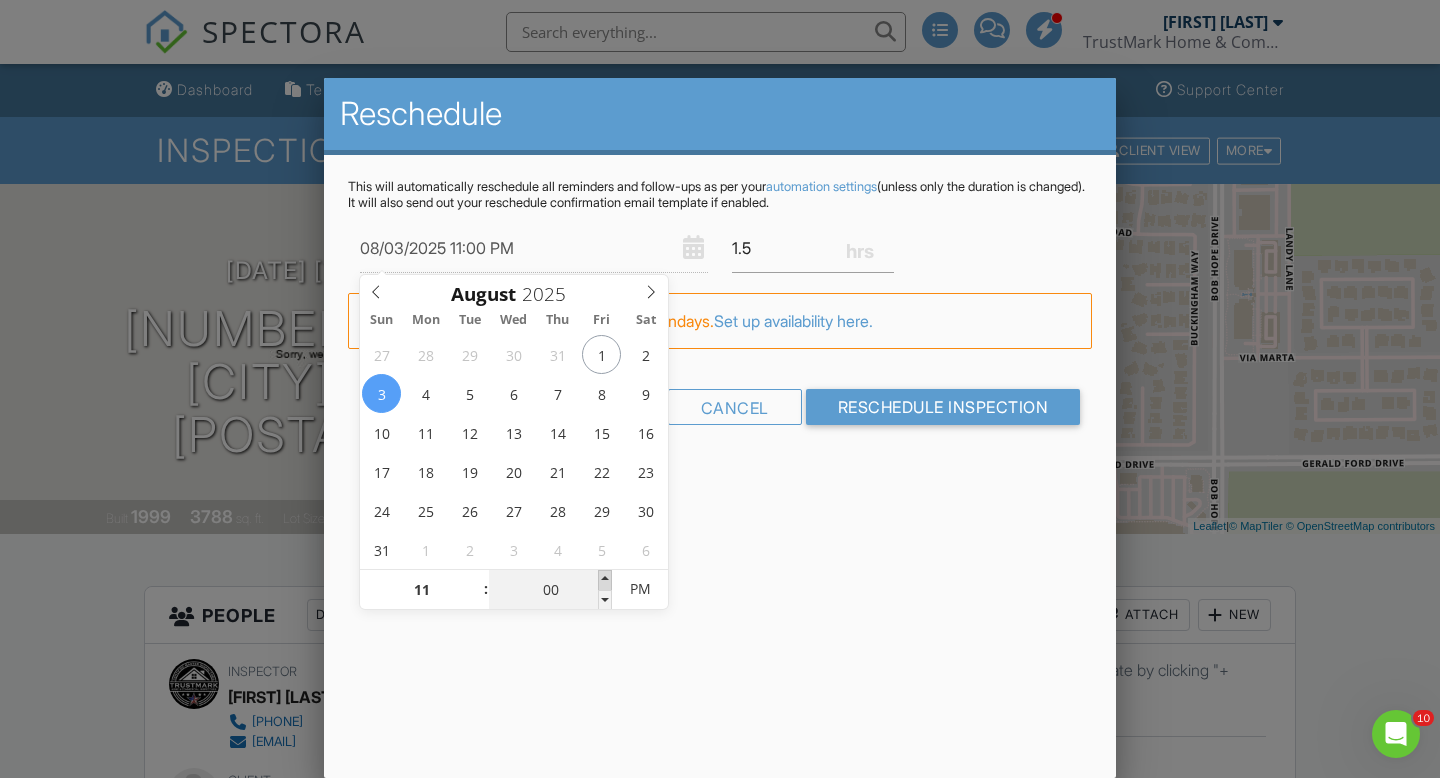 type on "08/03/2025 11:05 PM" 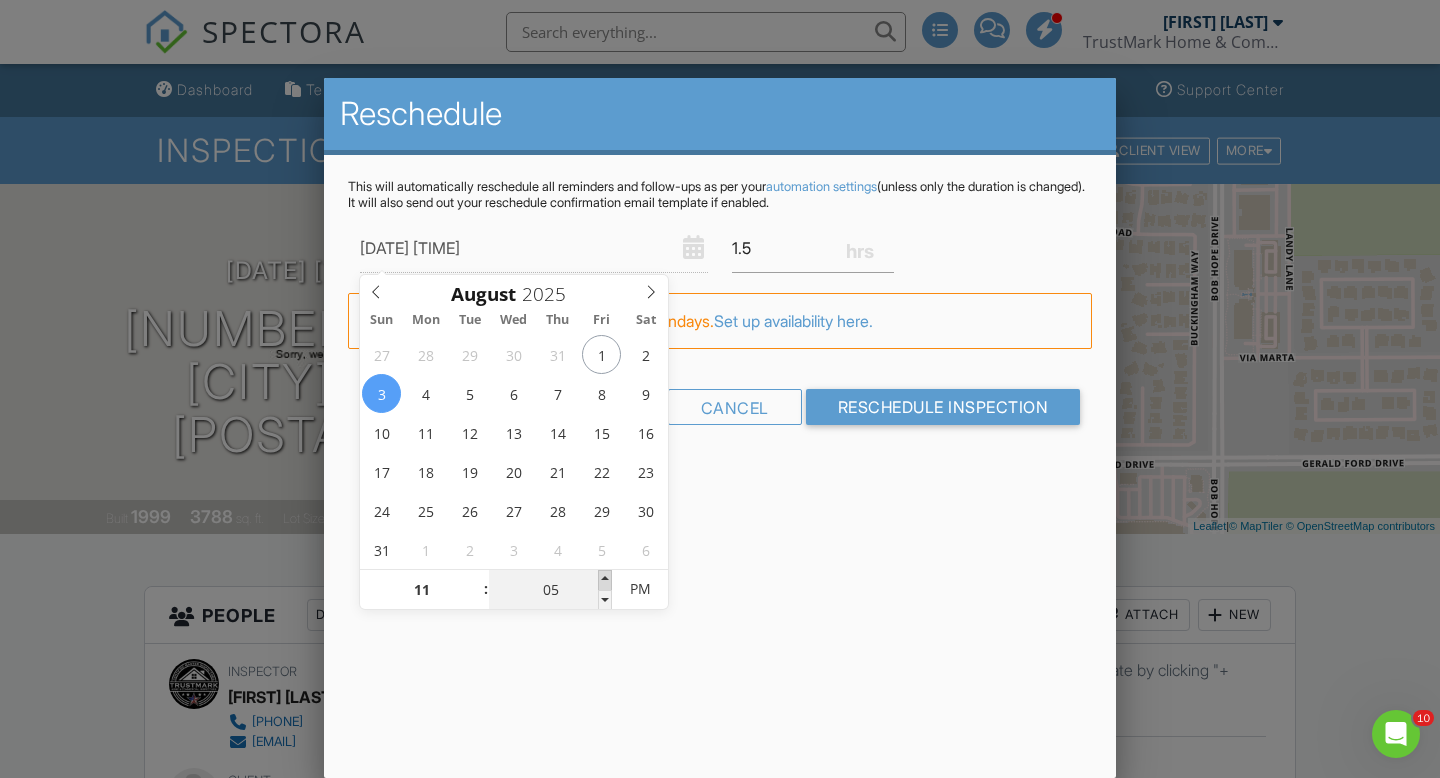 click at bounding box center (605, 580) 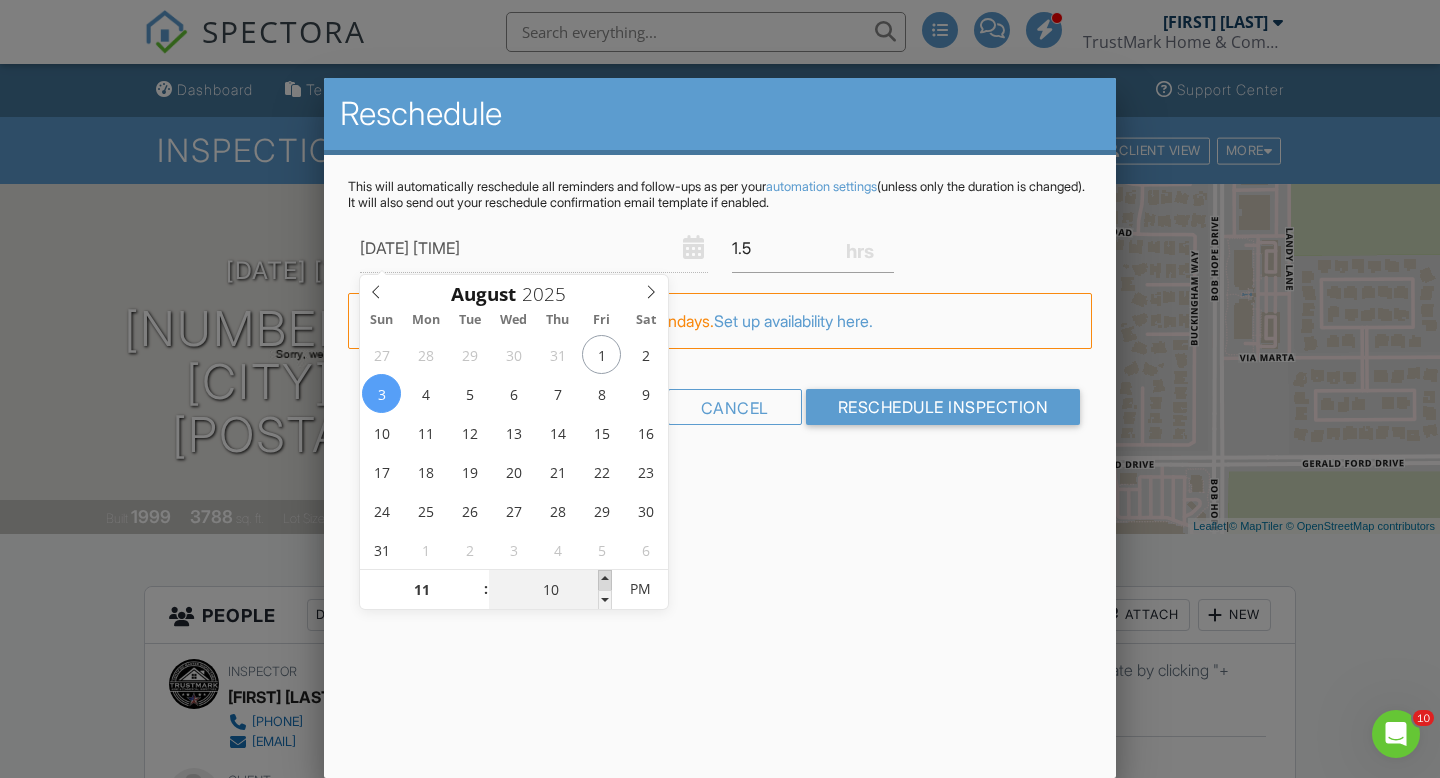 click at bounding box center (605, 580) 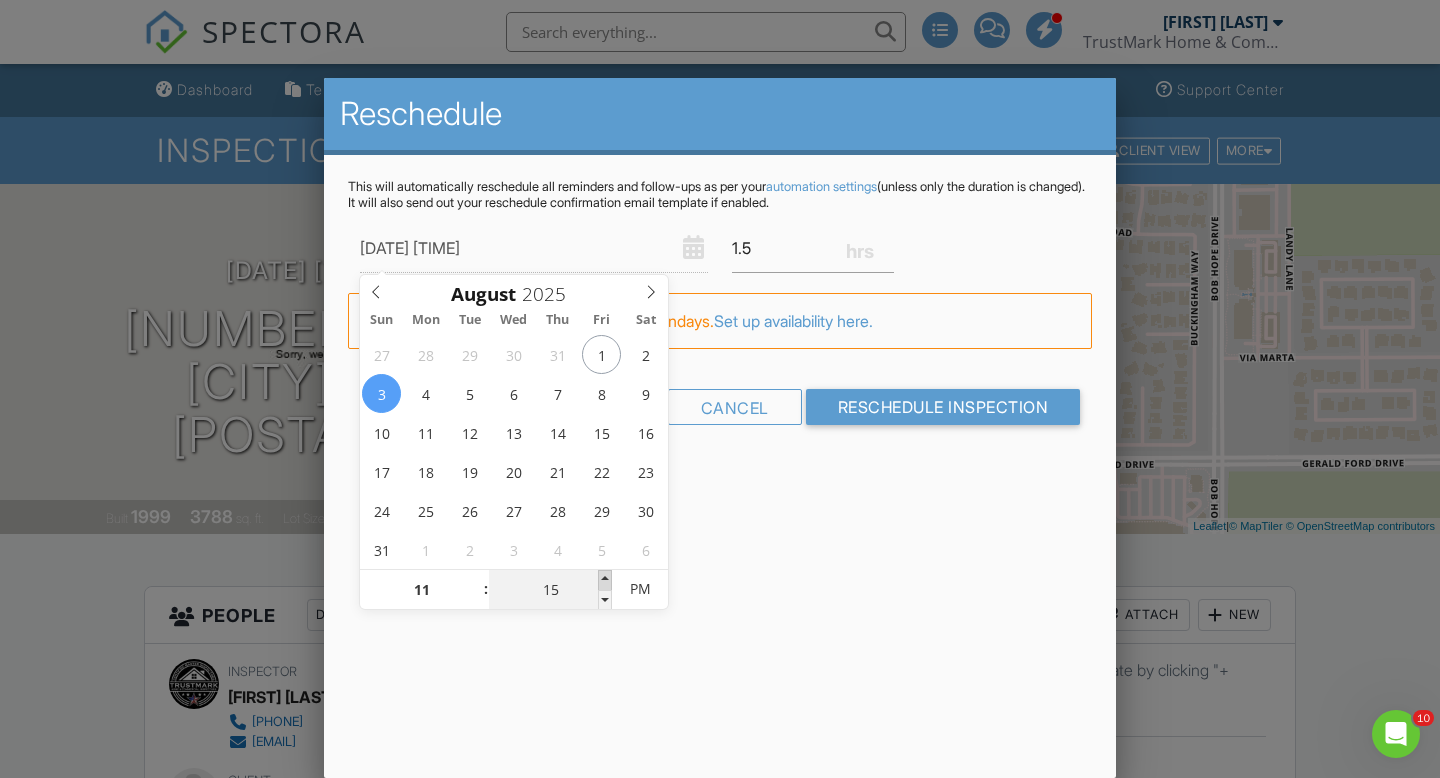 click at bounding box center [605, 580] 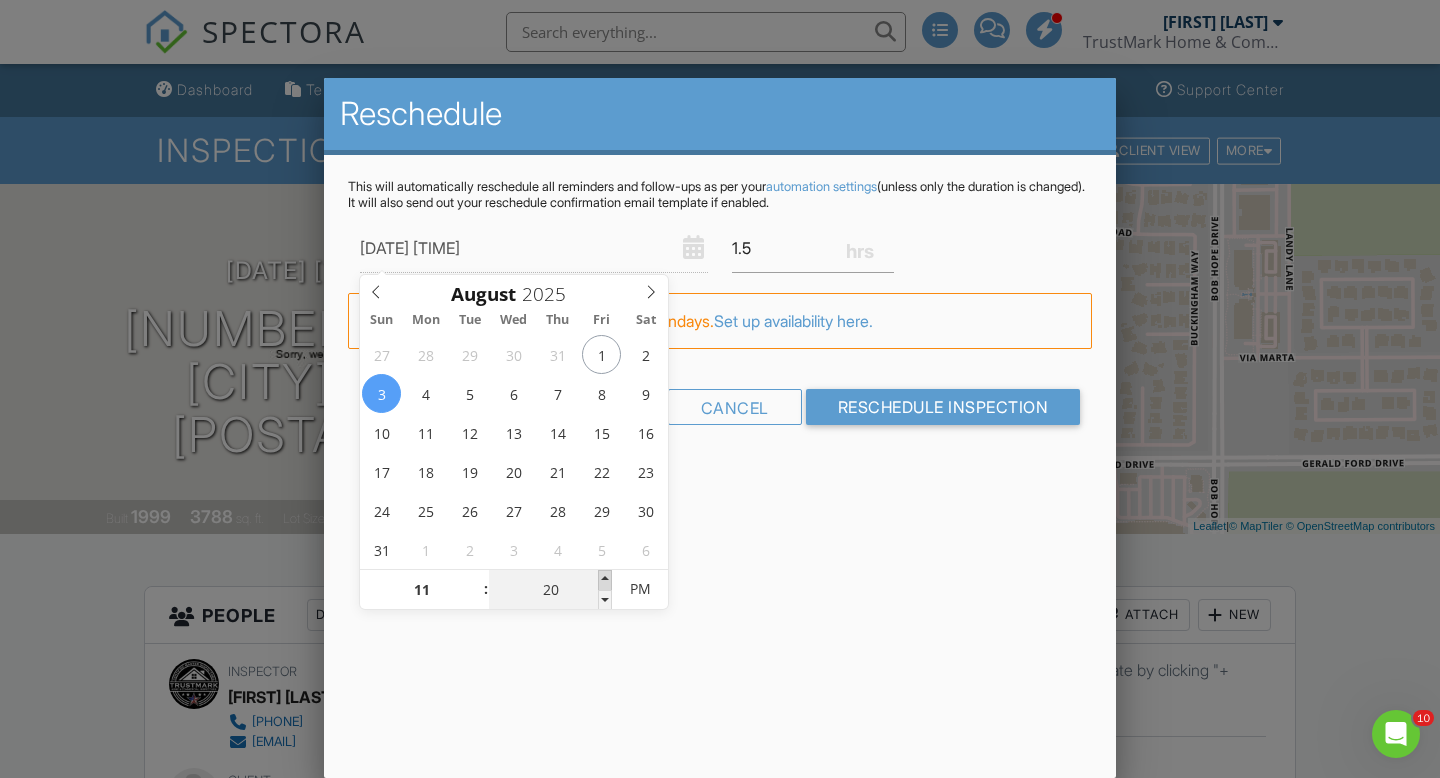 click at bounding box center (605, 580) 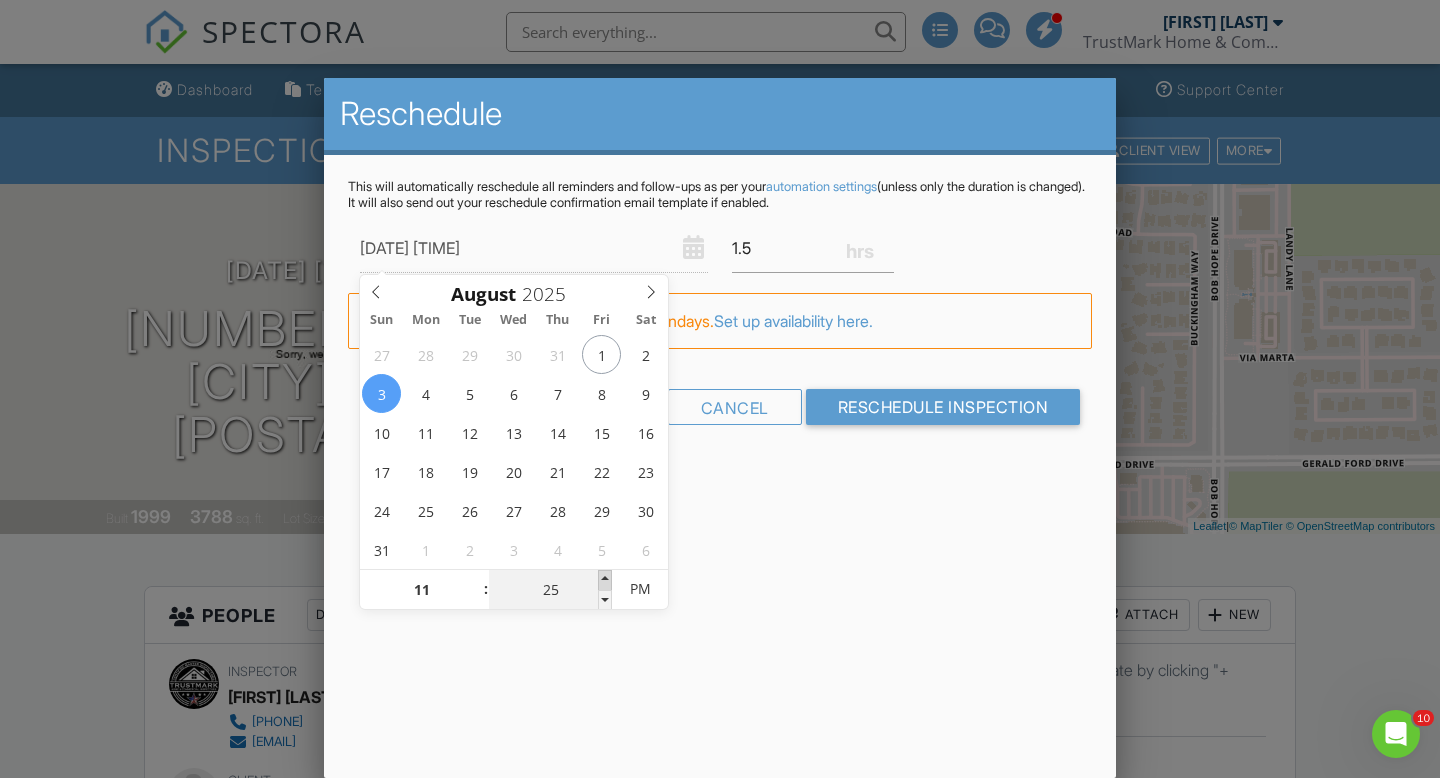 click at bounding box center [605, 580] 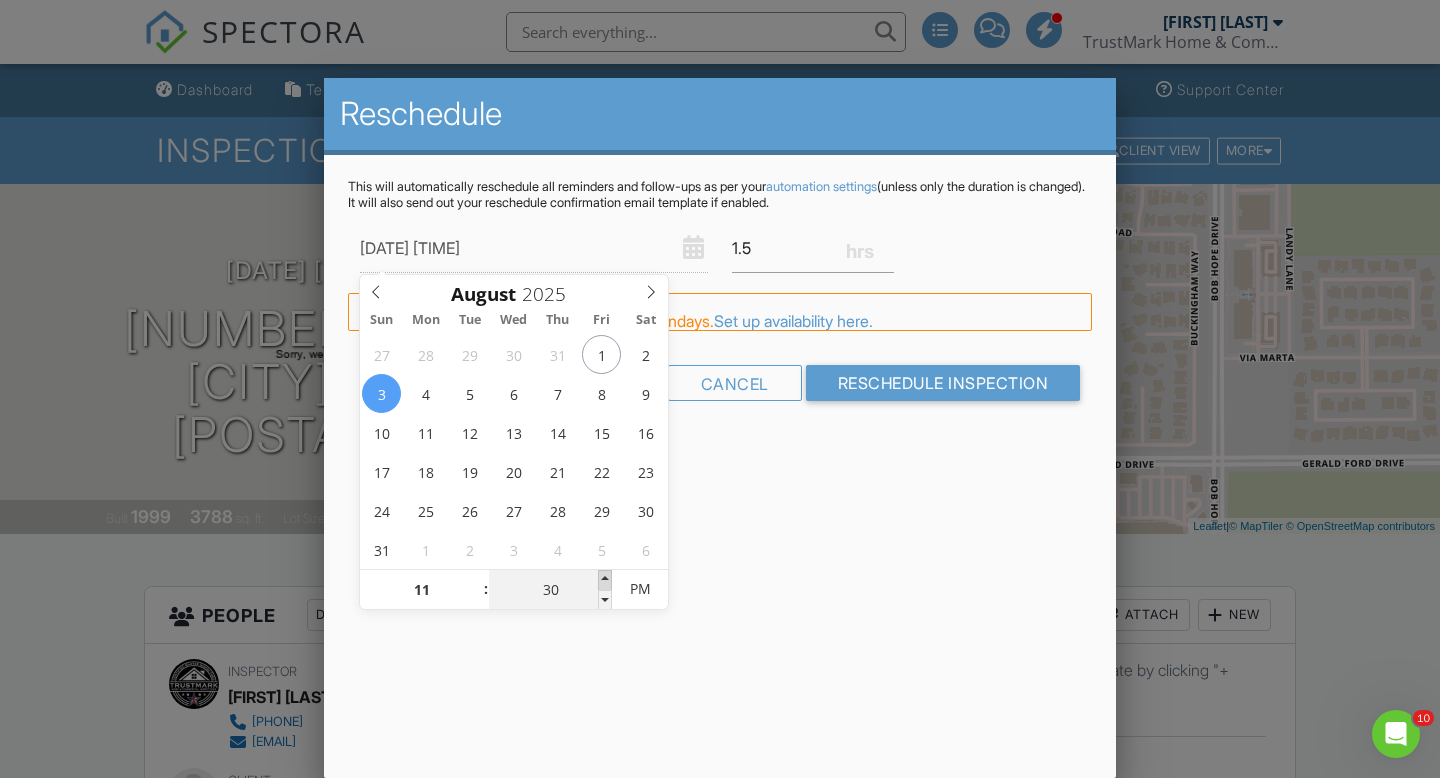 click at bounding box center (605, 580) 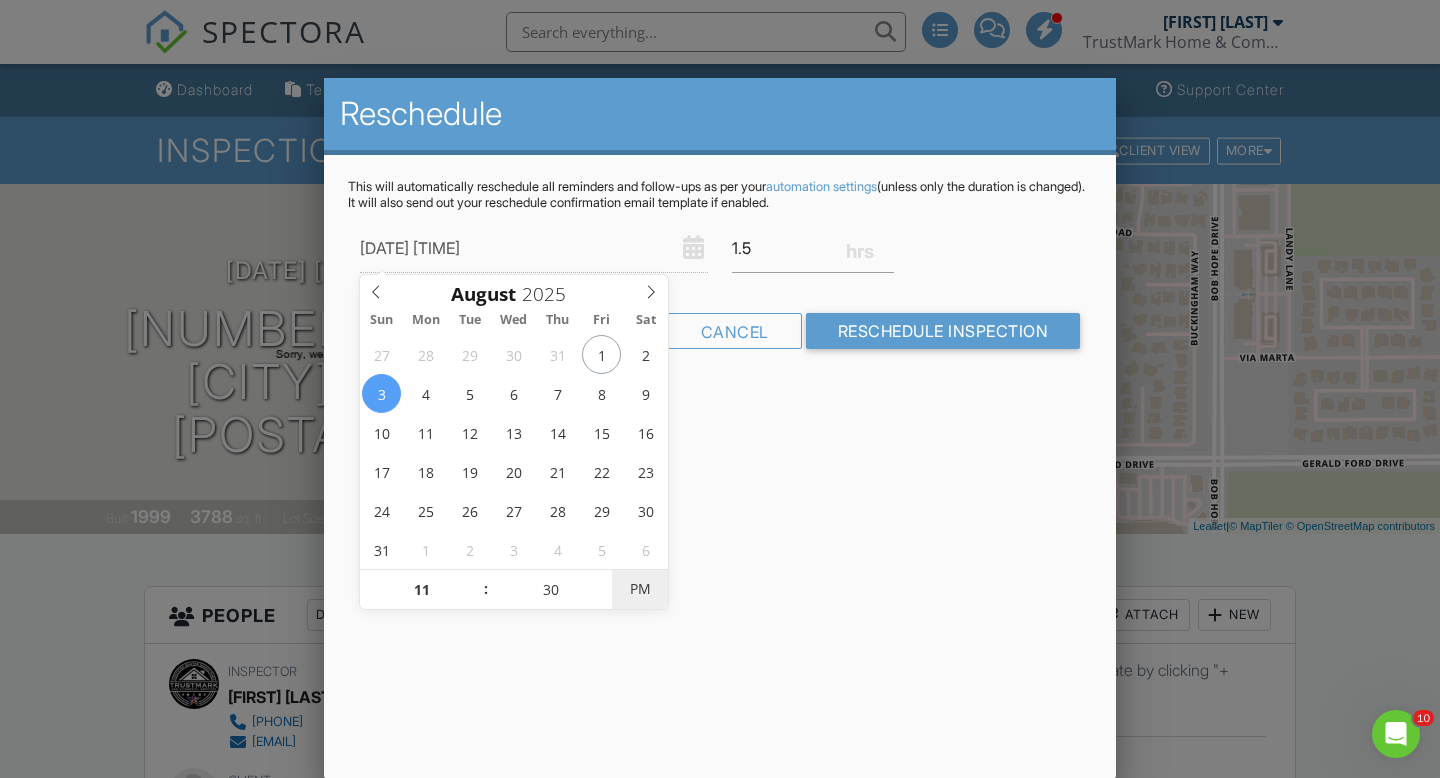 type on "08/03/2025 11:30 AM" 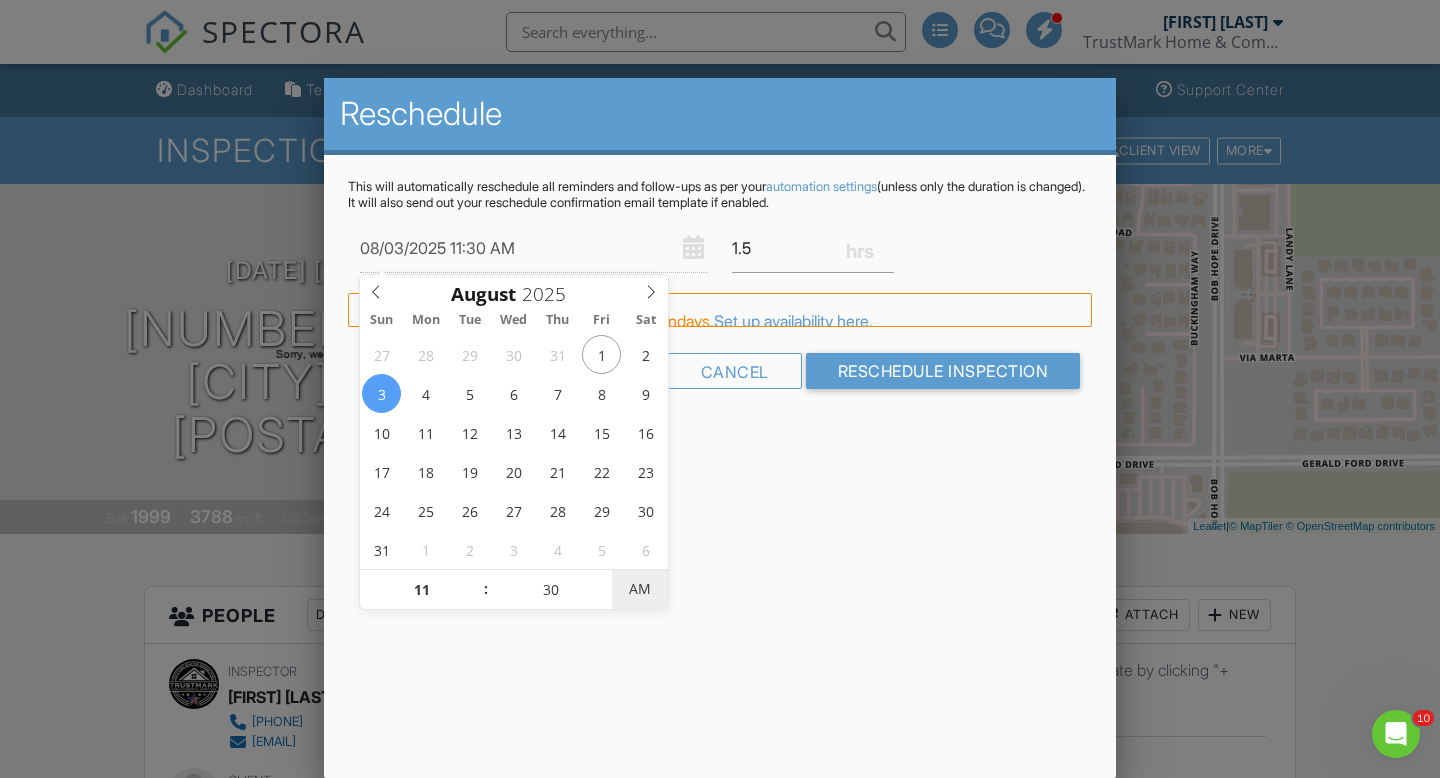 click on "AM" at bounding box center (639, 589) 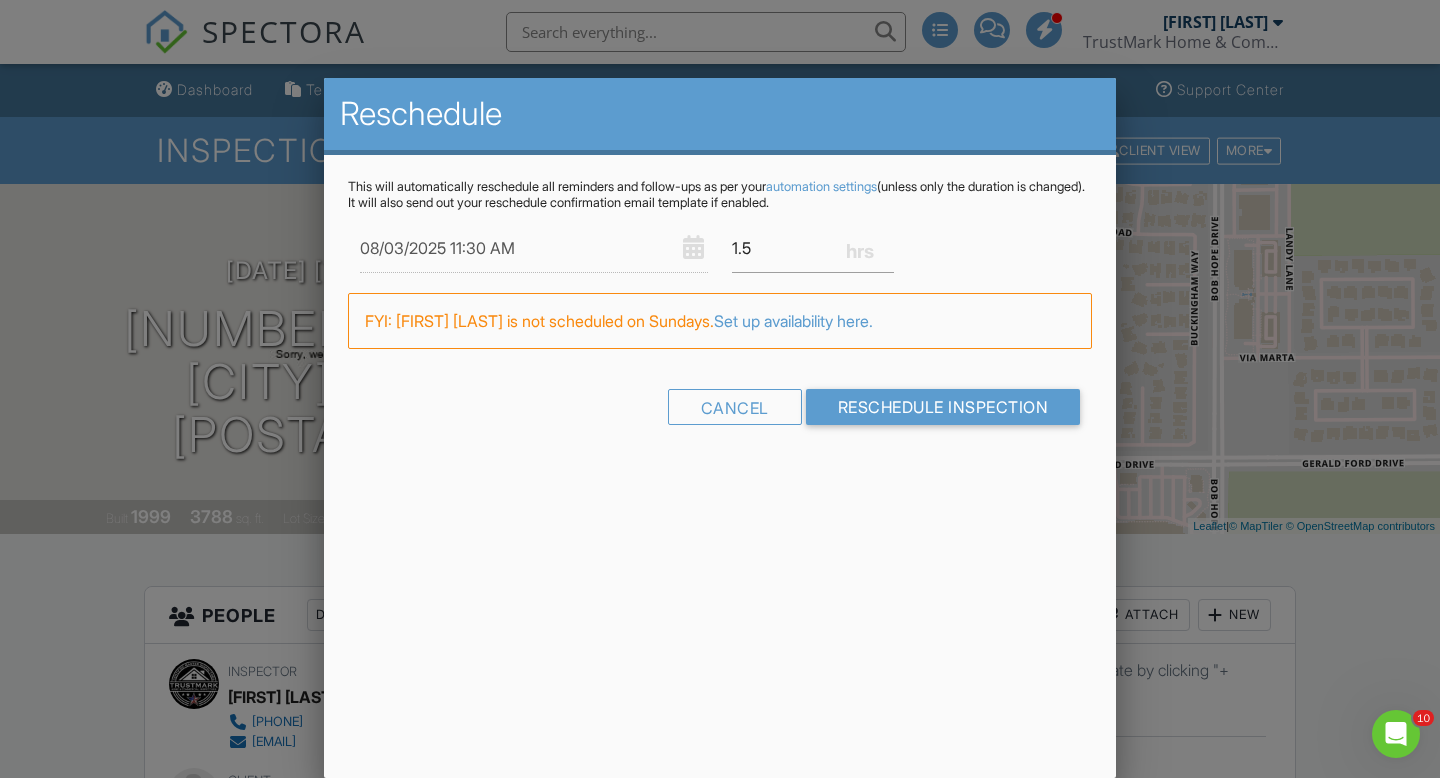 click on "Reschedule
This will automatically reschedule all reminders and follow-ups as per your  automation settings  (unless only the duration is changed). It will also send out your reschedule confirmation email template if enabled.
08/03/2025 11:30 AM
1.5
Warning: this date/time is in the past.
FYI: Paul Lister is not scheduled on Sundays.  Set up availability here.
Cancel
Reschedule Inspection" at bounding box center (720, 428) 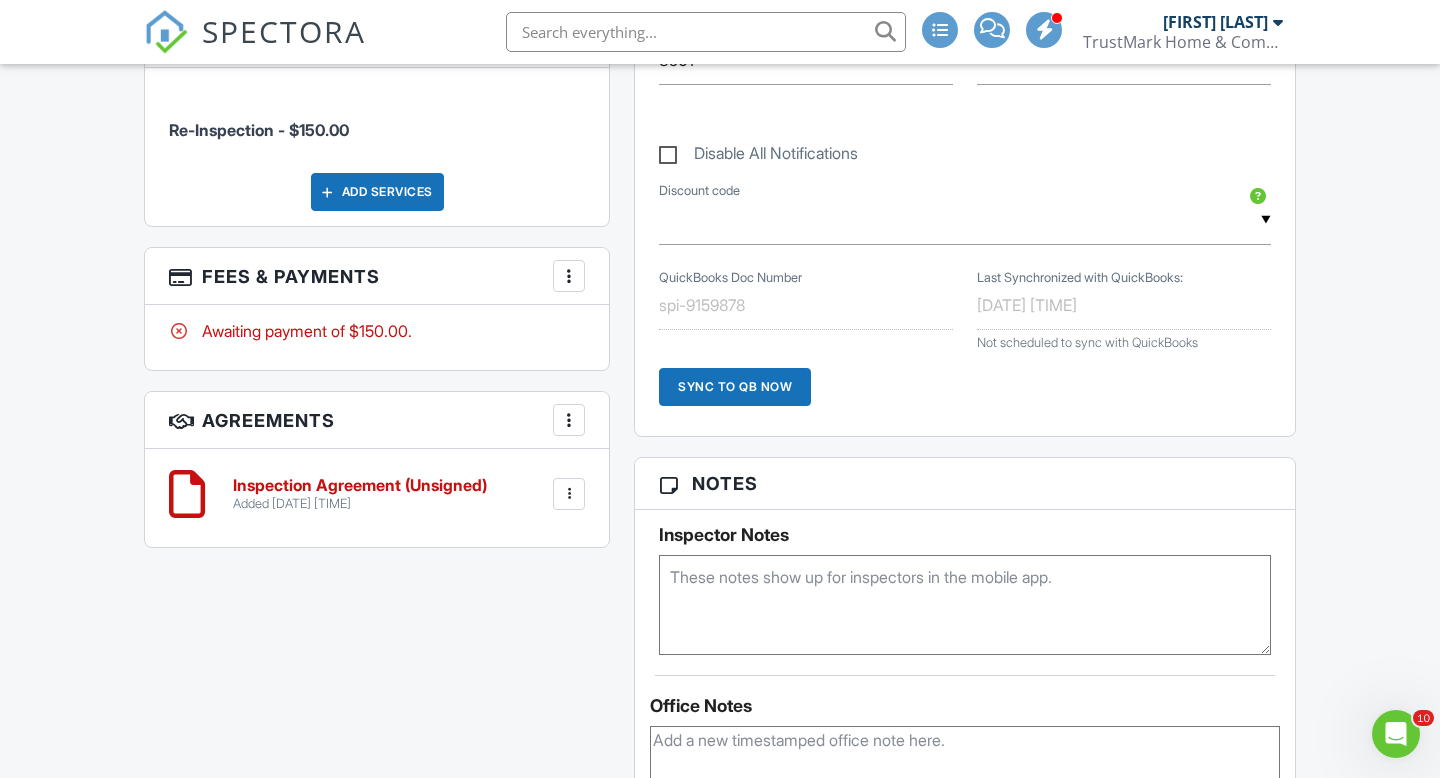 scroll, scrollTop: 0, scrollLeft: 0, axis: both 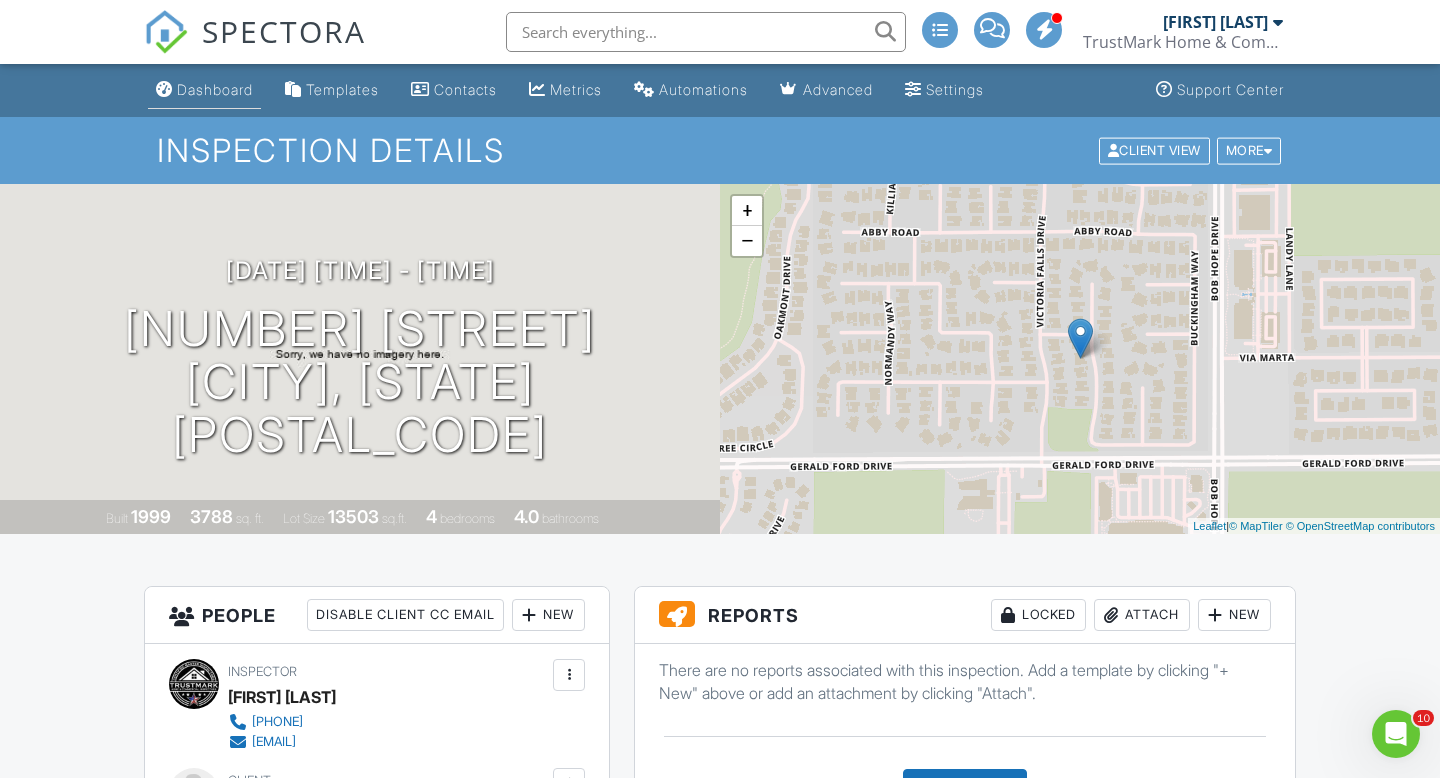 click on "Dashboard" at bounding box center (215, 89) 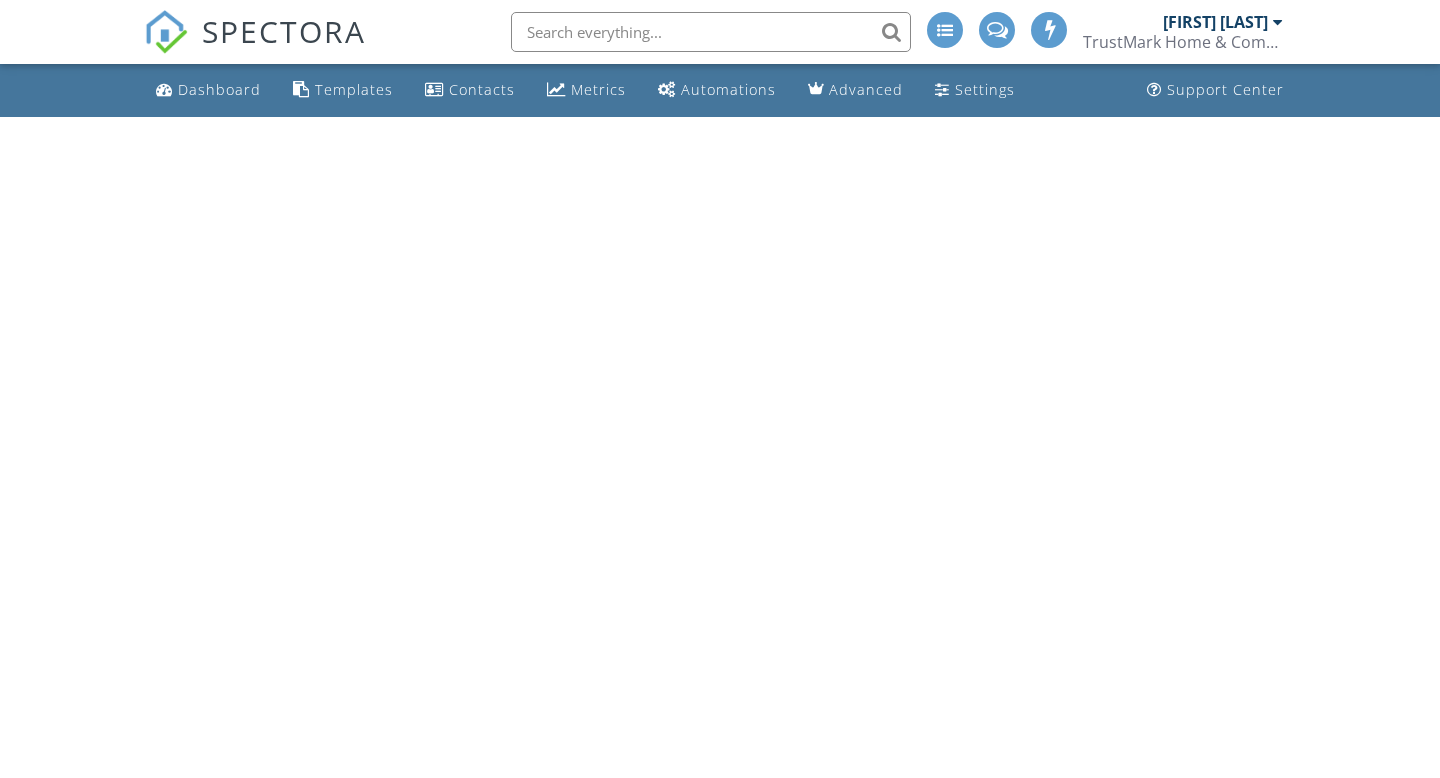 scroll, scrollTop: 0, scrollLeft: 0, axis: both 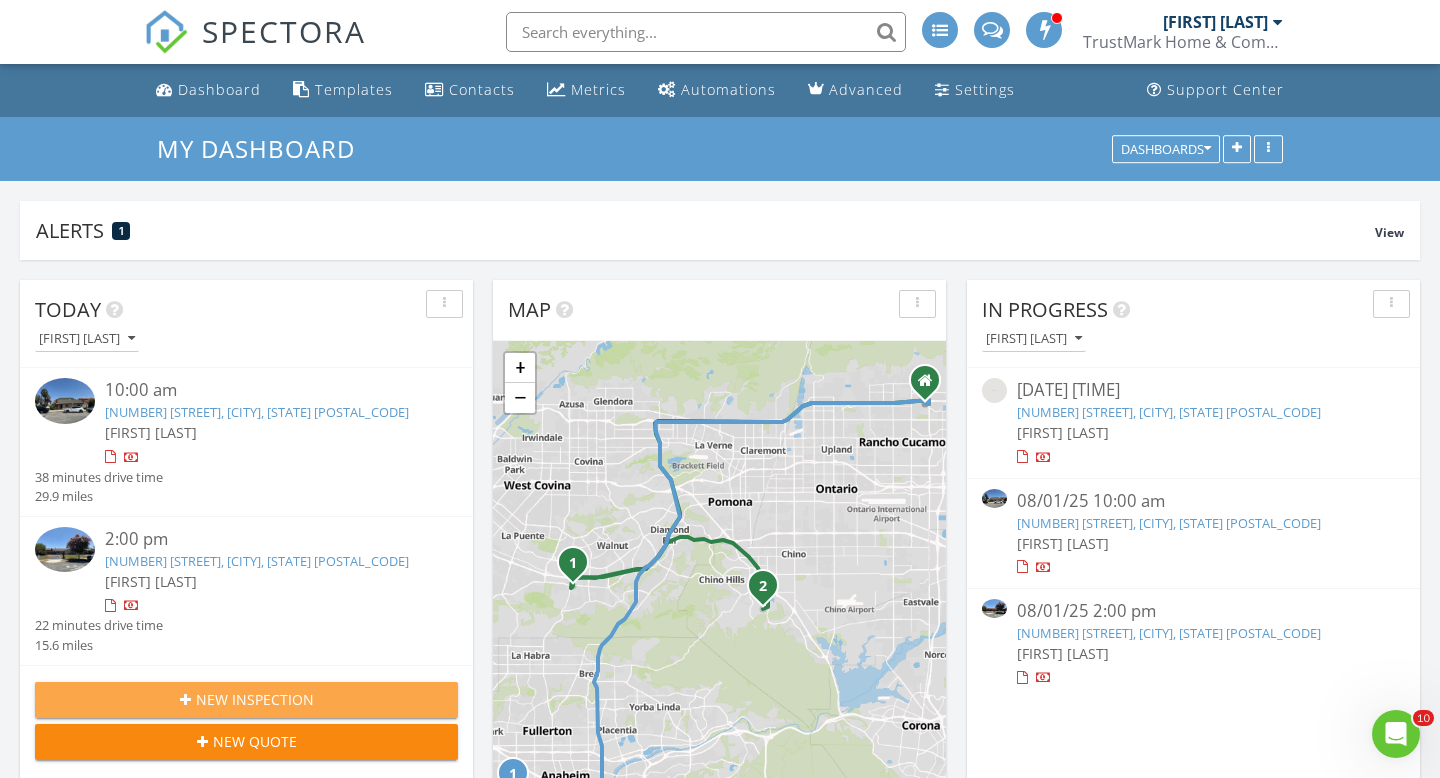 click on "New Inspection" at bounding box center (255, 699) 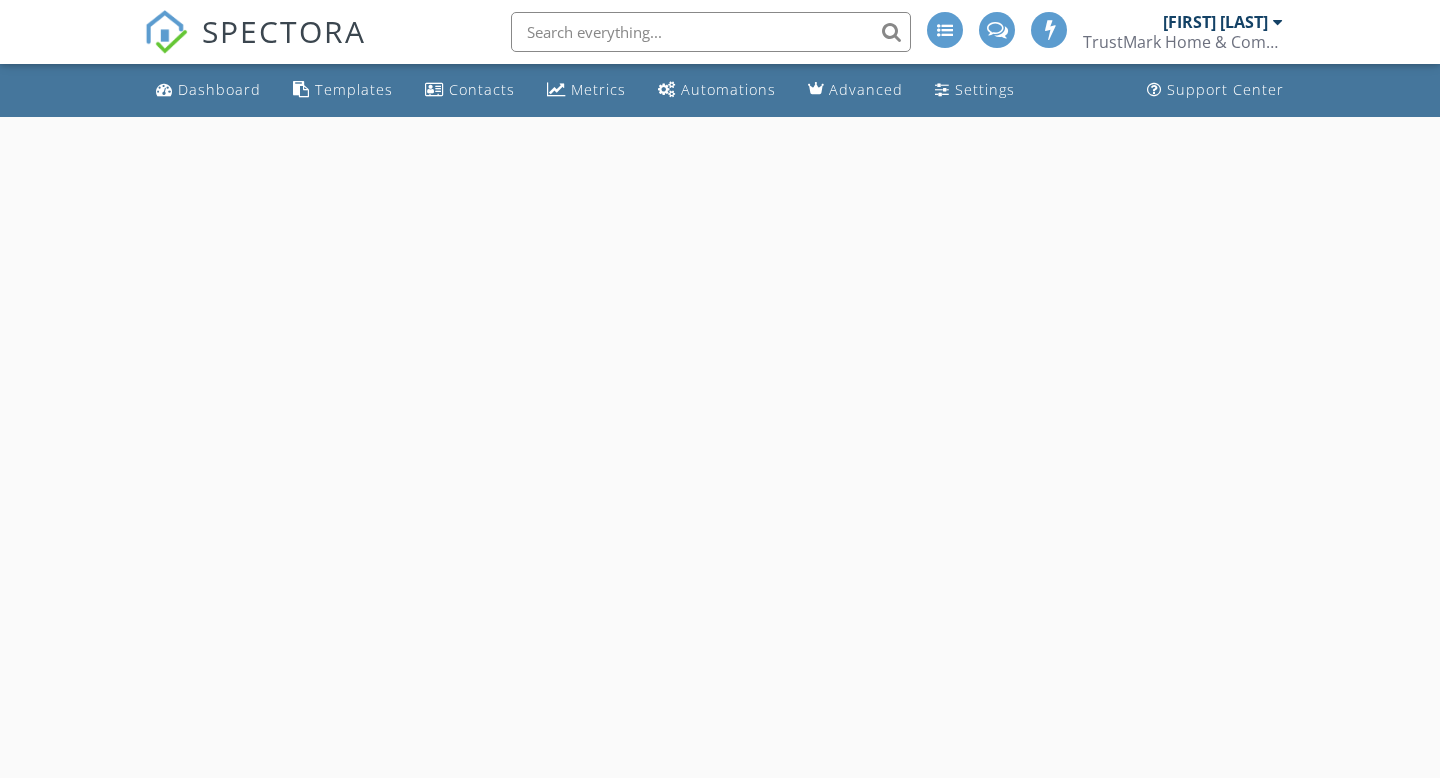 scroll, scrollTop: 0, scrollLeft: 0, axis: both 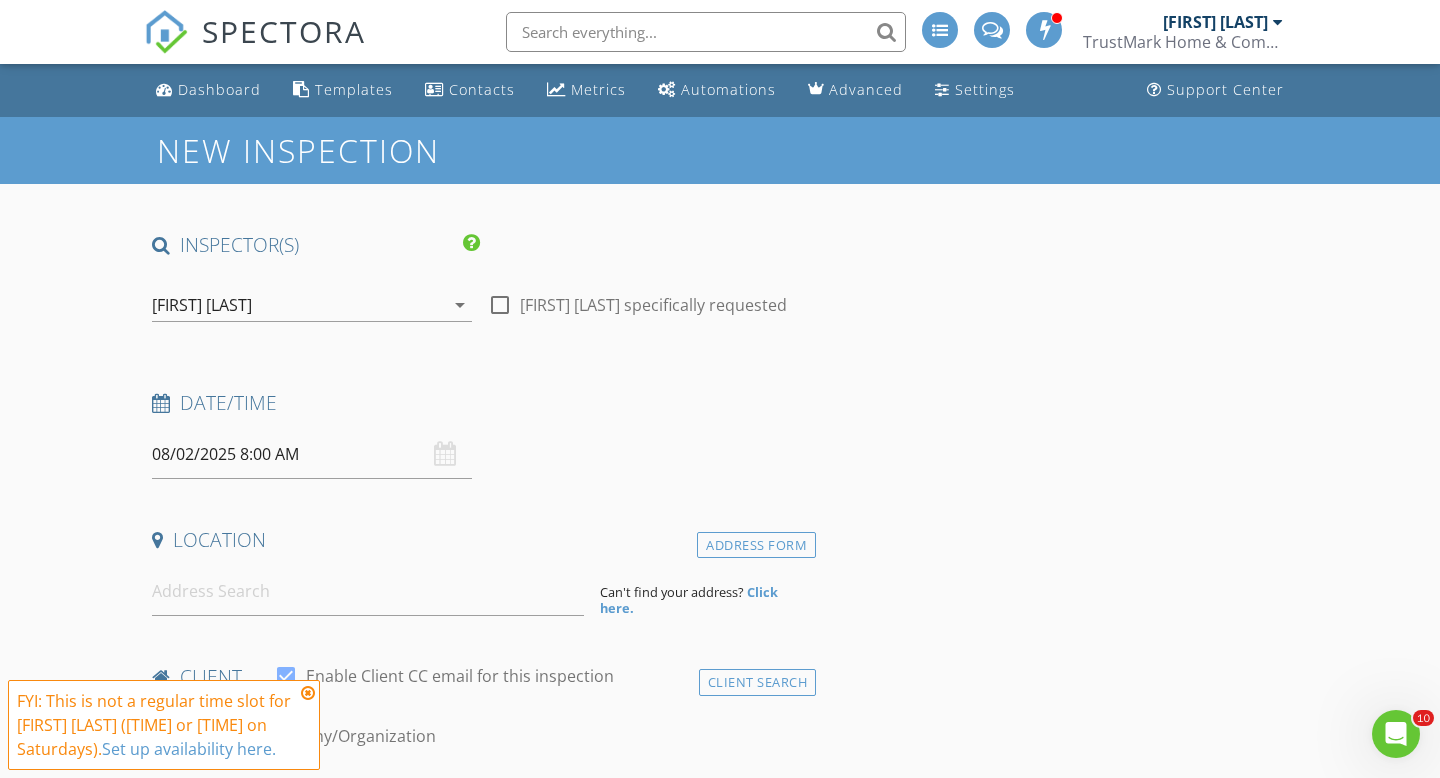 click on "arrow_drop_down" at bounding box center (460, 305) 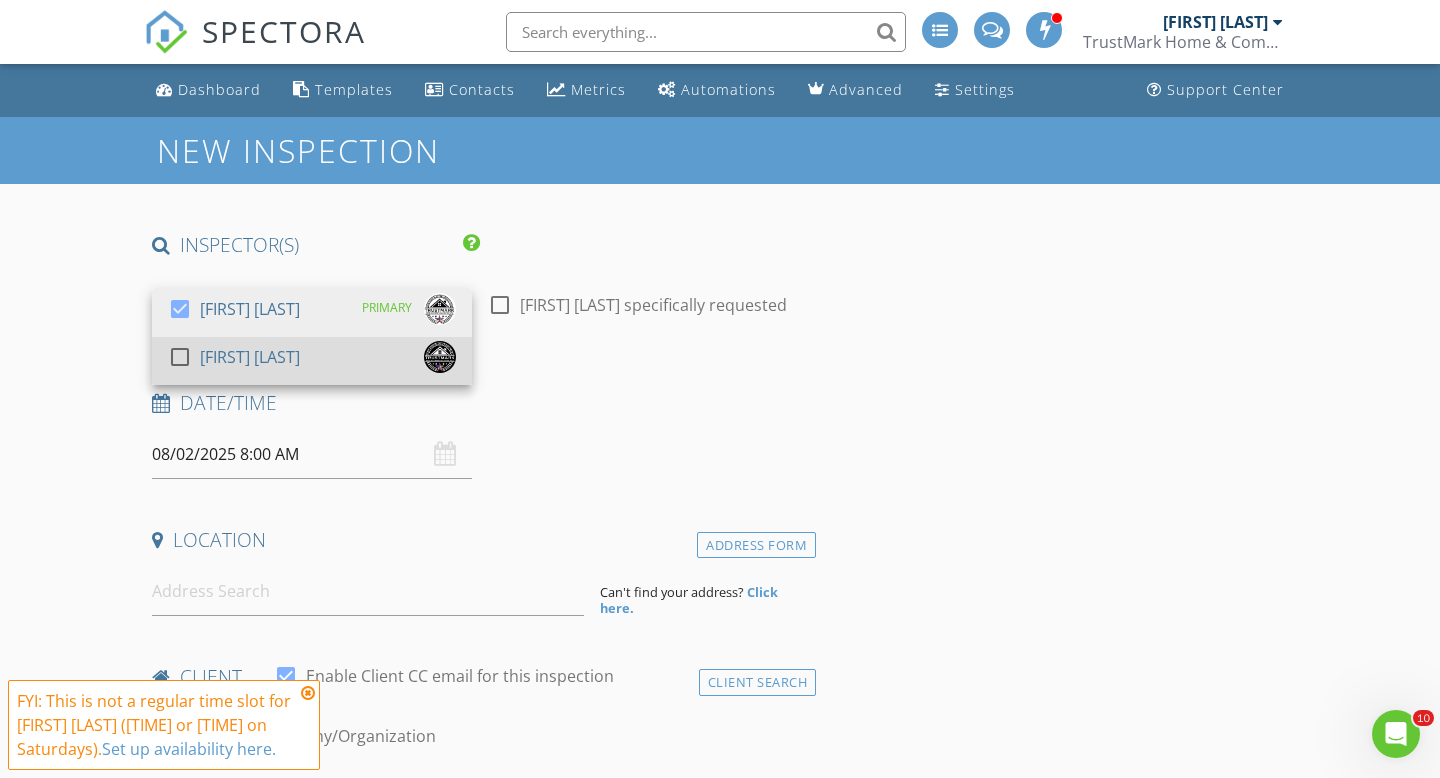 click at bounding box center [180, 357] 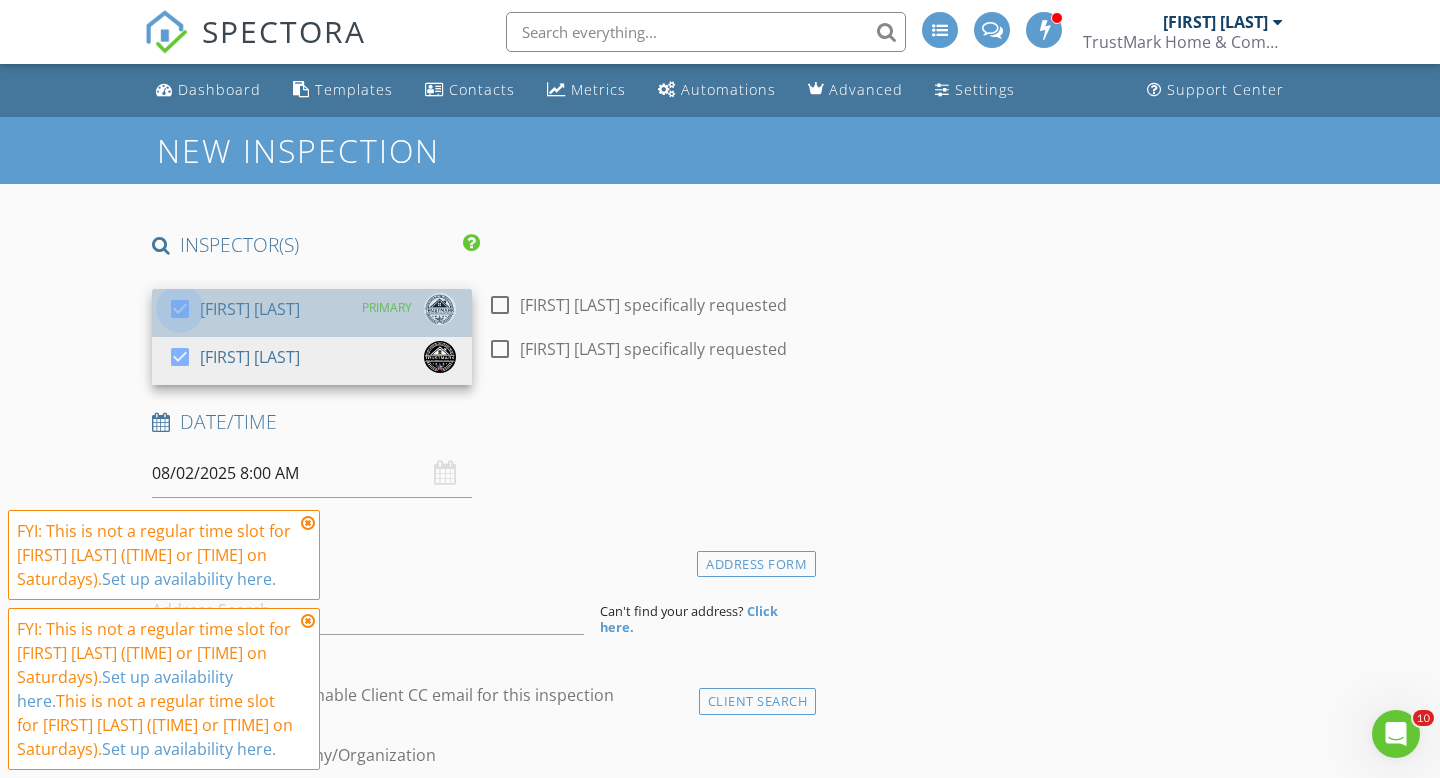 click at bounding box center [180, 309] 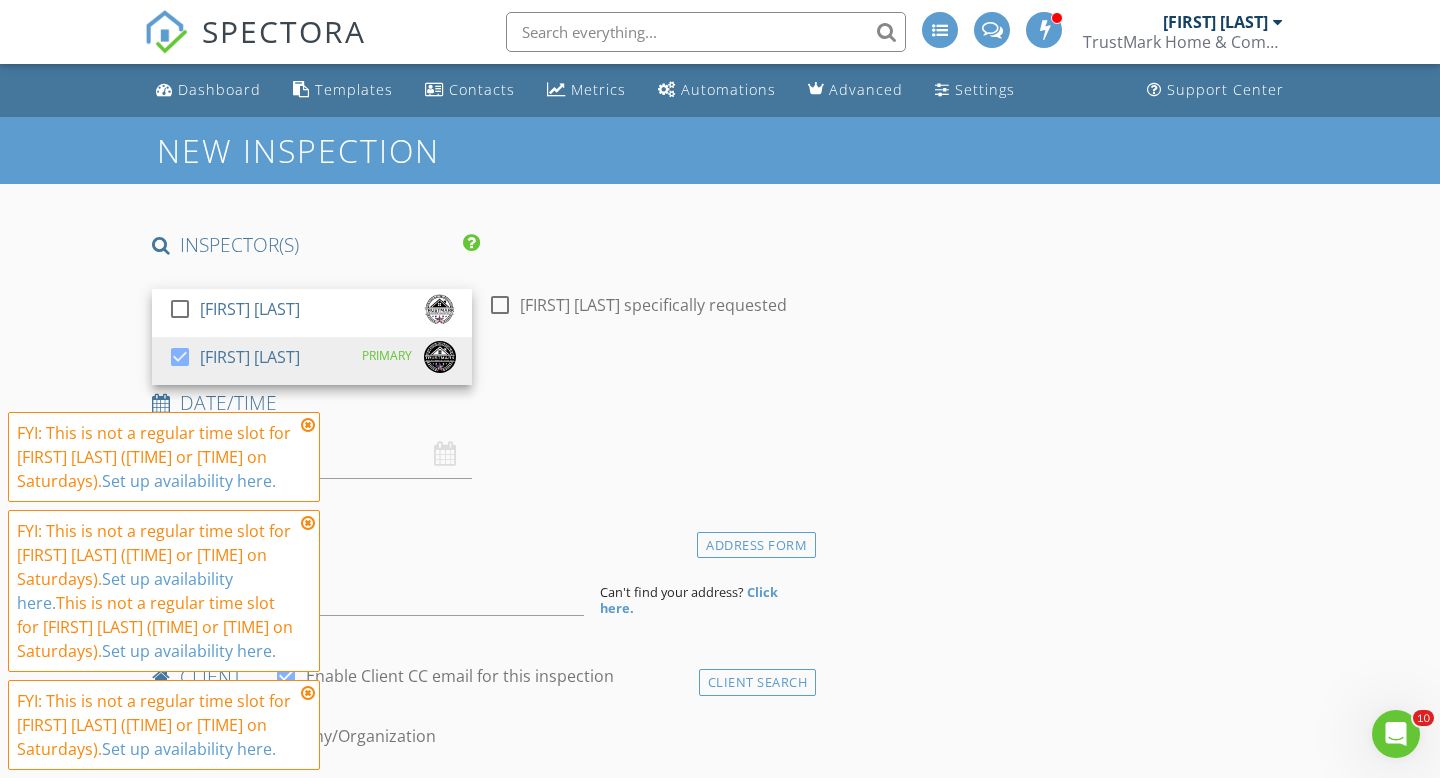 click at bounding box center [308, 425] 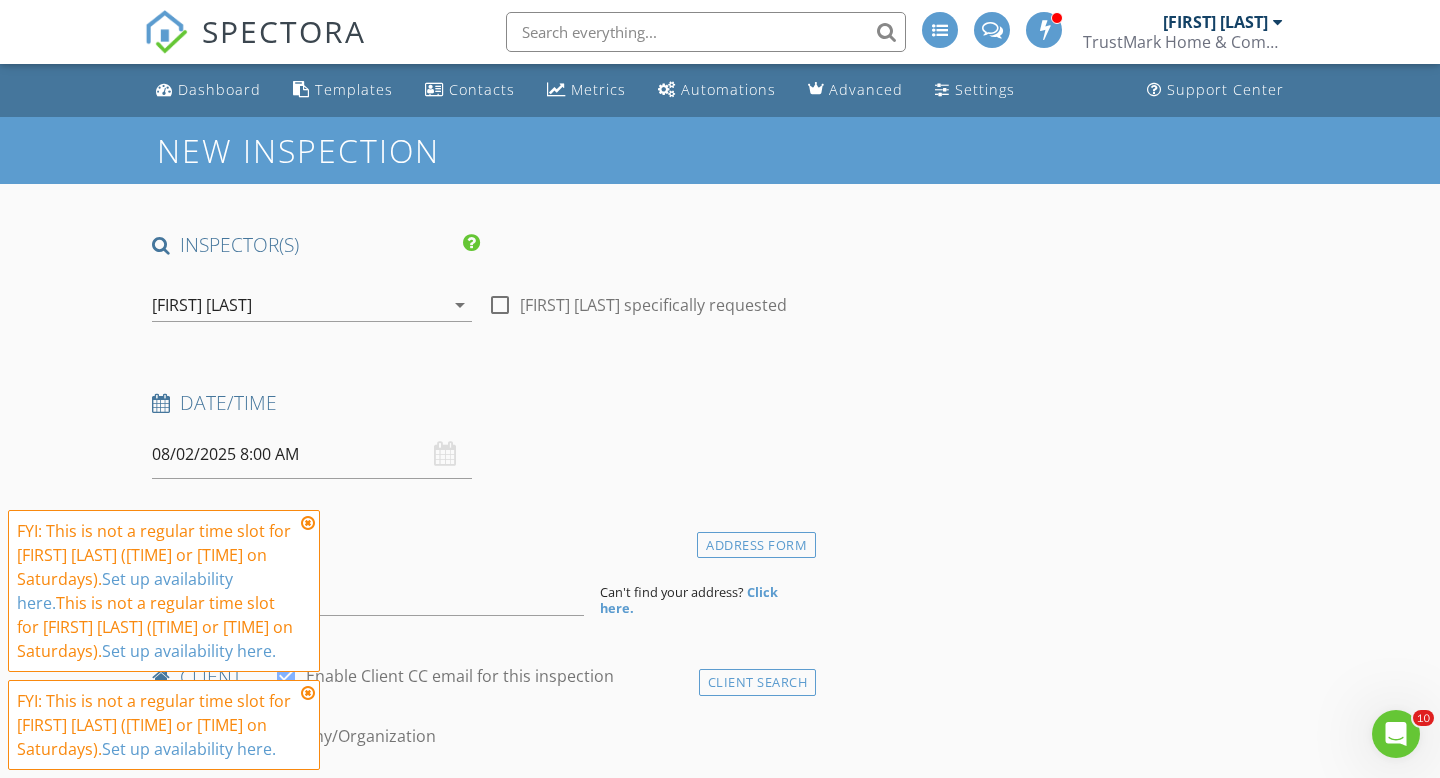click at bounding box center [308, 523] 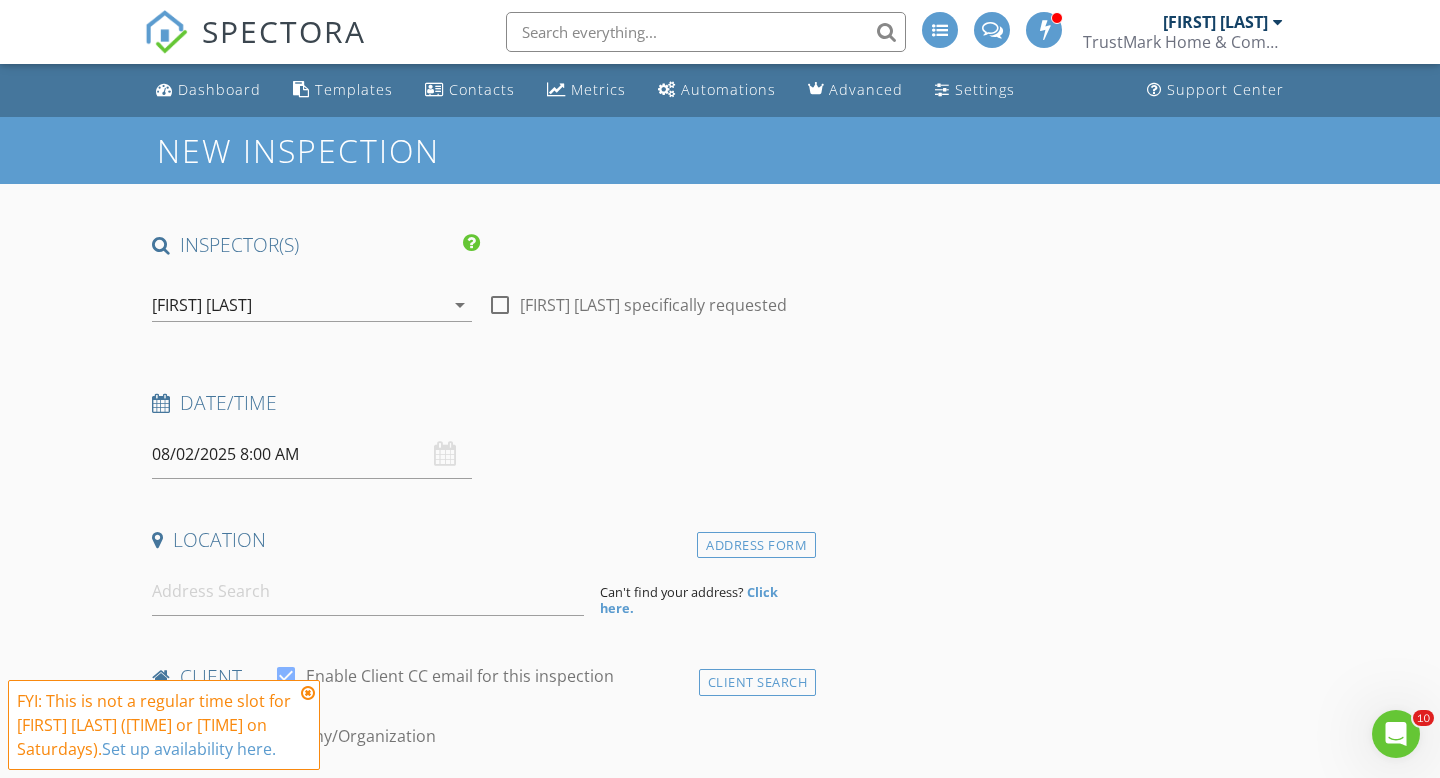 click at bounding box center [308, 693] 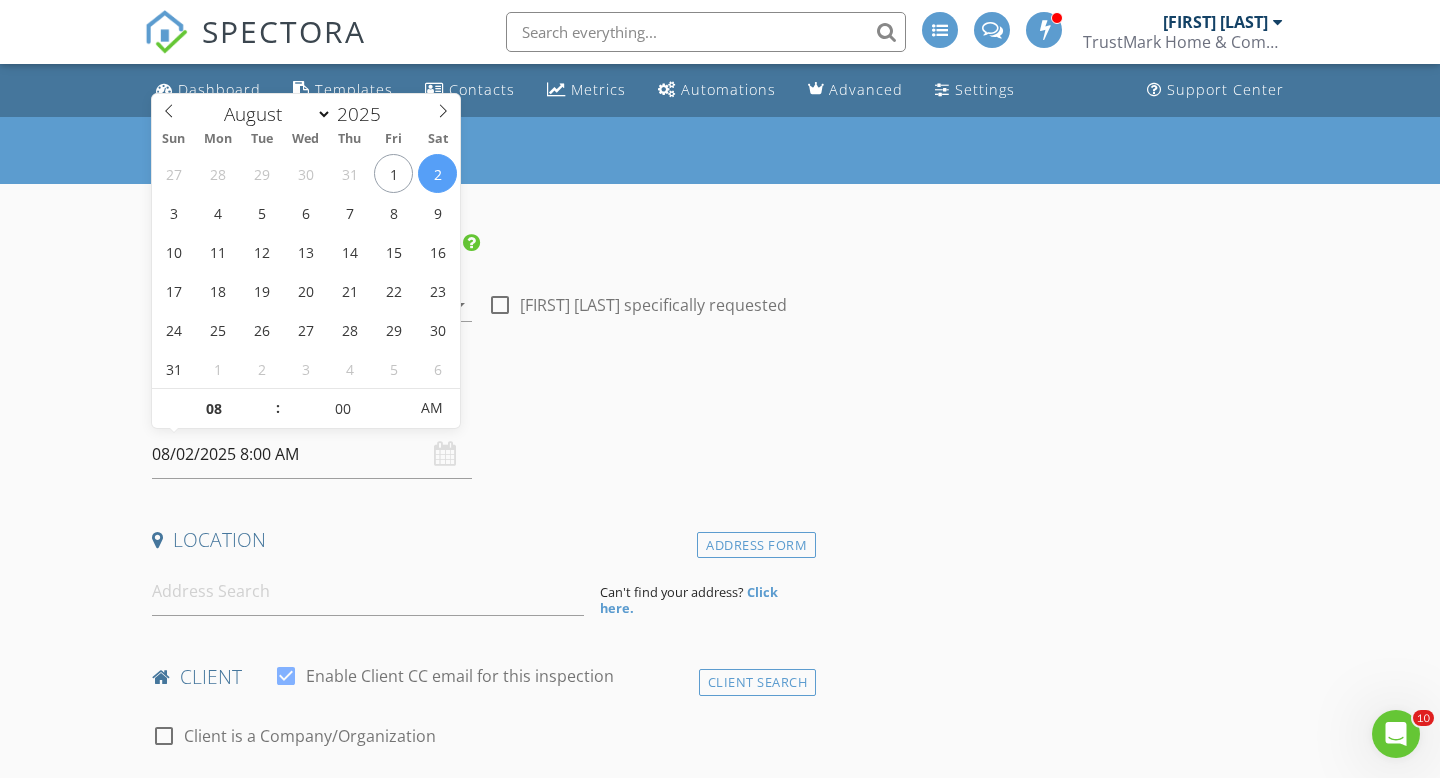 click on "08/02/2025 8:00 AM" at bounding box center [312, 454] 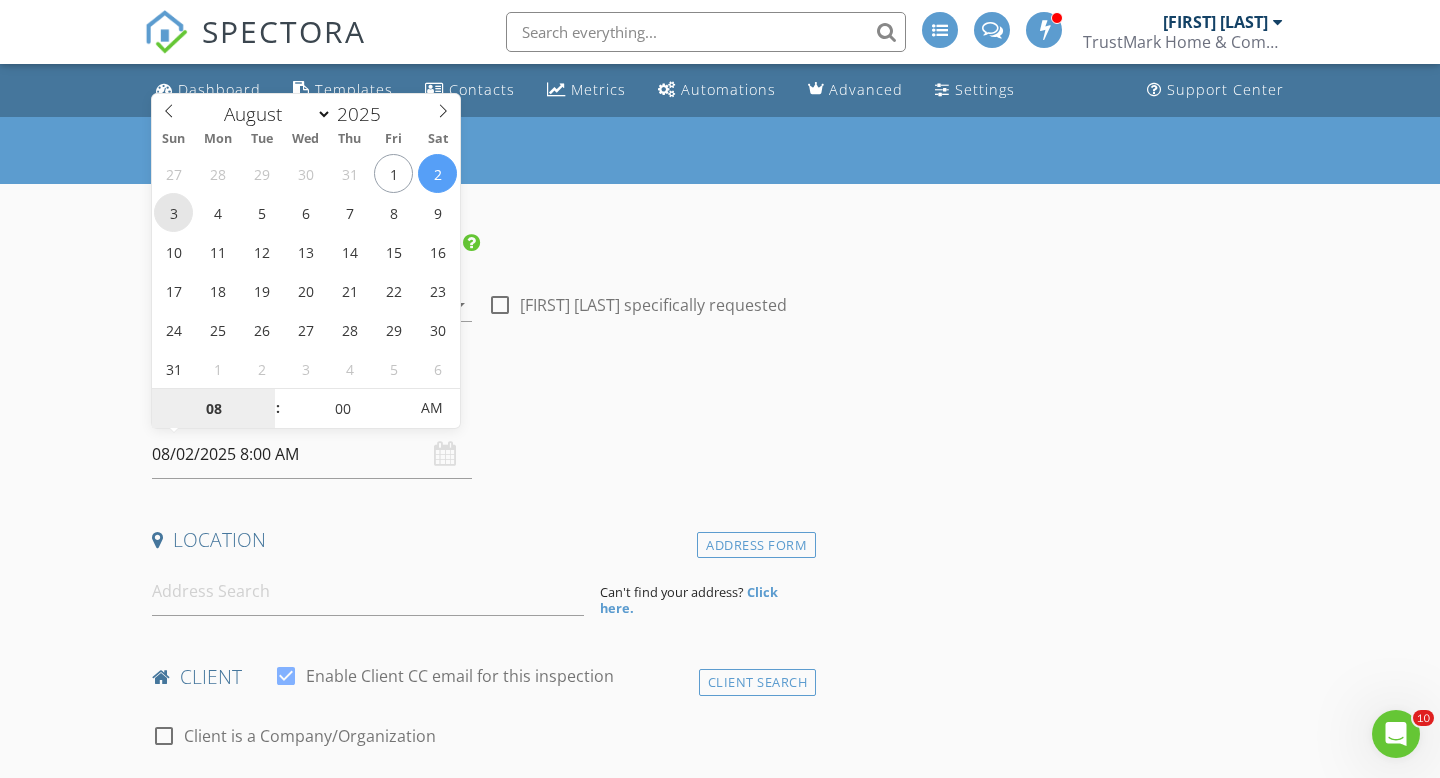 type on "08/03/2025 8:00 AM" 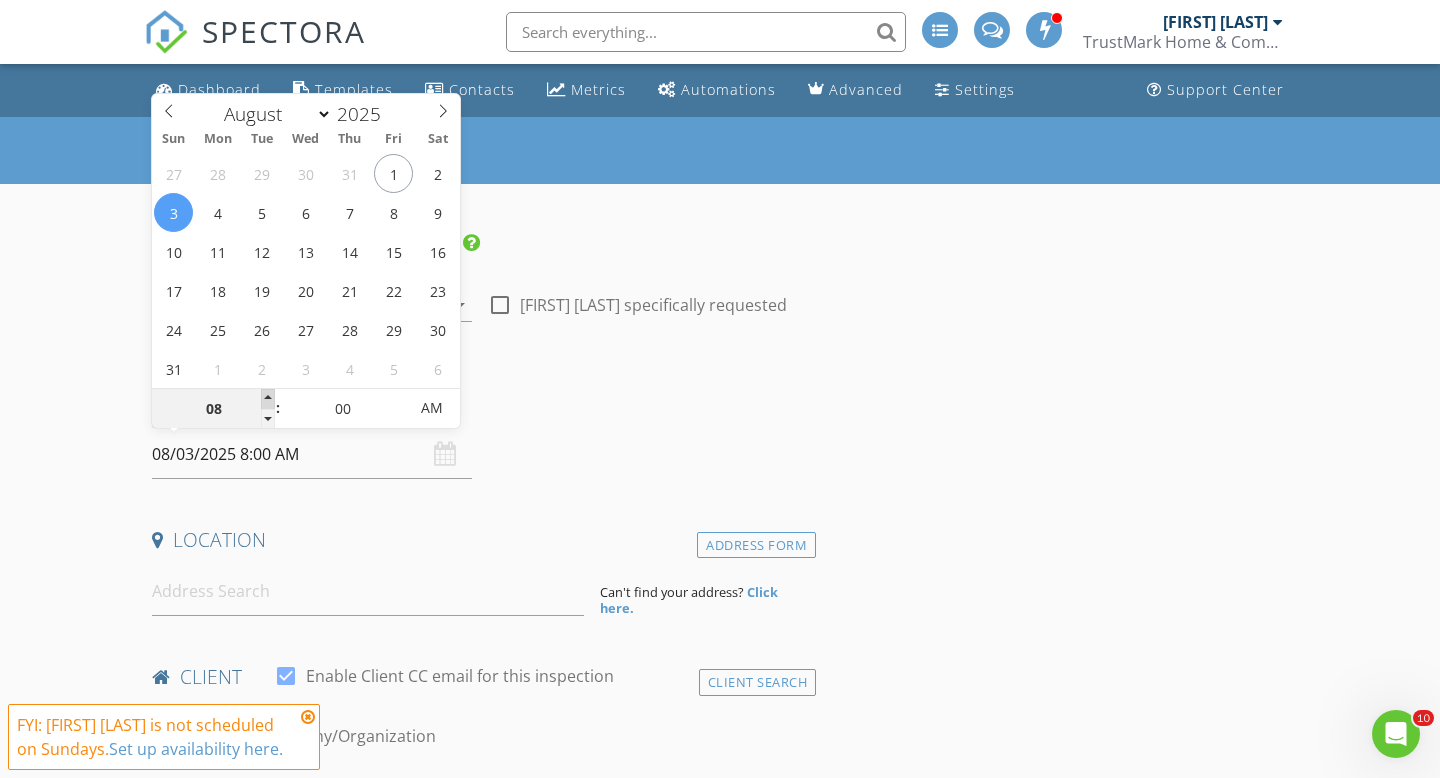 type on "09" 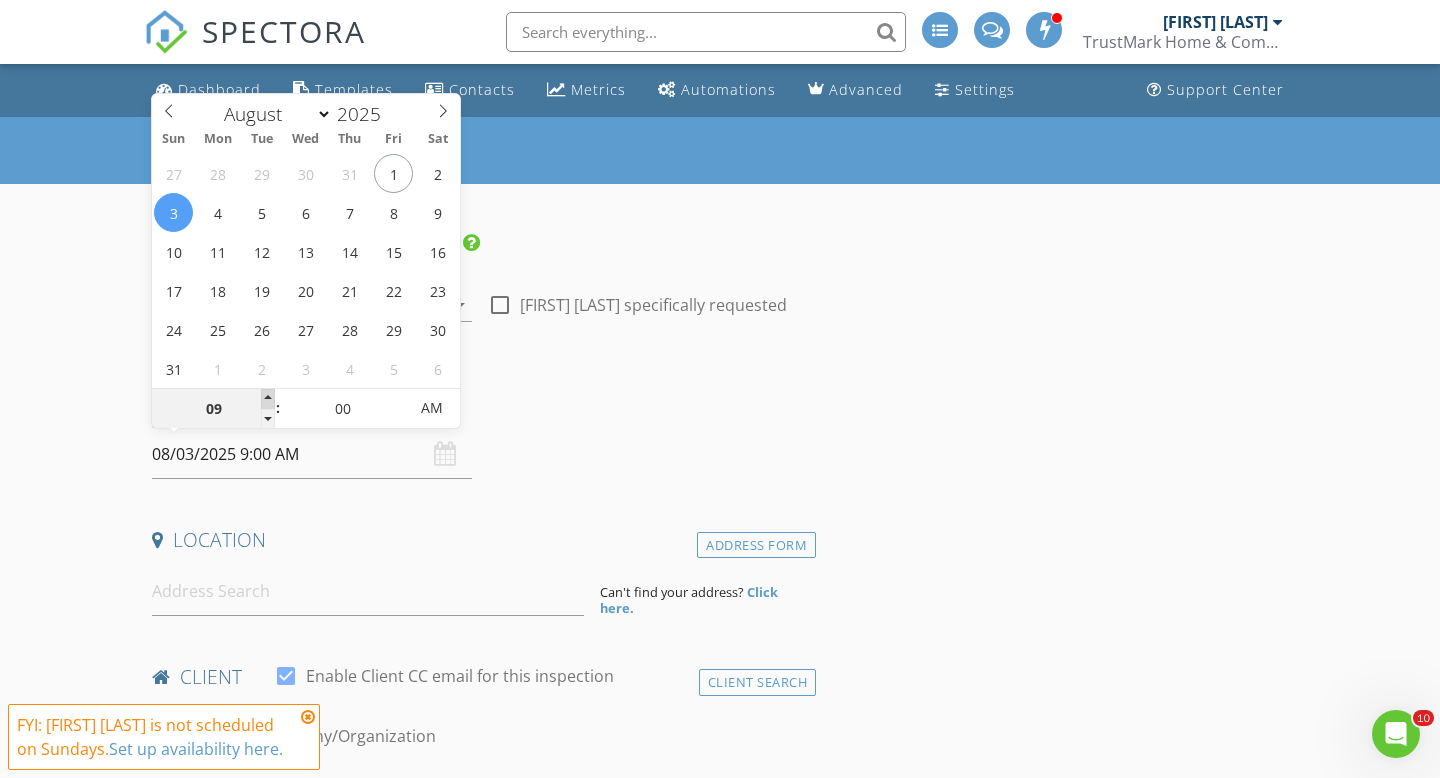 click at bounding box center [268, 399] 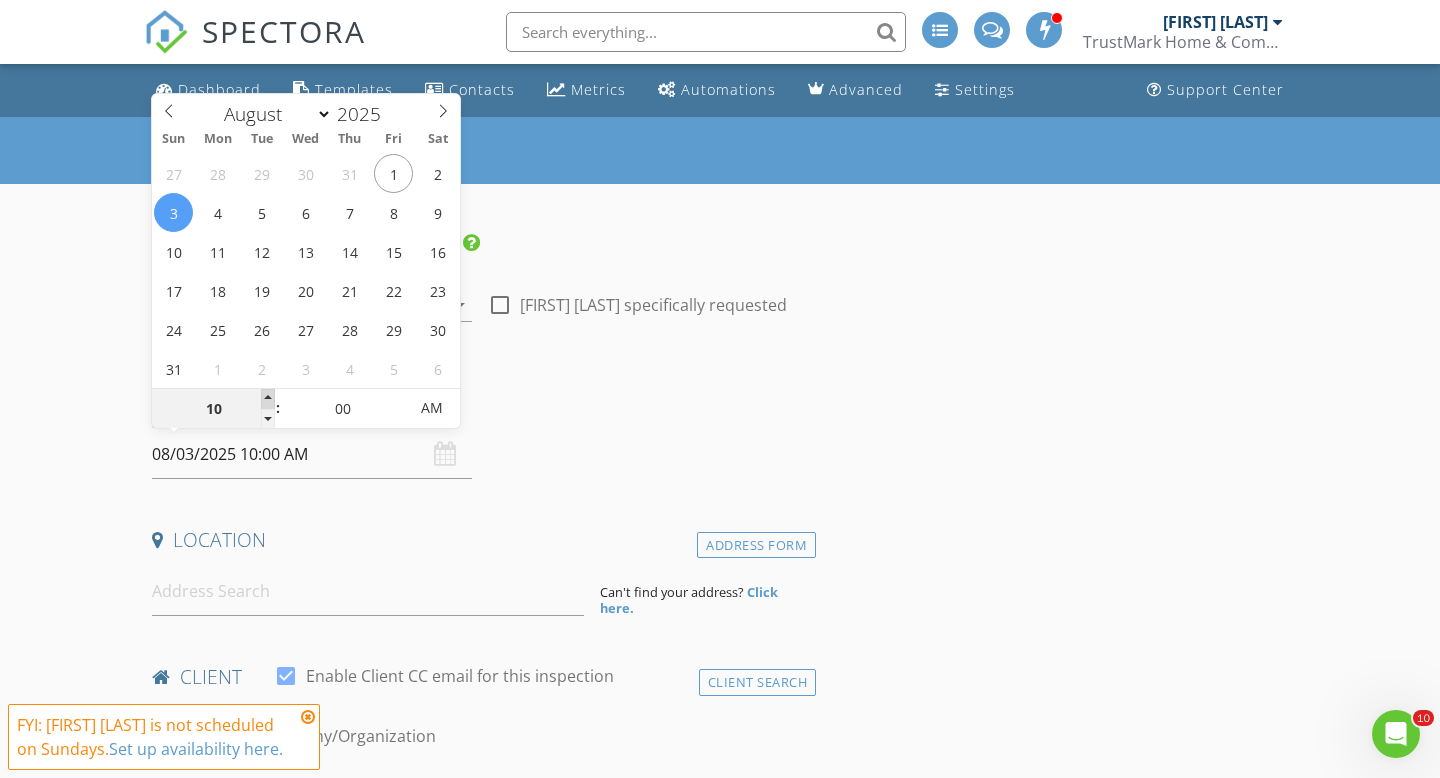 click at bounding box center [268, 399] 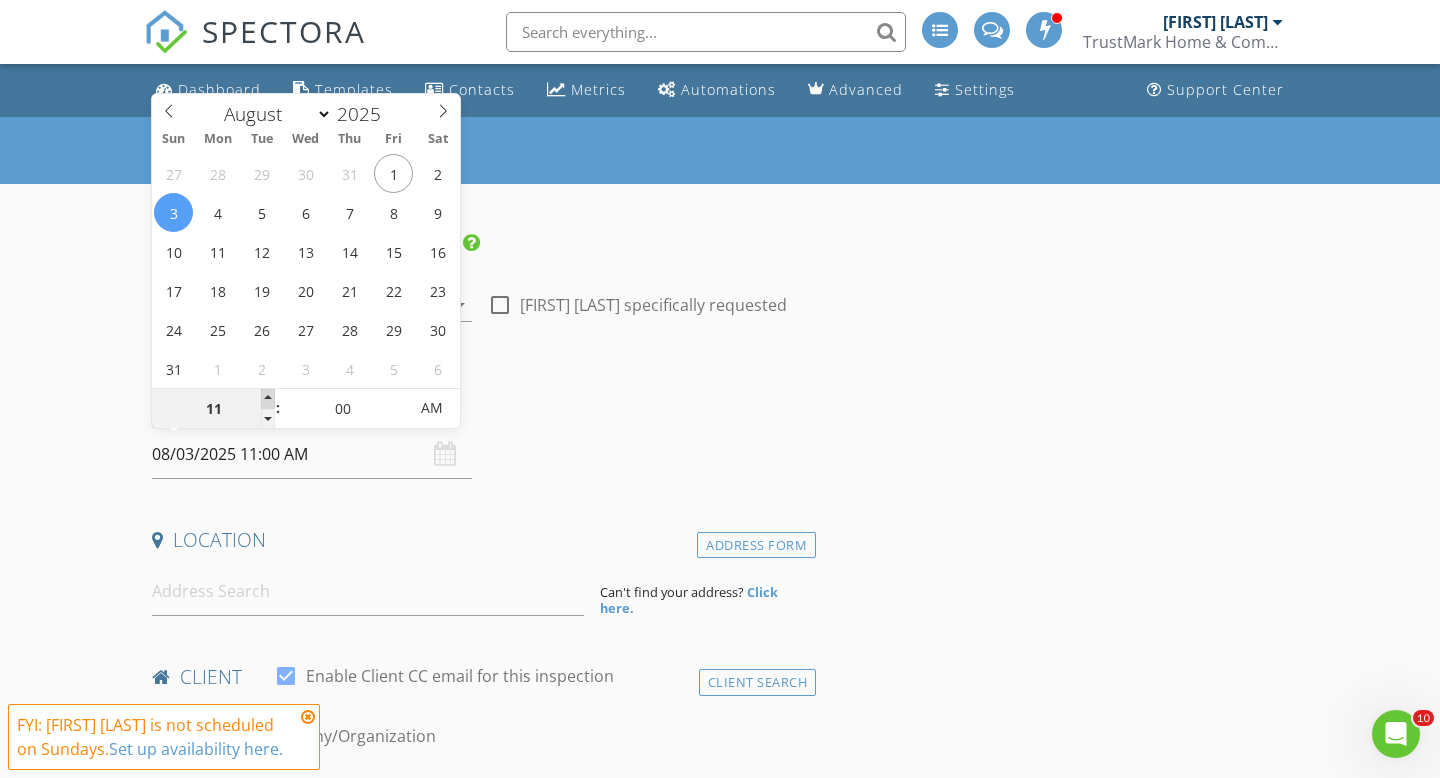 click at bounding box center [268, 399] 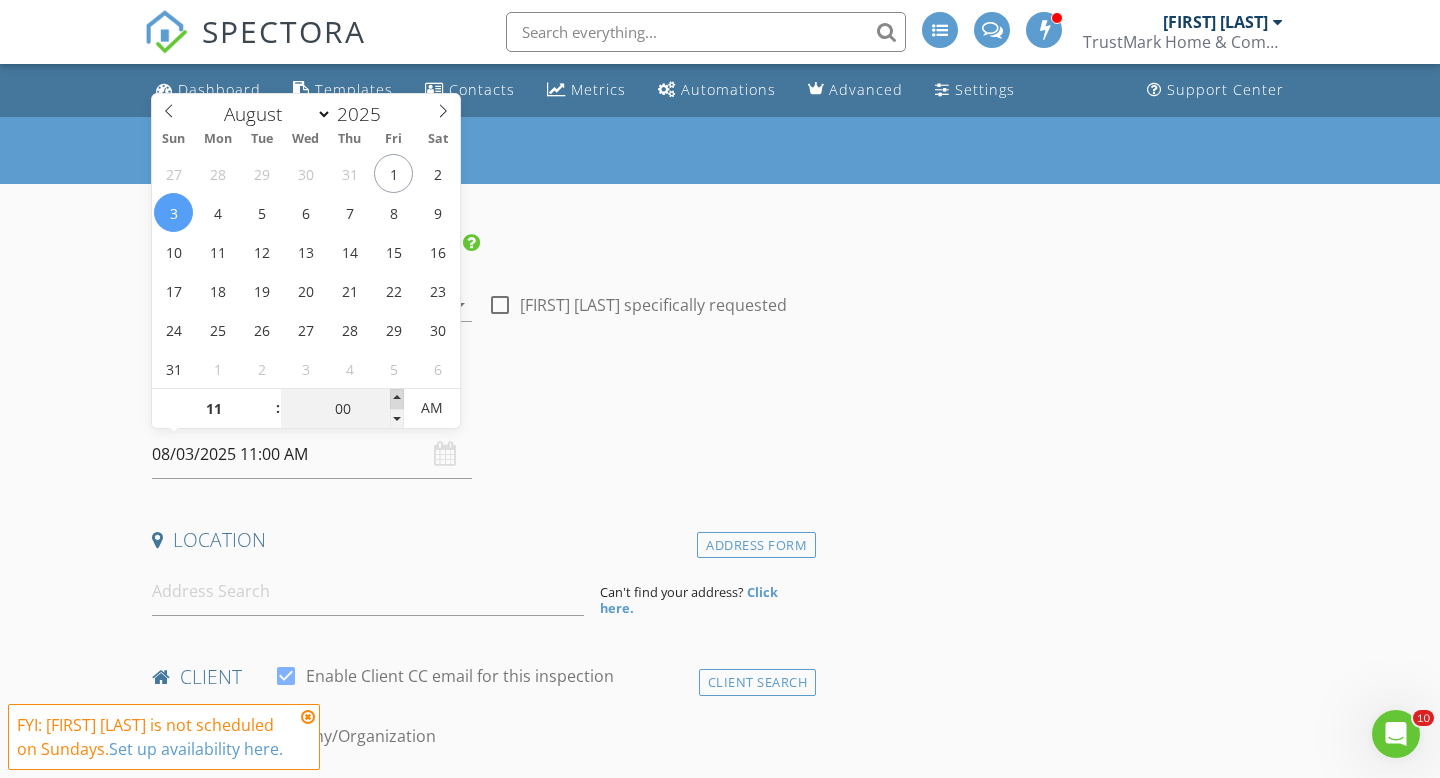 type on "05" 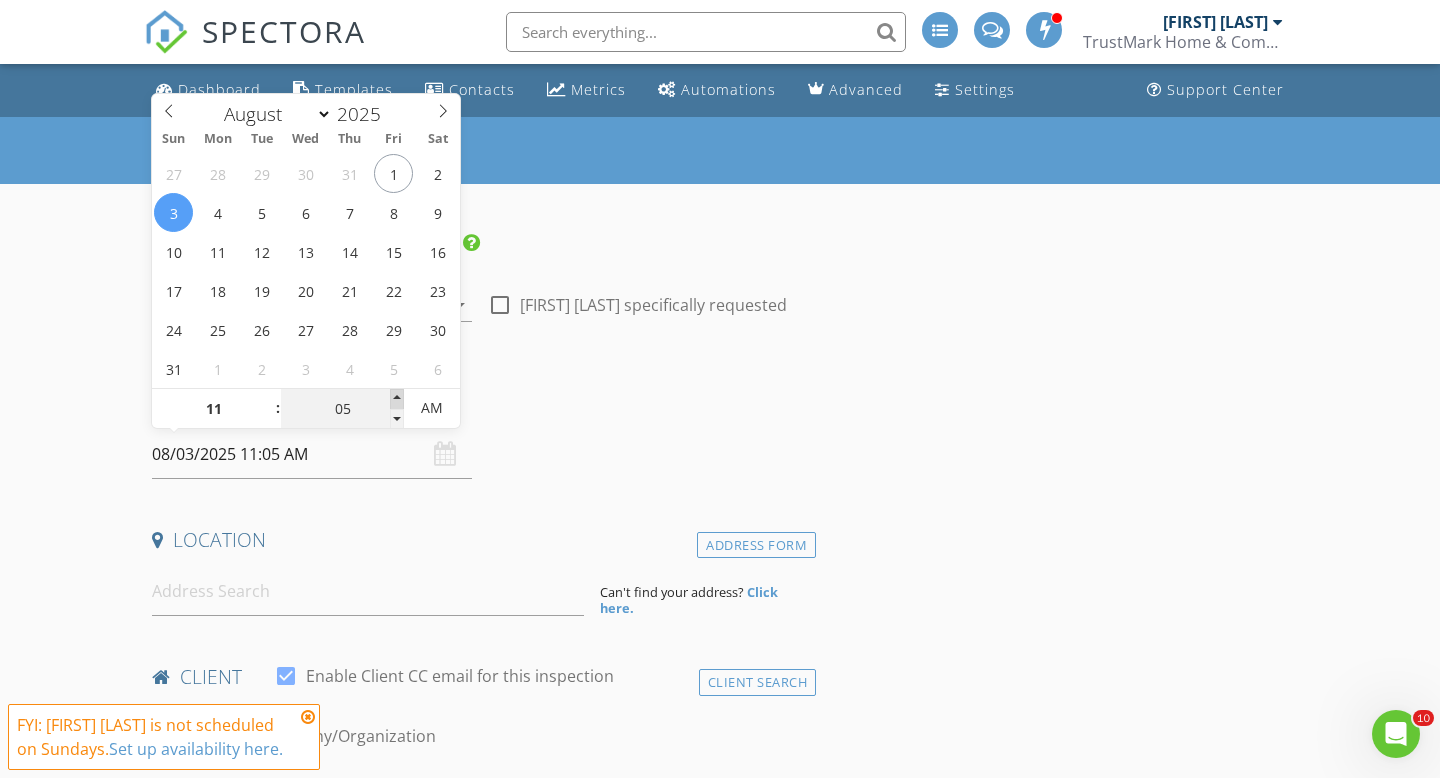 click at bounding box center [397, 399] 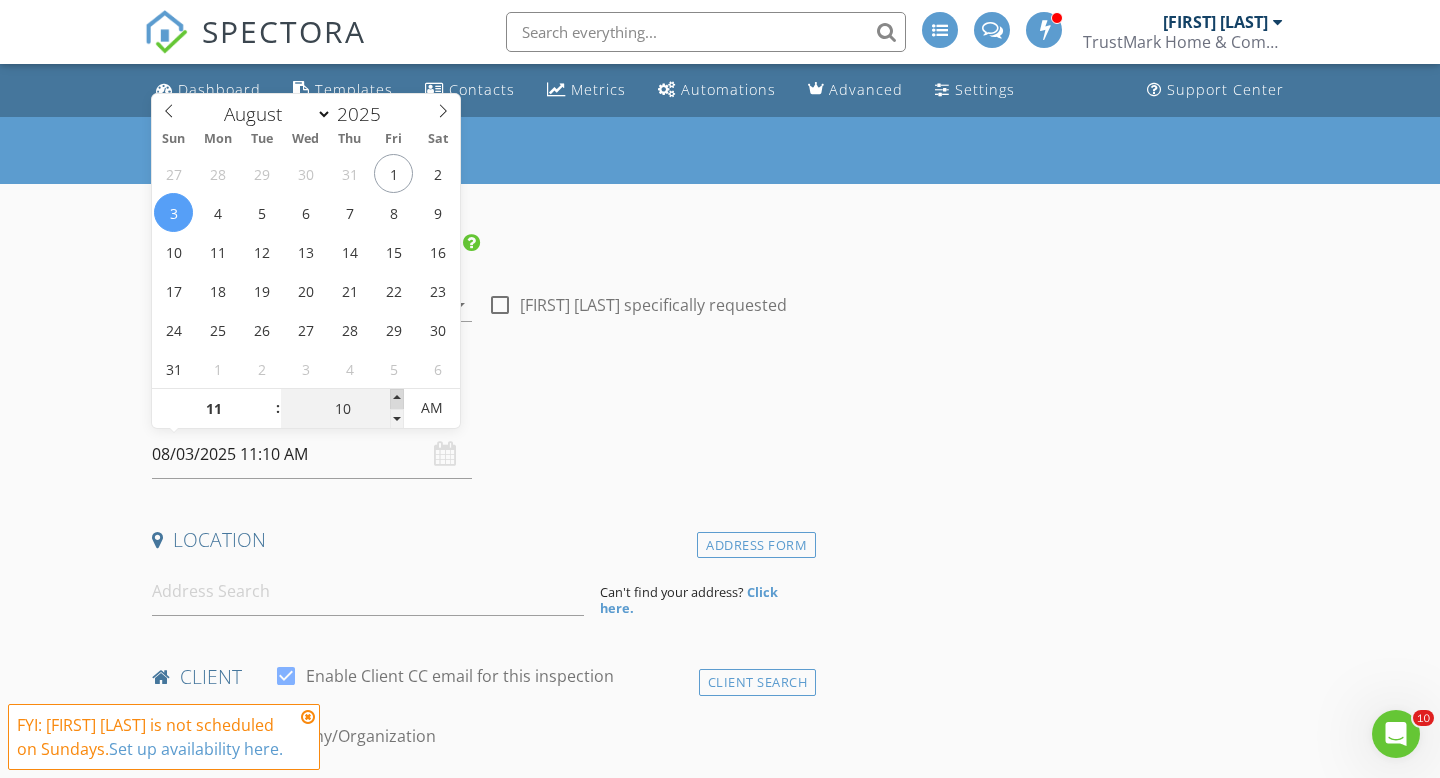 click at bounding box center (397, 399) 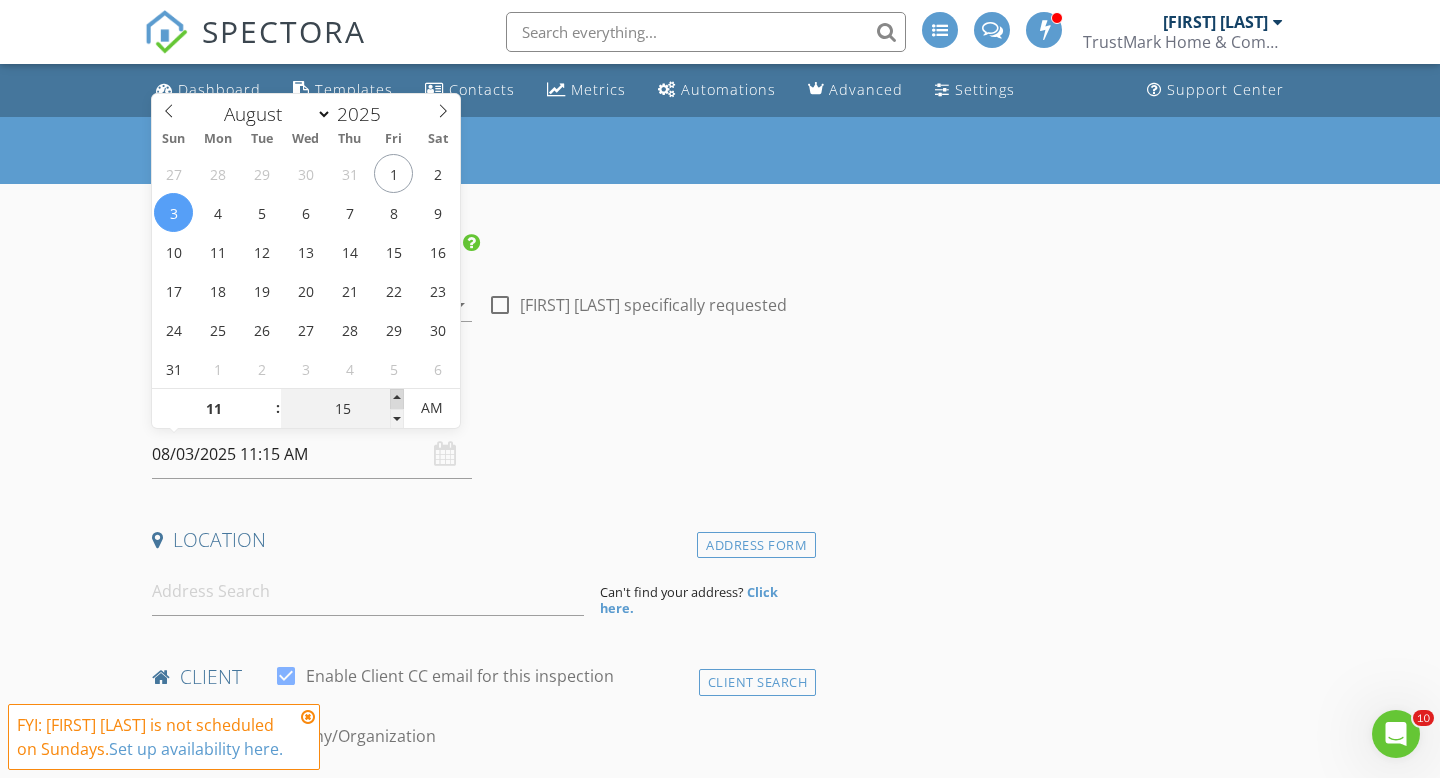 click at bounding box center (397, 399) 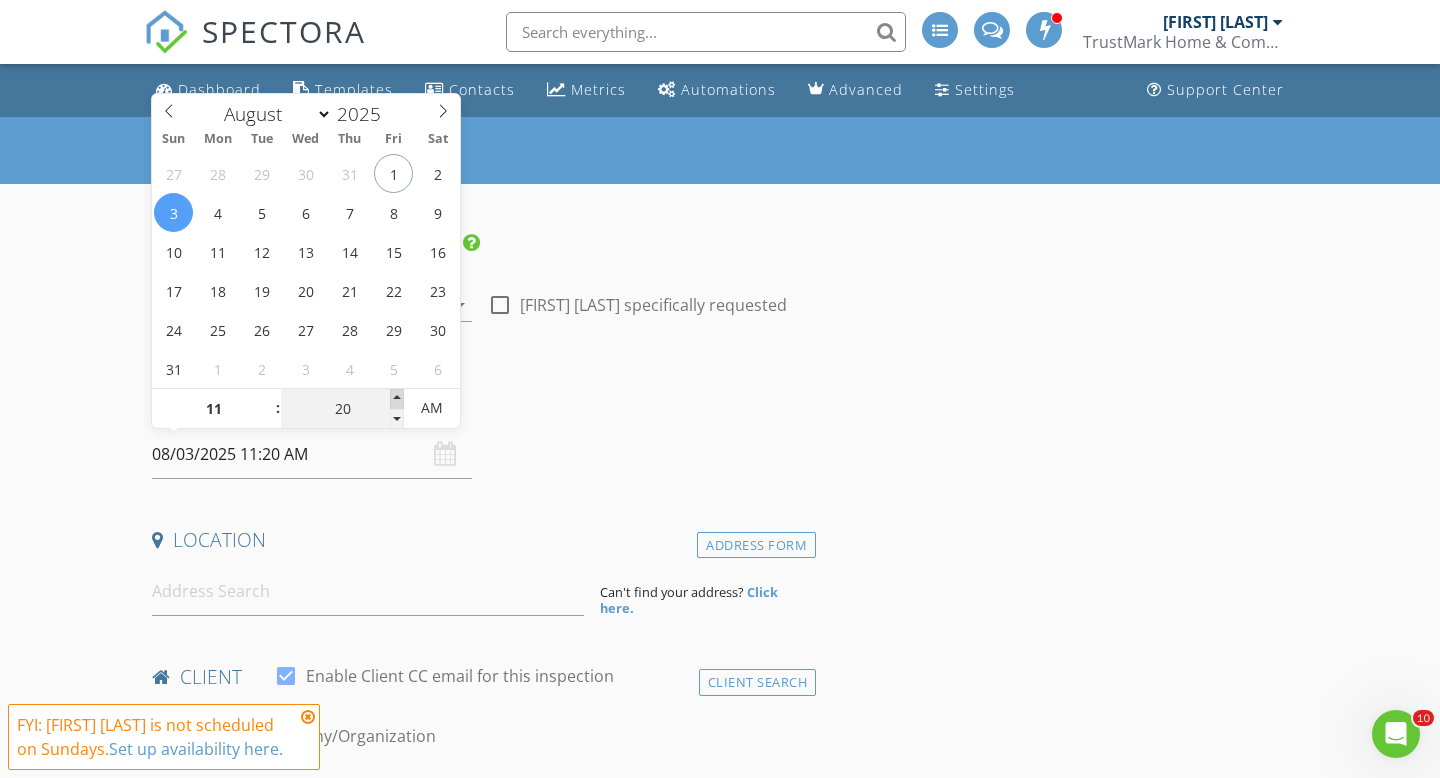 click at bounding box center (397, 399) 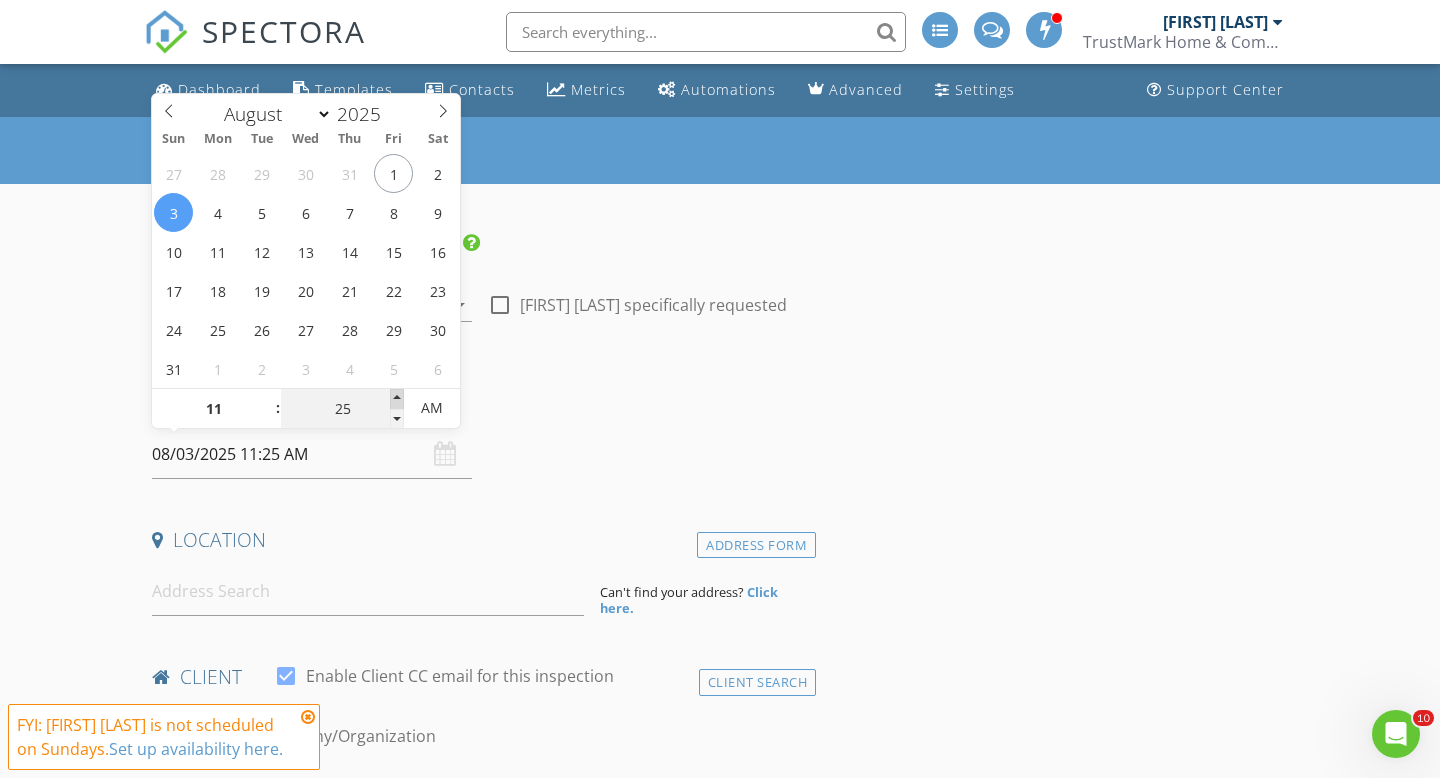 click at bounding box center [397, 399] 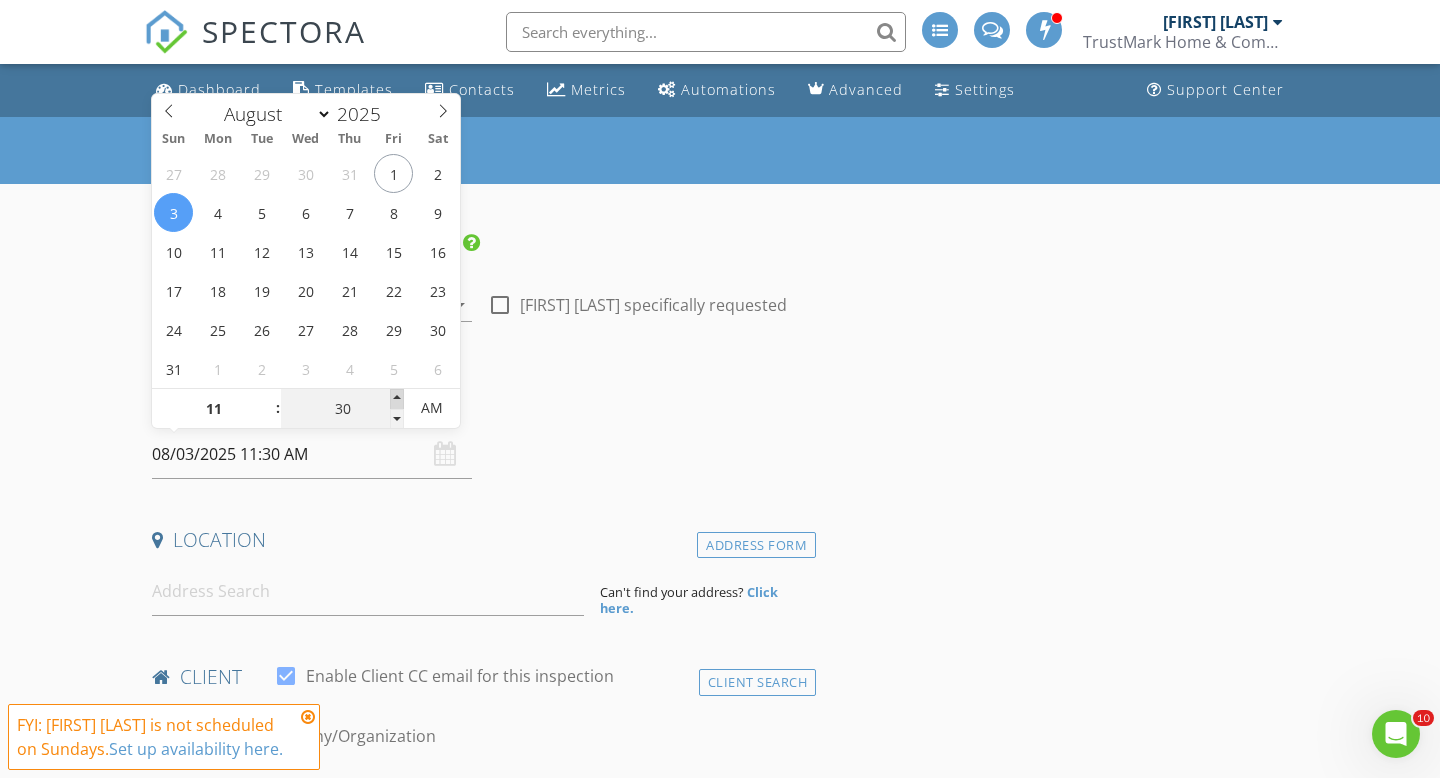 click at bounding box center [397, 399] 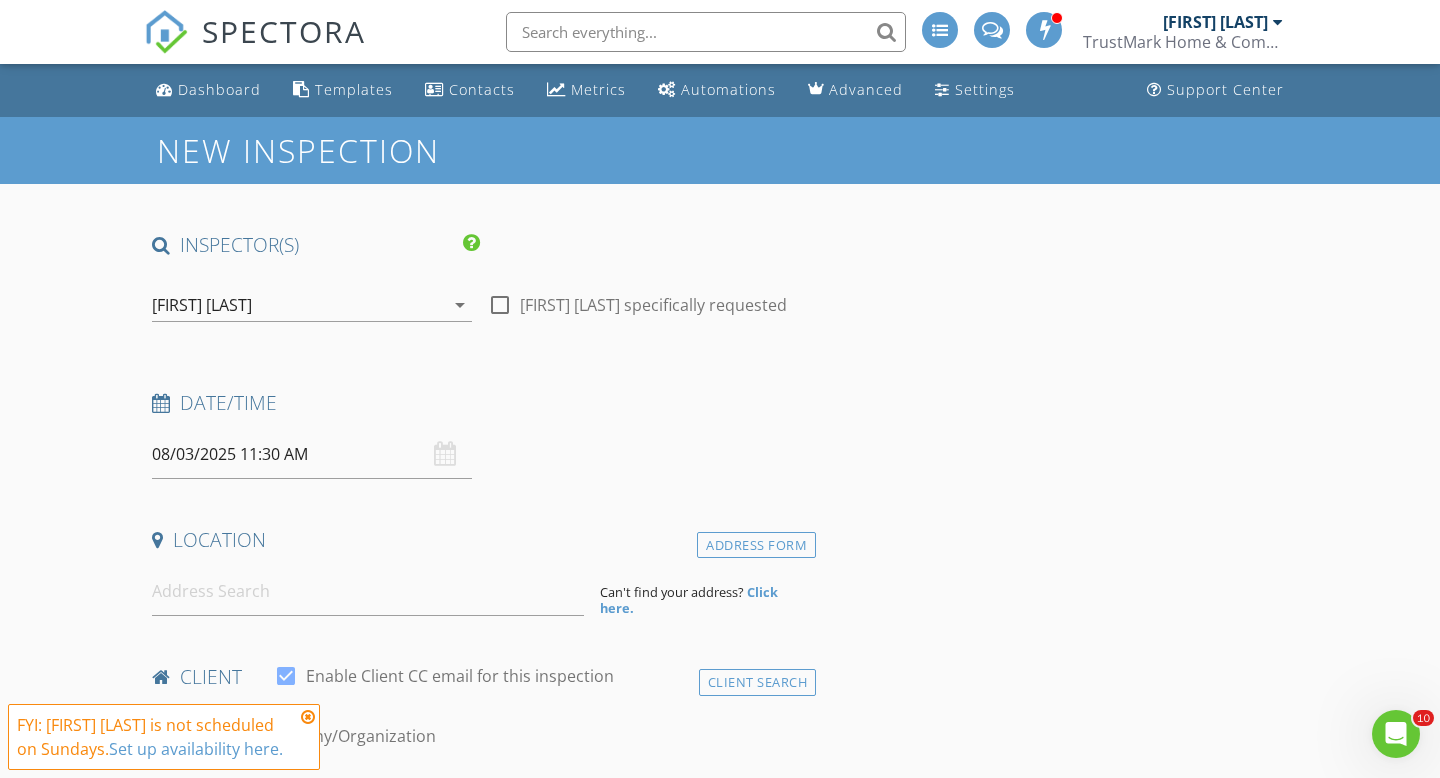 click on "INSPECTOR(S)
check_box_outline_blank   Joe DiNoto     check_box   Paul Lister   PRIMARY   Paul Lister arrow_drop_down   check_box_outline_blank Paul Lister specifically requested
Date/Time
08/03/2025 11:30 AM
Location
Address Form       Can't find your address?   Click here.
client
check_box Enable Client CC email for this inspection   Client Search     check_box_outline_blank Client is a Company/Organization     First Name   Last Name   Email   CC Email   Phone         Tags         Notes   Private Notes
ADD ADDITIONAL client
SERVICES
check_box_outline_blank   Residential Inspection (SFR)   Residential Home Inspection (SFR) check_box_outline_blank   Residential (Condo/Townhome)   Attached condos/townhomes check_box_outline_blank   Residential (Mobile/Mfg)" at bounding box center [720, 1776] 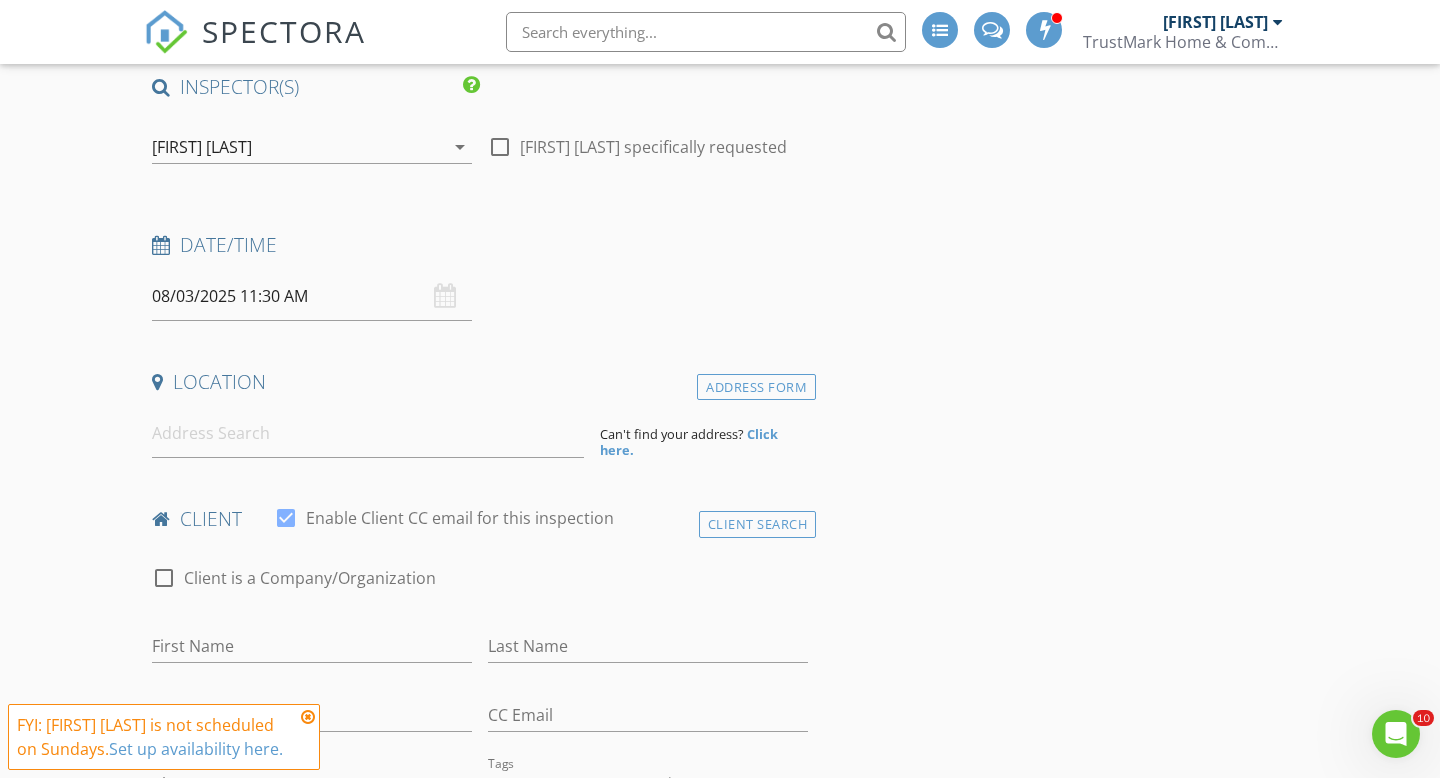 scroll, scrollTop: 291, scrollLeft: 0, axis: vertical 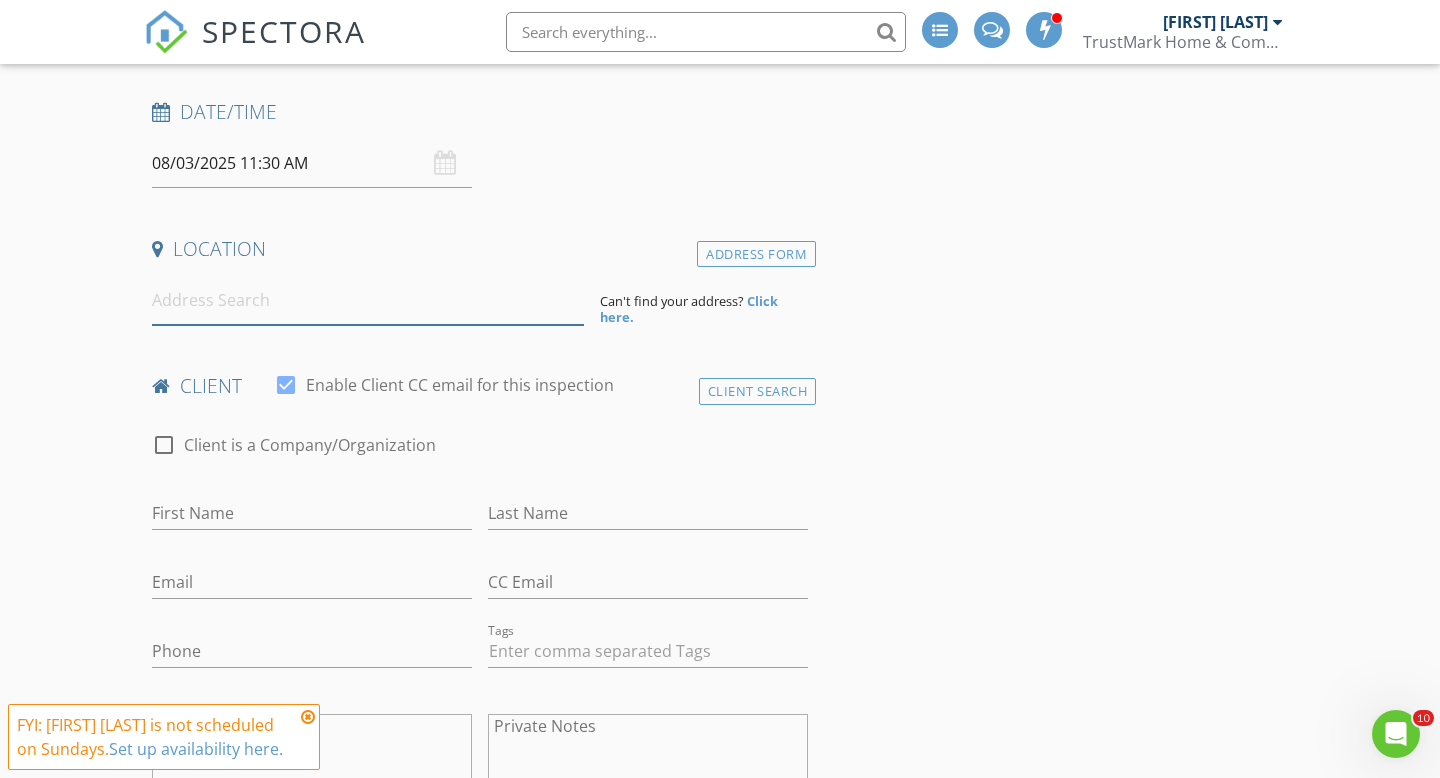 click at bounding box center (368, 300) 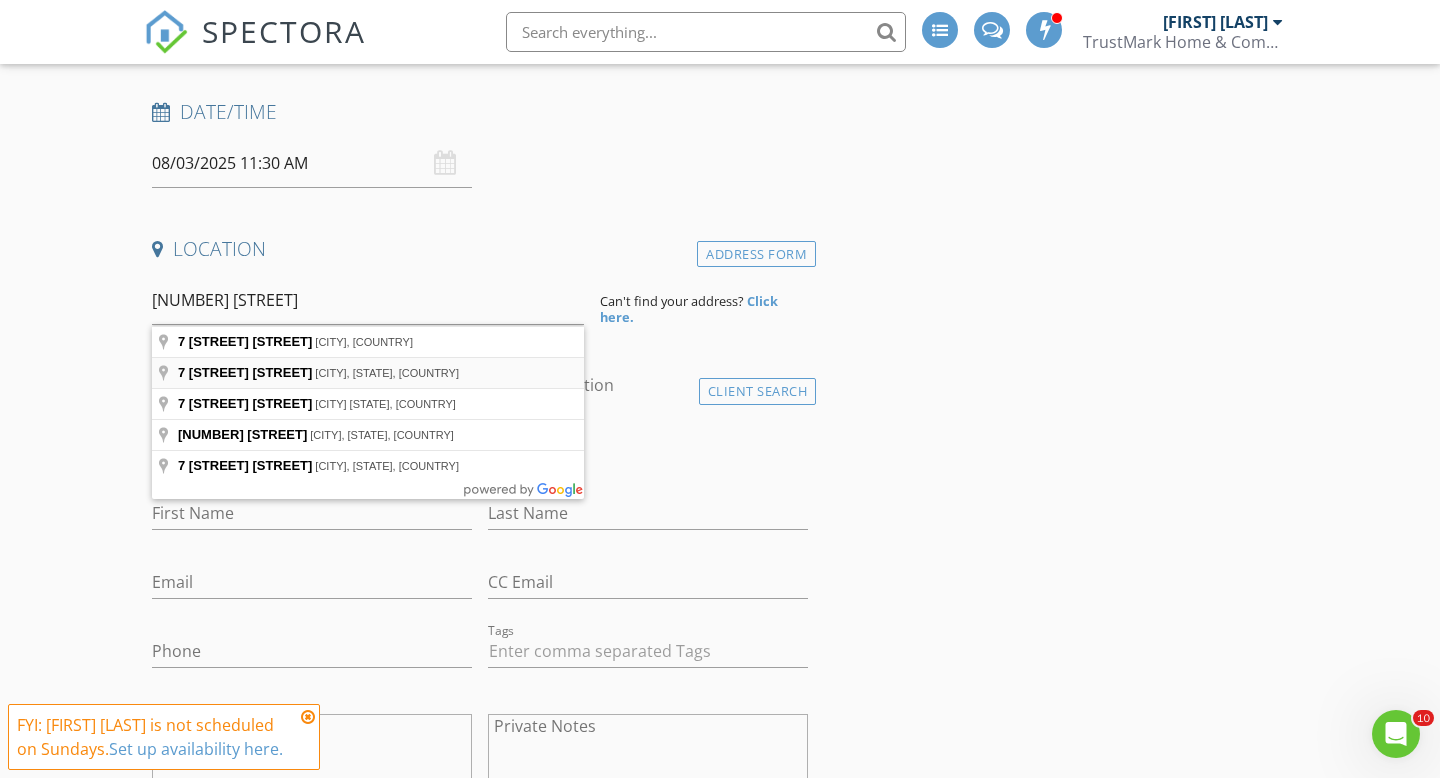 type on "7 King Edward Court, Rancho Mirage, CA, USA" 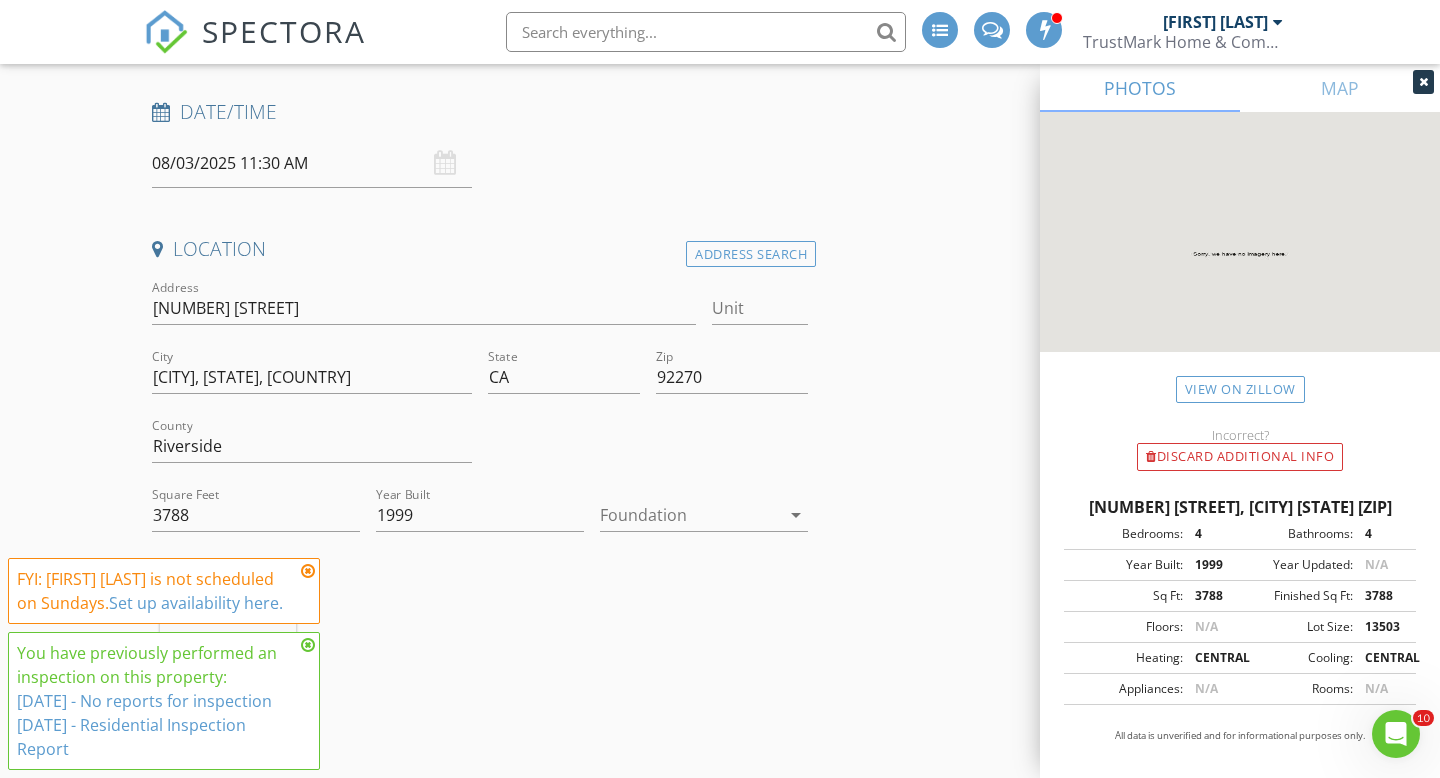click at bounding box center (308, 571) 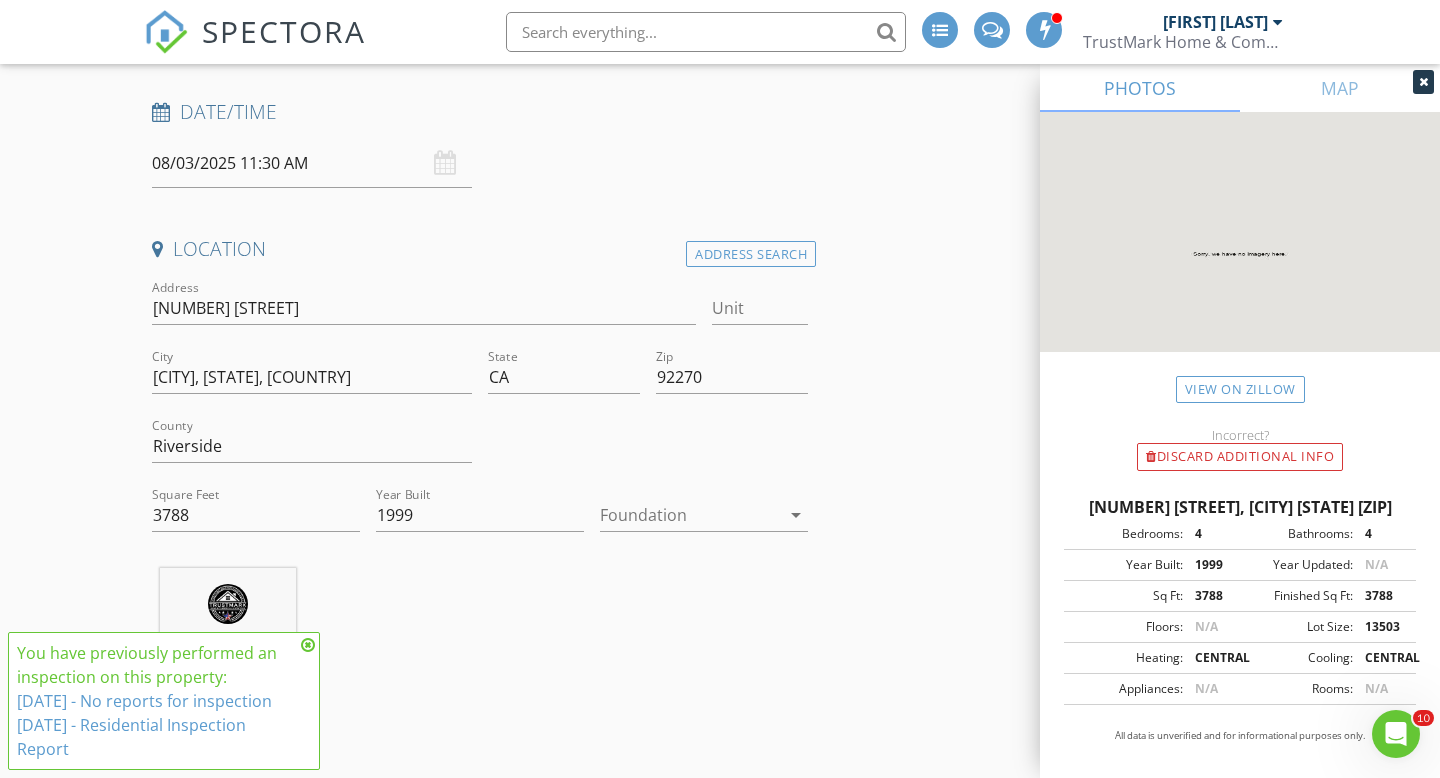 click at bounding box center [308, 645] 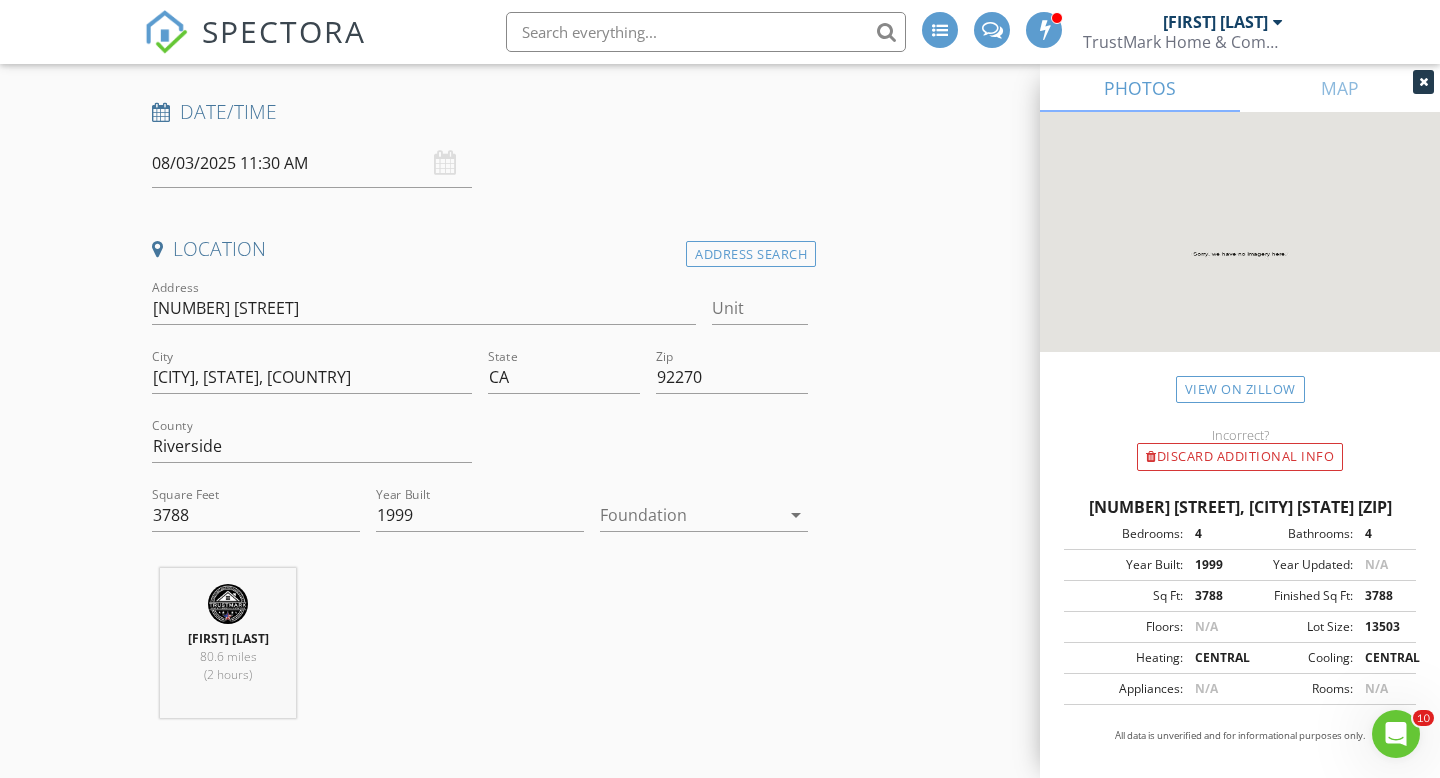 click at bounding box center (690, 515) 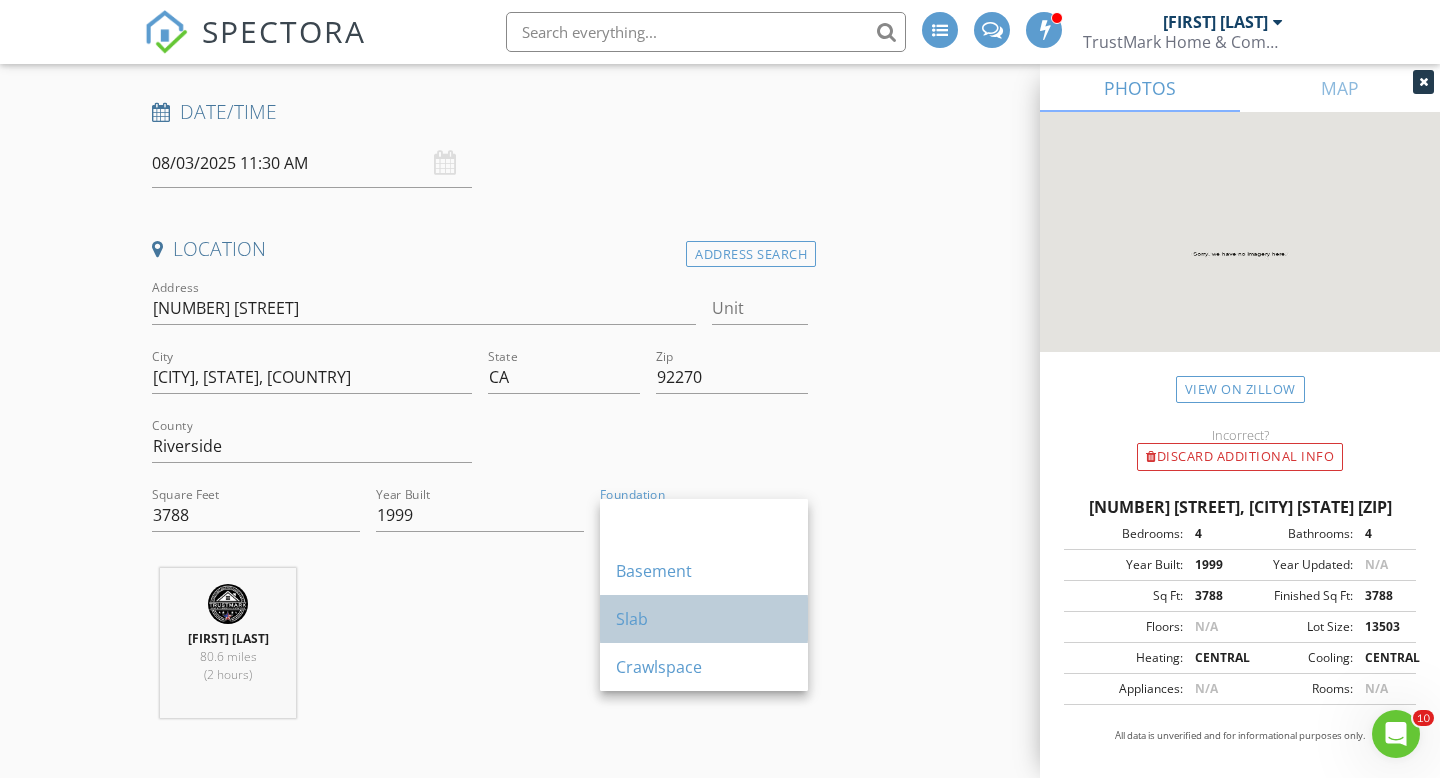 click on "Slab" at bounding box center [704, 619] 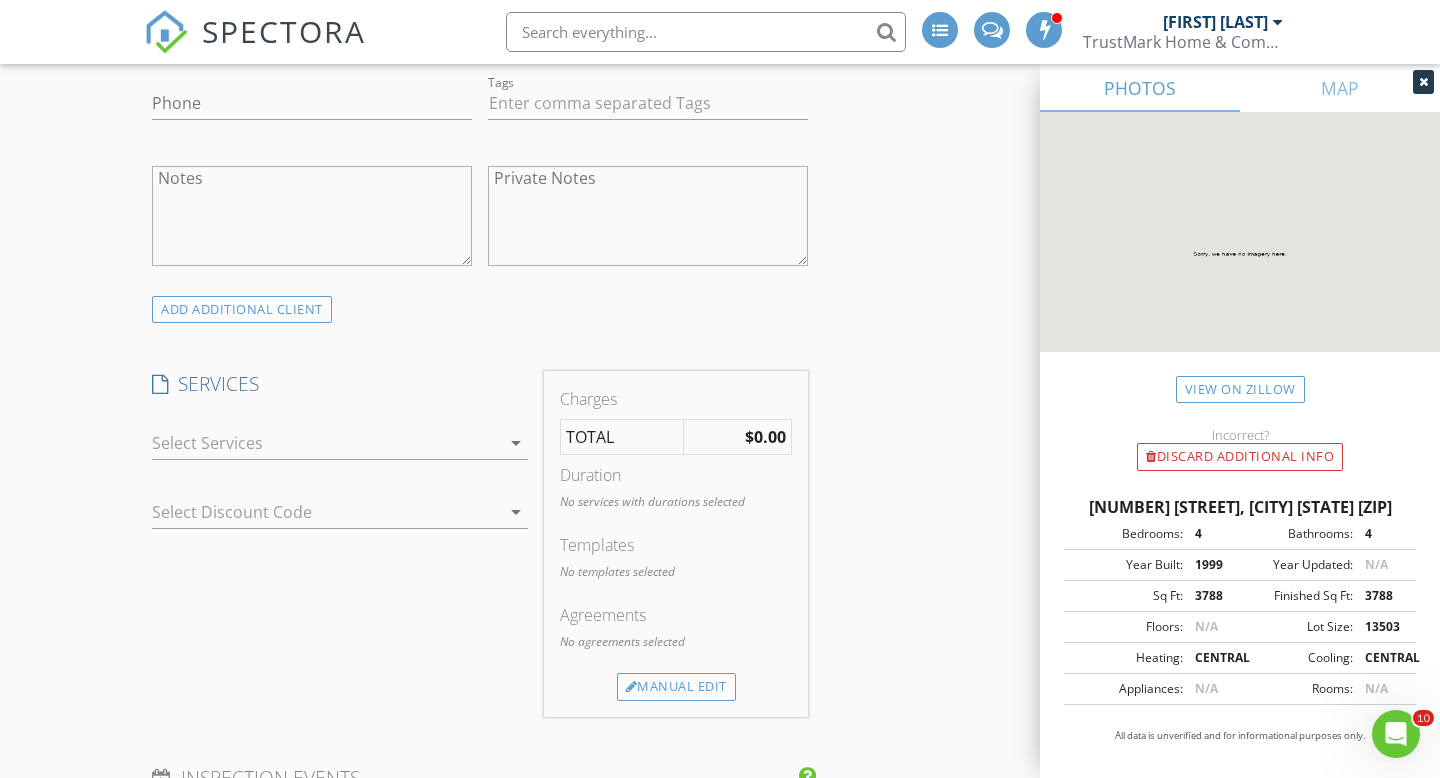 scroll, scrollTop: 1271, scrollLeft: 0, axis: vertical 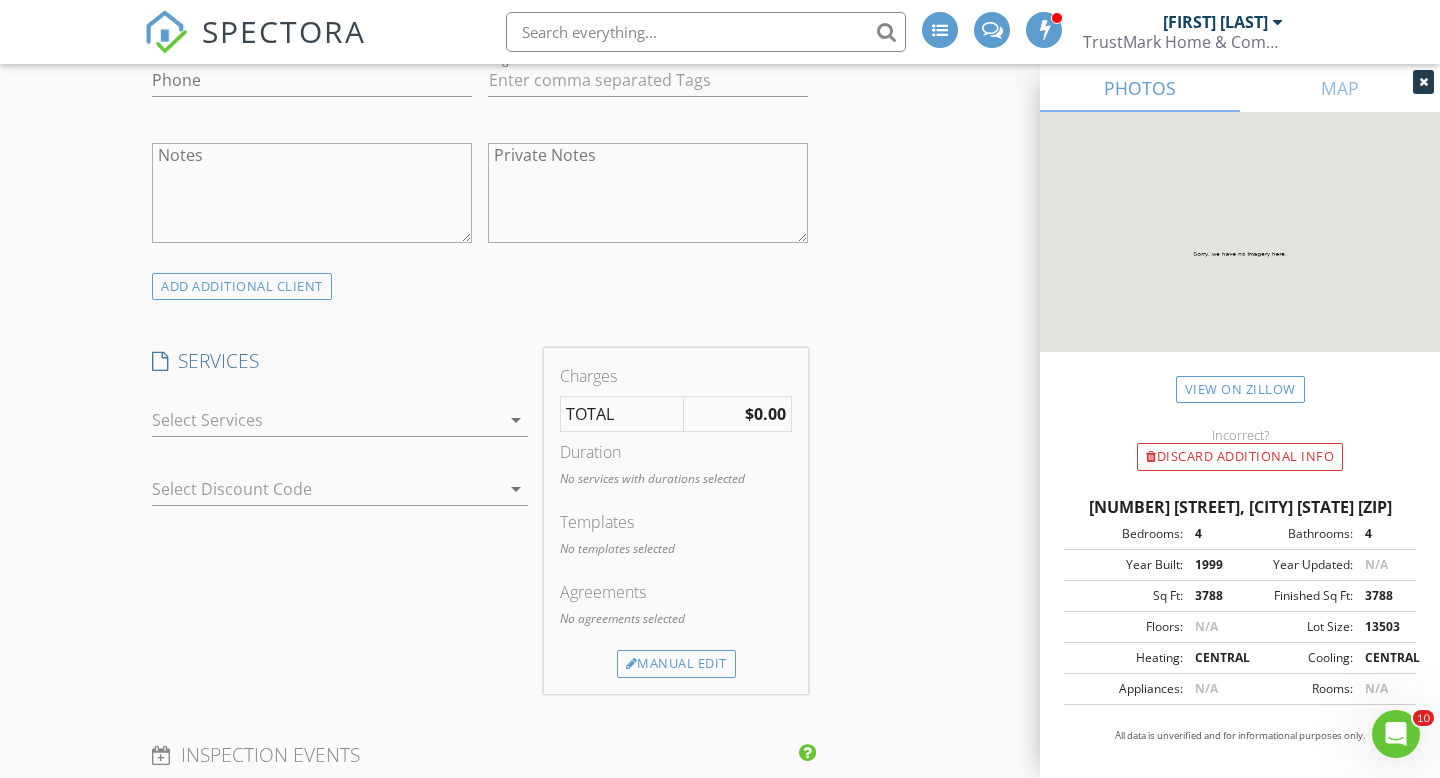 click at bounding box center (326, 420) 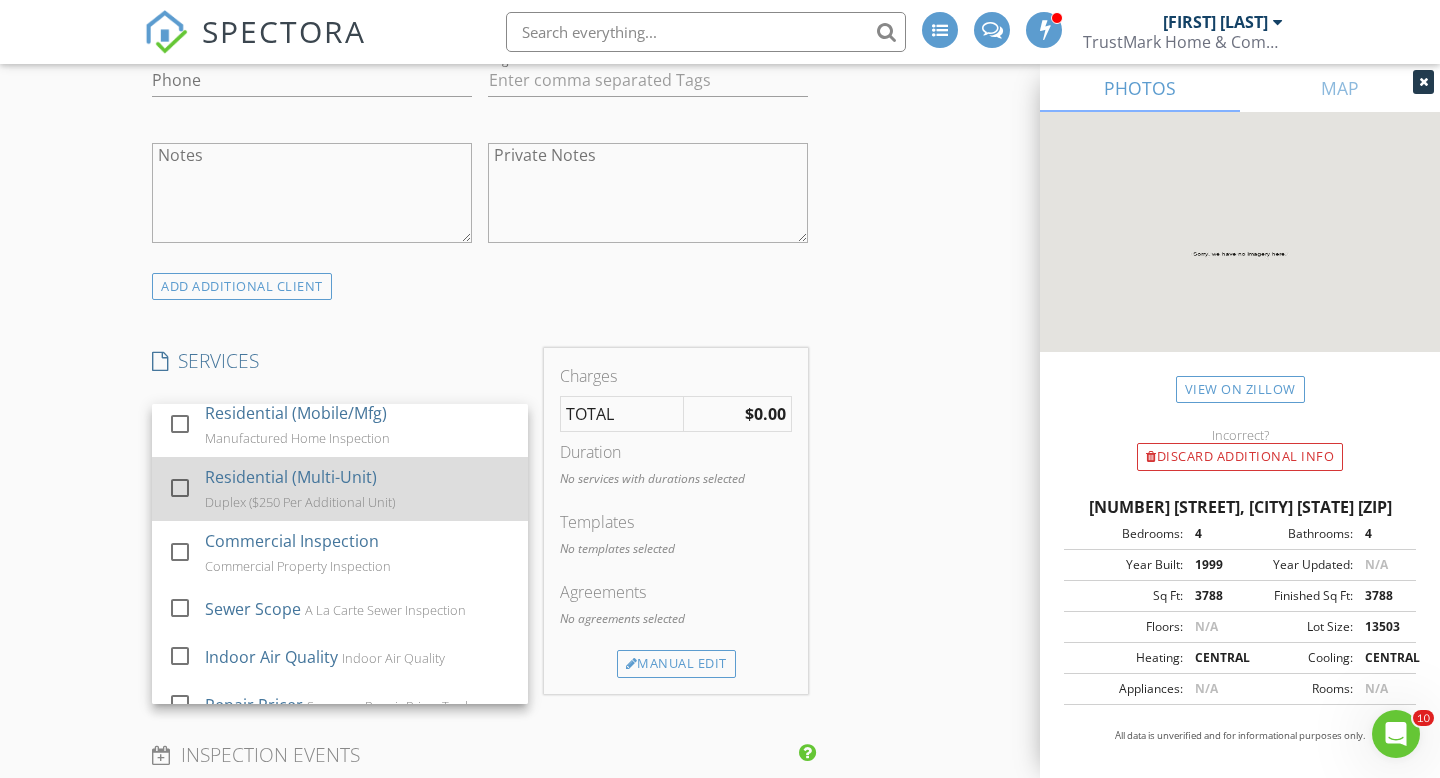 scroll, scrollTop: 420, scrollLeft: 0, axis: vertical 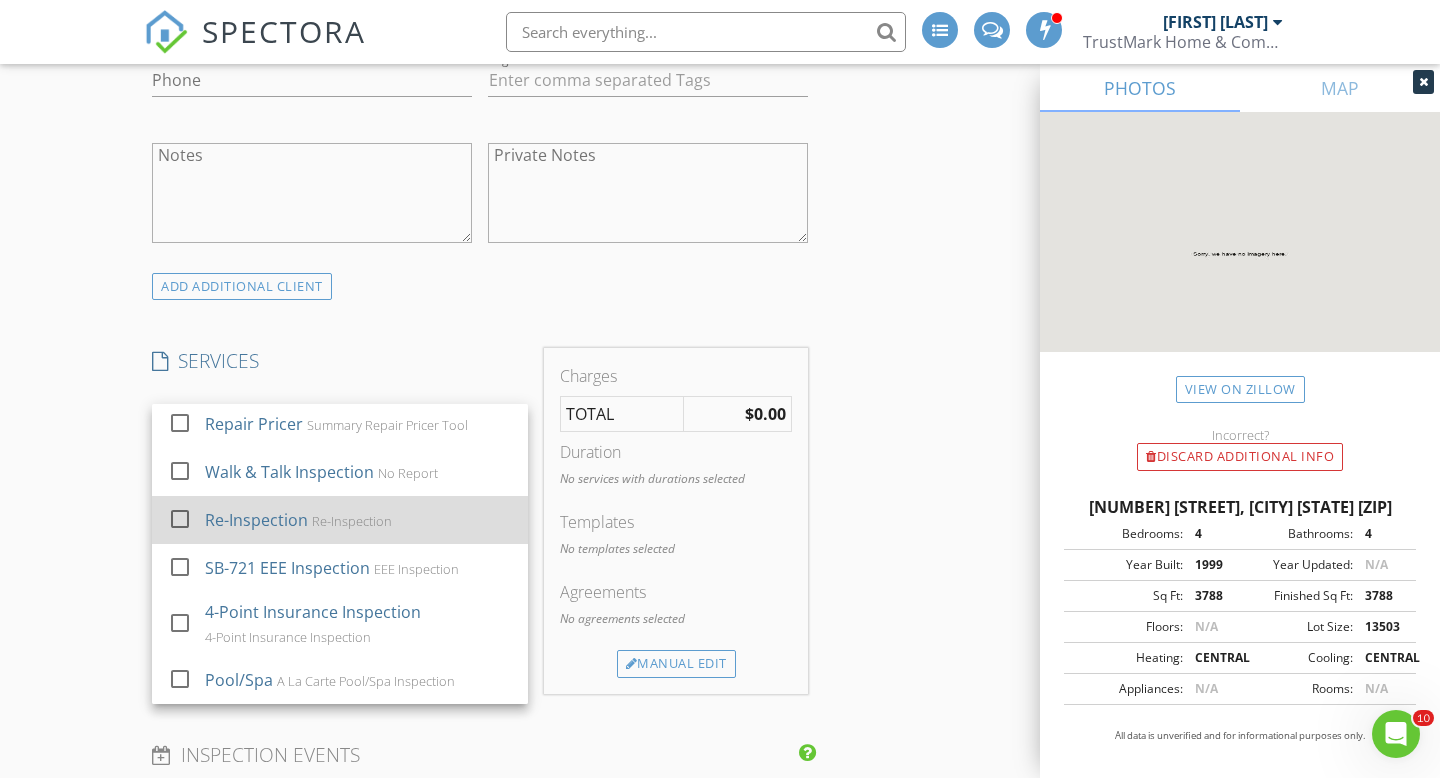 click on "Re-Inspection" at bounding box center [256, 520] 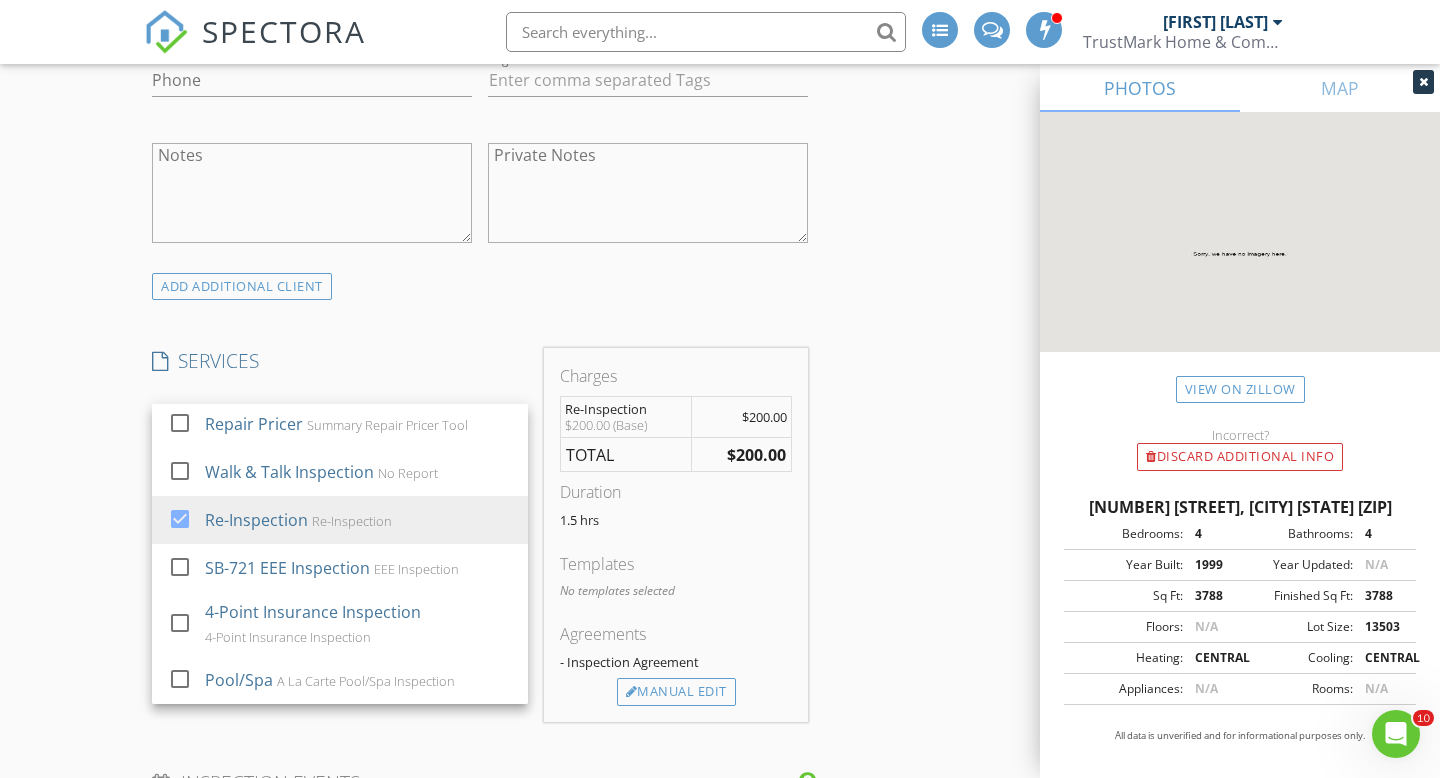 click on "Charges    Re-Inspection
$200.00 (Base)
$200.00    TOTAL   $200.00    Duration    1.5 hrs      Templates    No templates selected    Agreements
- Inspection Agreement
Manual Edit" at bounding box center [676, 535] 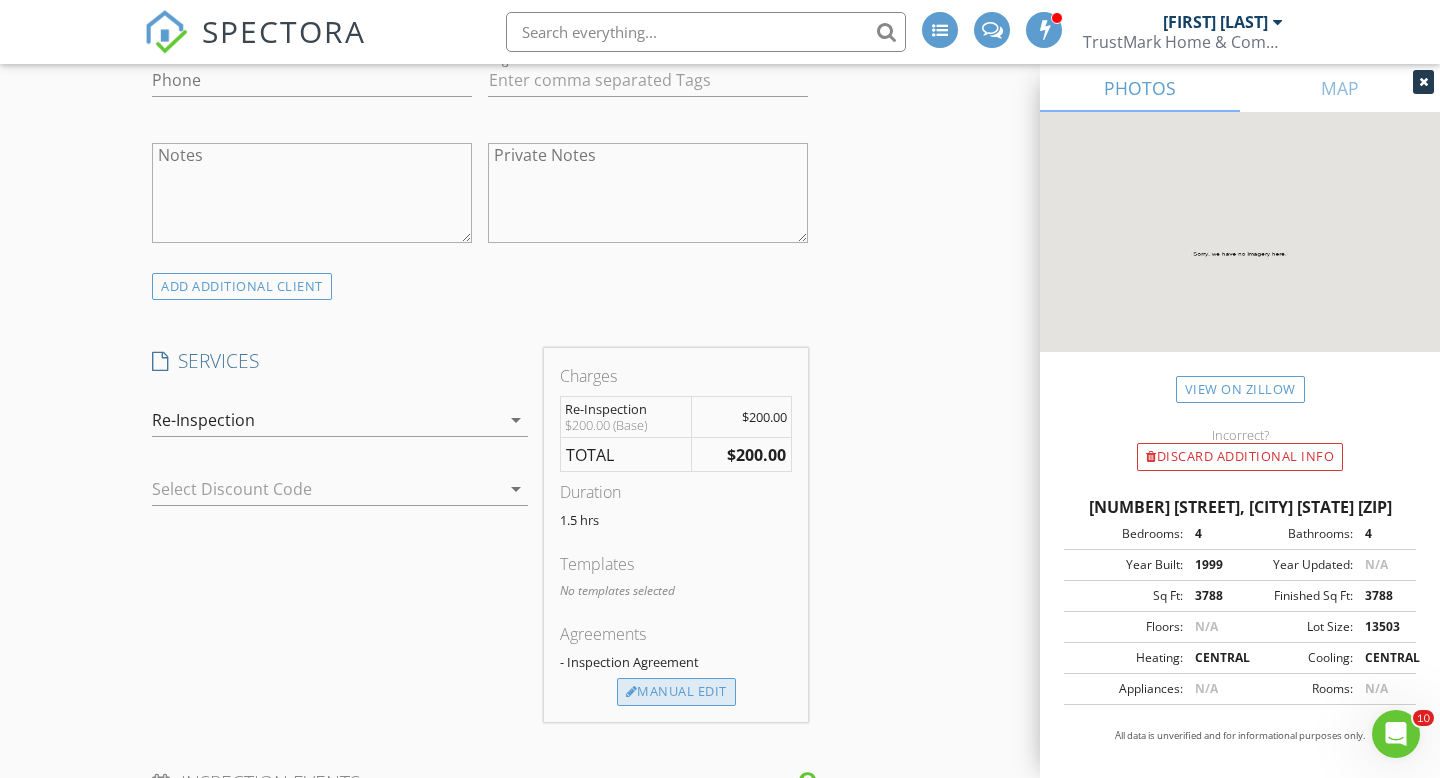 click on "Manual Edit" at bounding box center (676, 692) 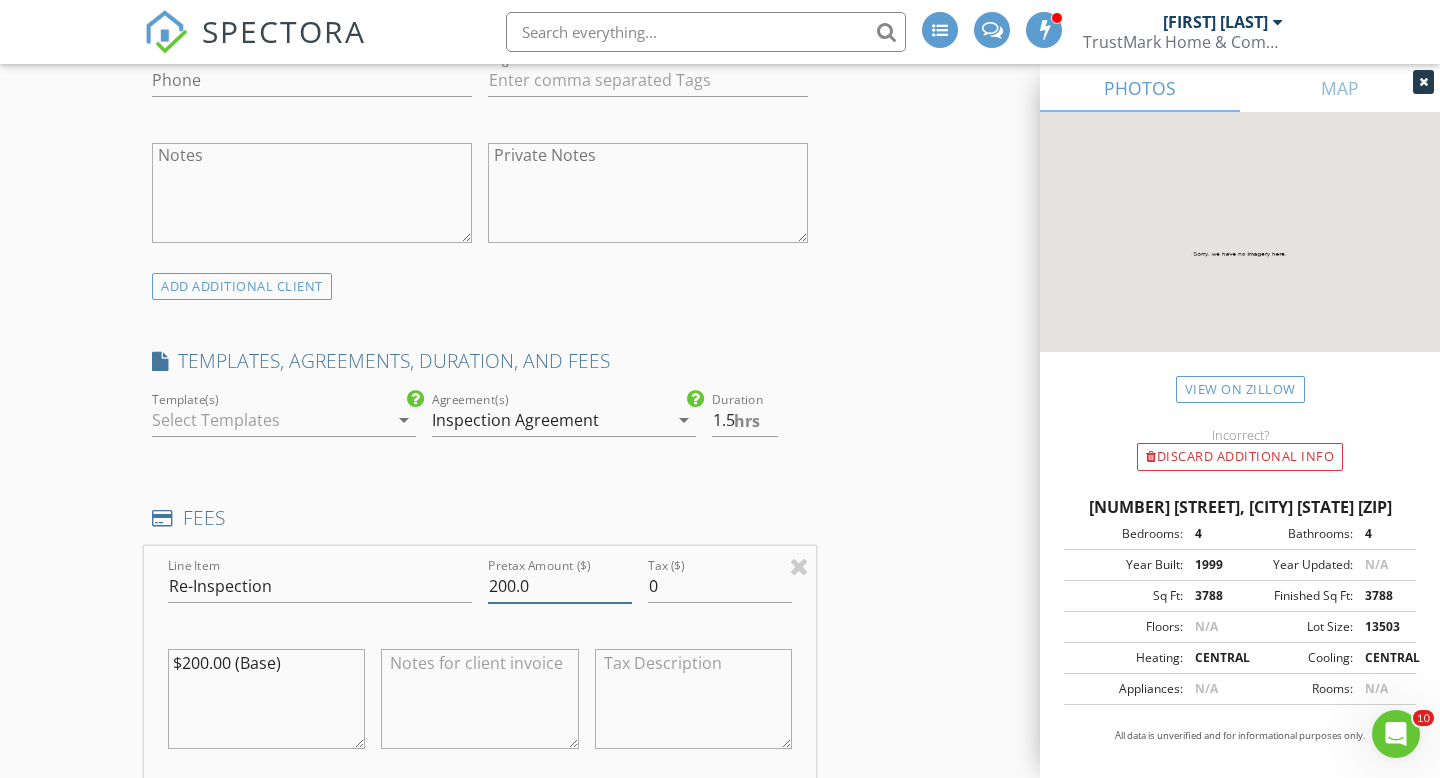 click on "200.0" at bounding box center [560, 586] 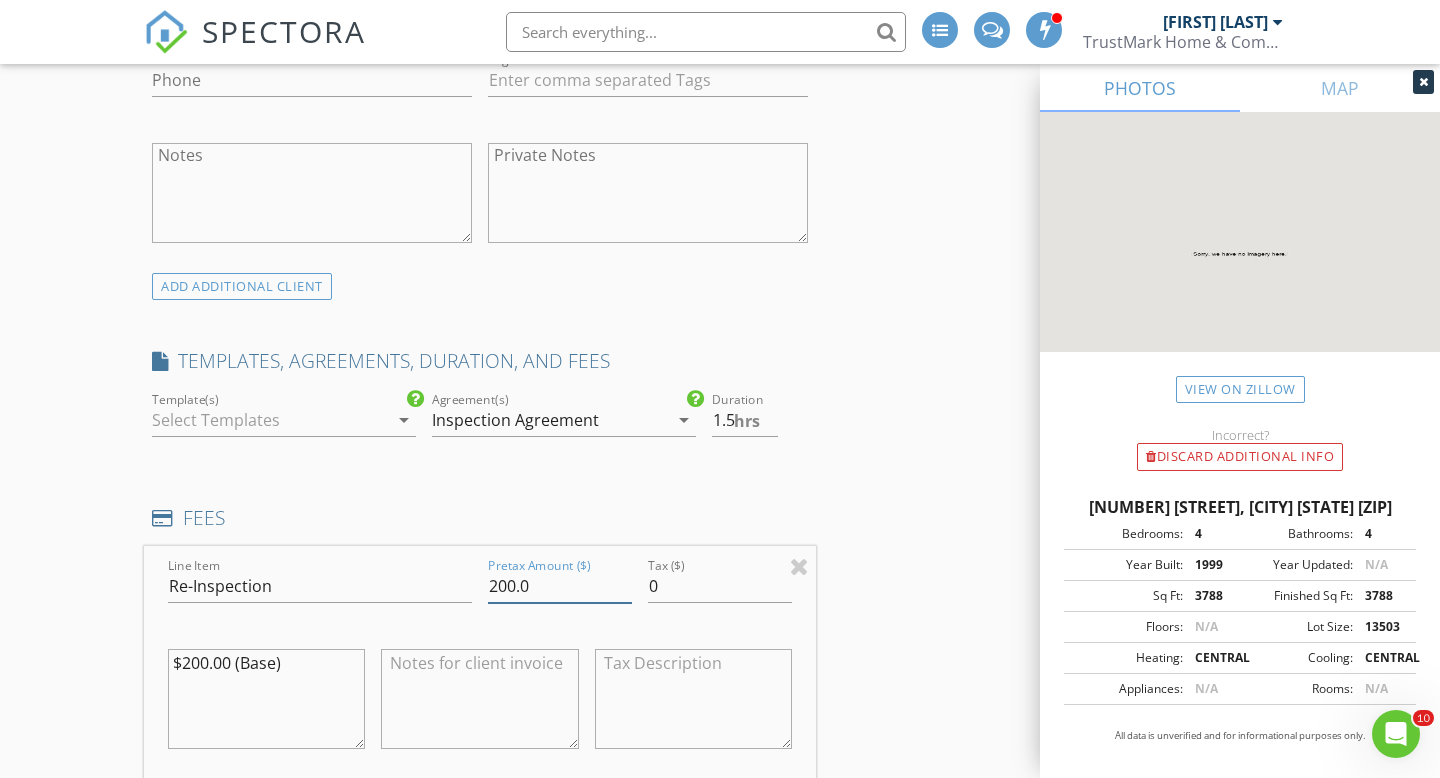 click on "200.0" at bounding box center (560, 586) 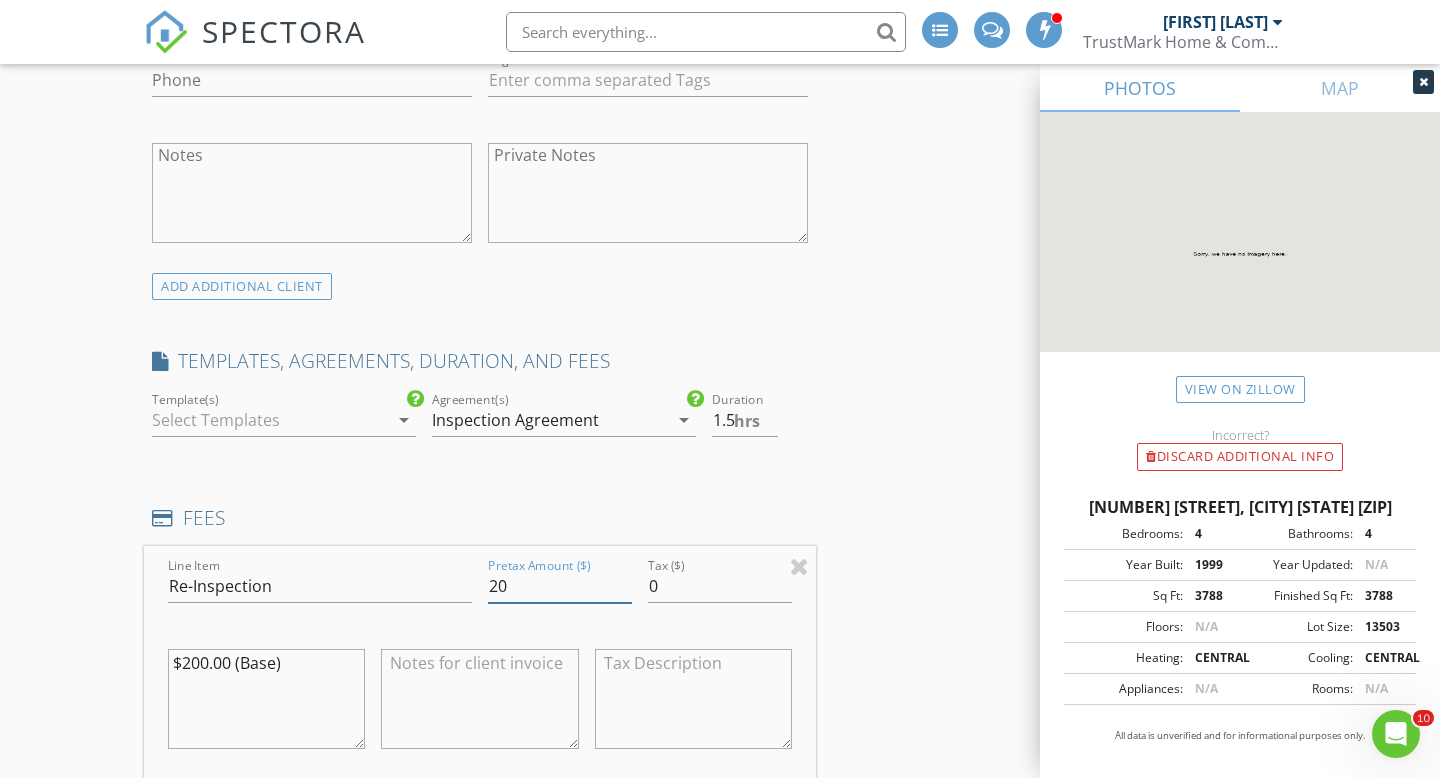 type on "2" 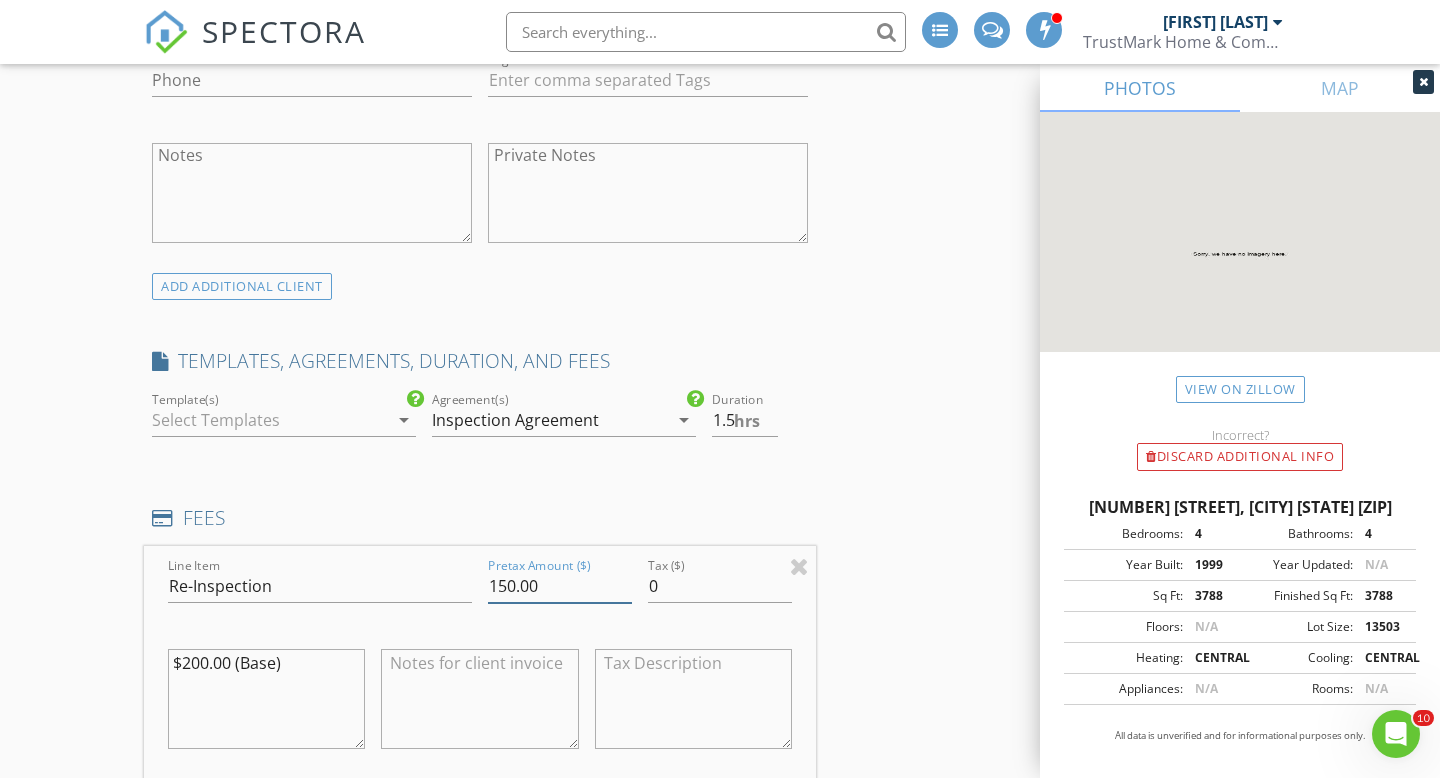 type on "150.00" 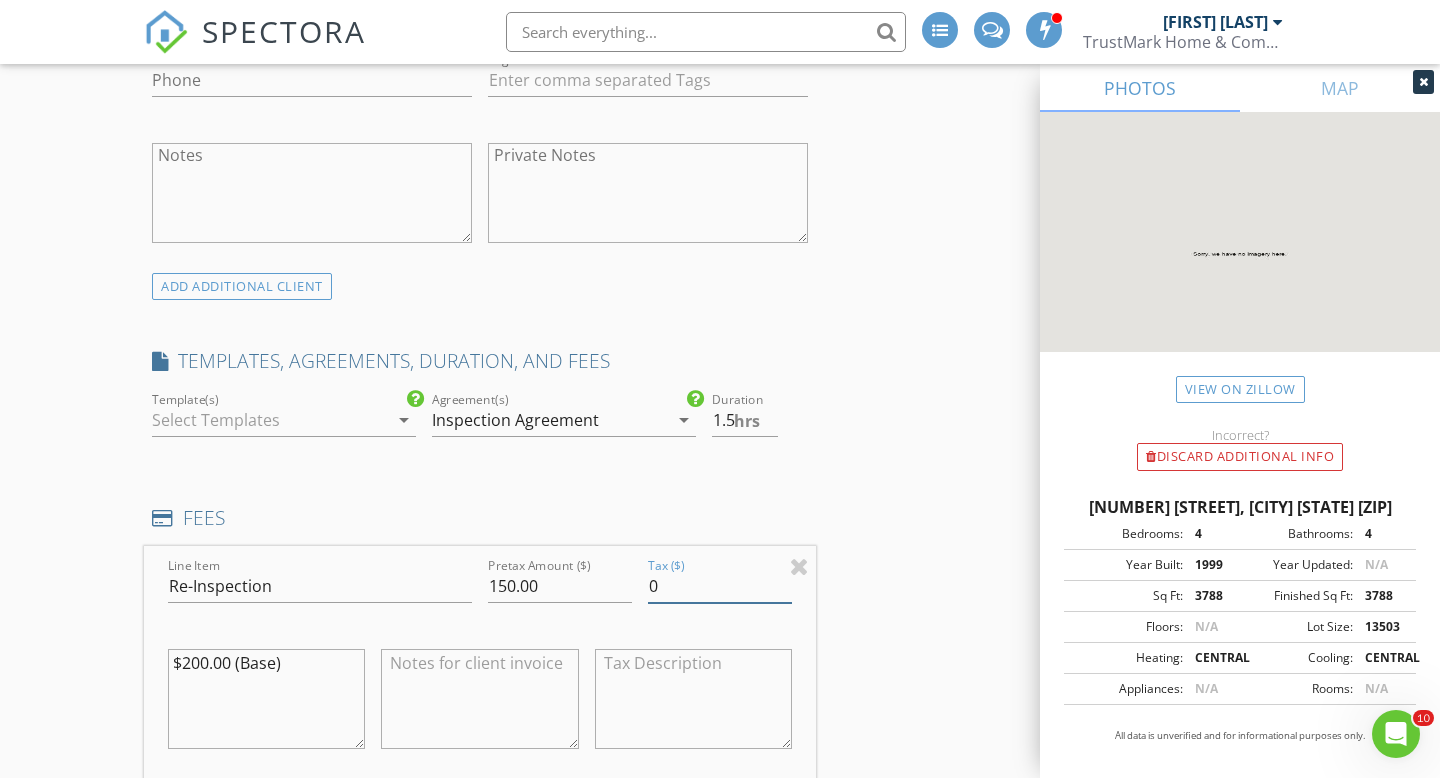 click on "INSPECTOR(S)
check_box_outline_blank   Joe DiNoto     check_box   Paul Lister   PRIMARY   Paul Lister arrow_drop_down   check_box_outline_blank Paul Lister specifically requested
Date/Time
08/03/2025 11:30 AM
Location
Address Search       Address 7 King Edward Ct   Unit   City Rancho Mirage   State CA   Zip 92270   County Riverside     Square Feet 3788   Year Built 1999   Foundation Slab arrow_drop_down     Paul Lister     80.6 miles     (2 hours)
client
check_box Enable Client CC email for this inspection   Client Search     check_box_outline_blank Client is a Company/Organization     First Name   Last Name   Email   CC Email   Phone         Tags         Notes   Private Notes
ADD ADDITIONAL client
SERVICES
check_box_outline_blank   Residential Inspection (SFR)" at bounding box center (720, 819) 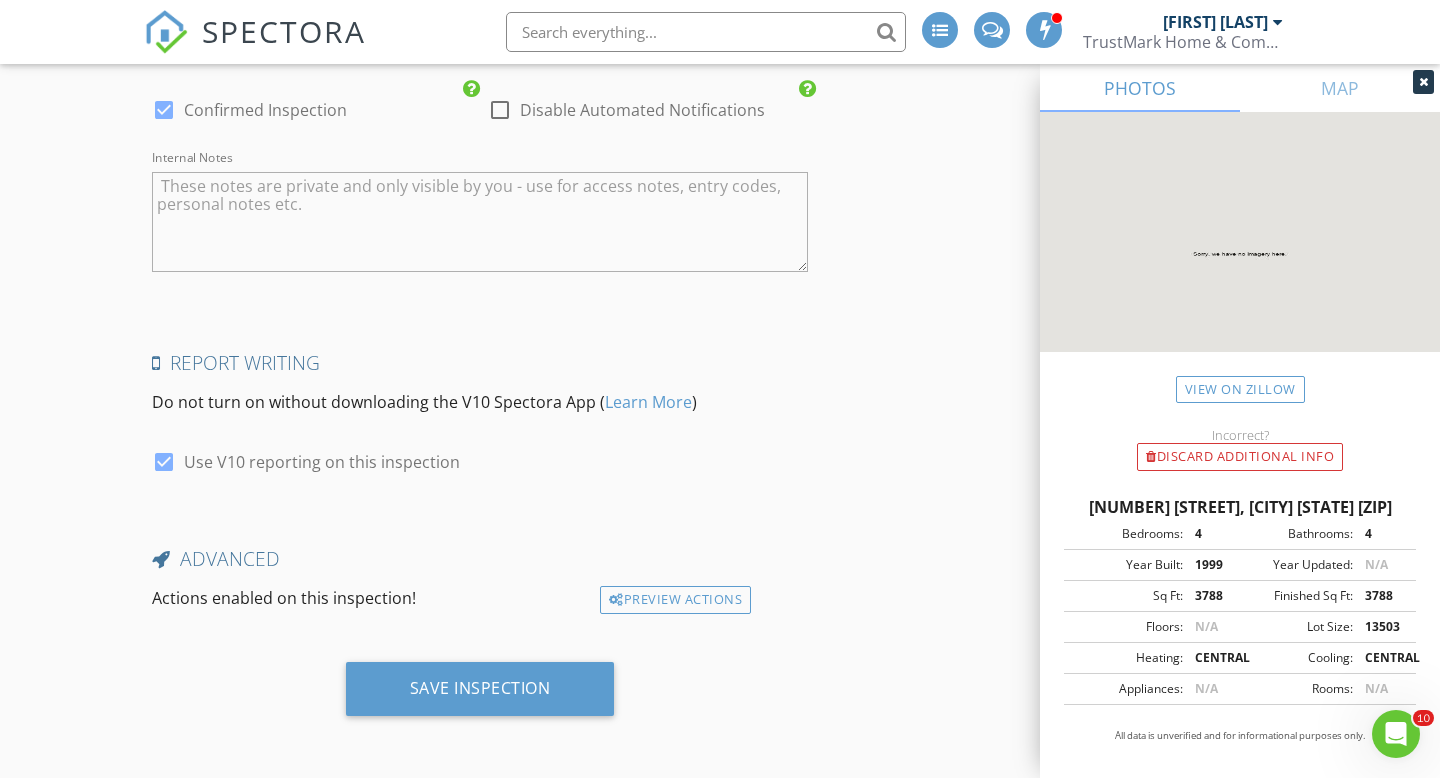 scroll, scrollTop: 3098, scrollLeft: 0, axis: vertical 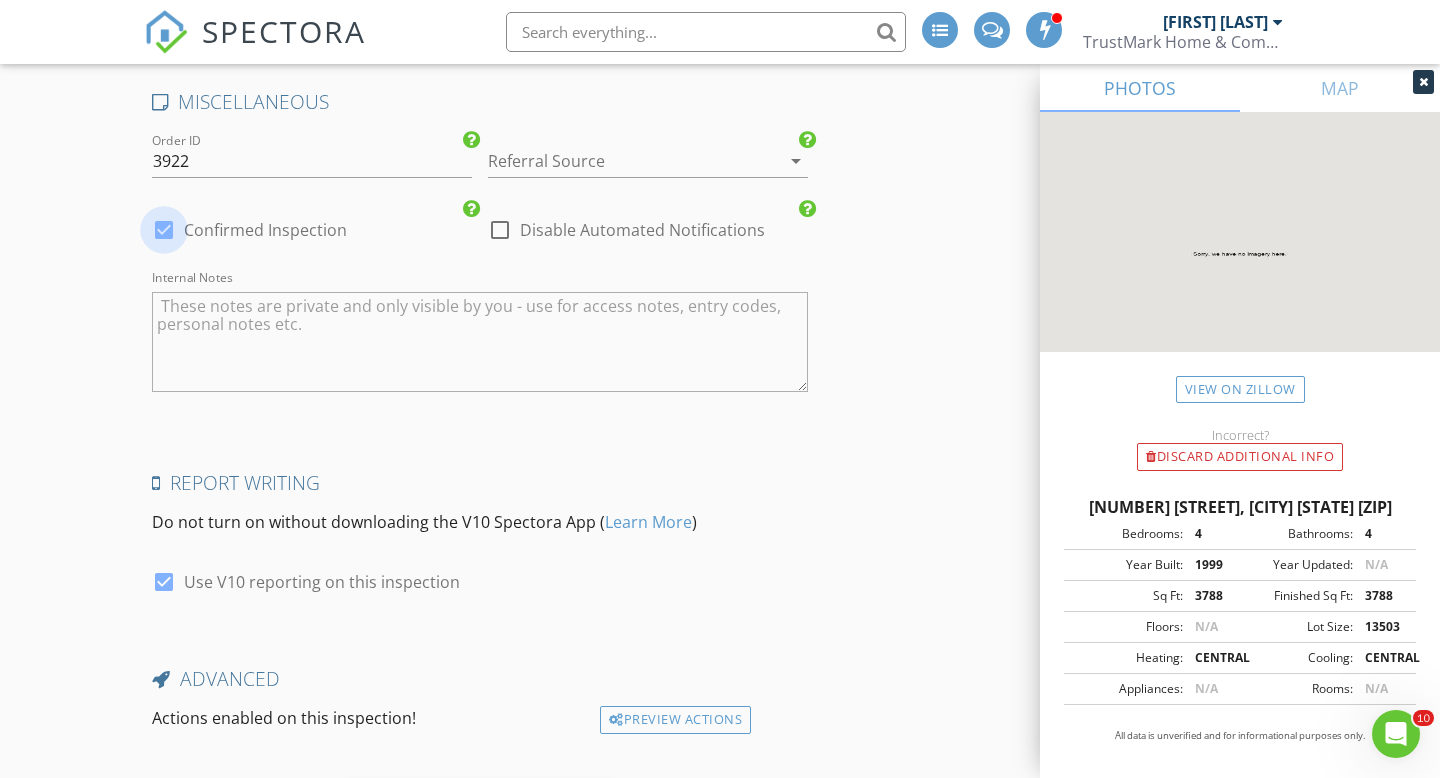click at bounding box center (164, 230) 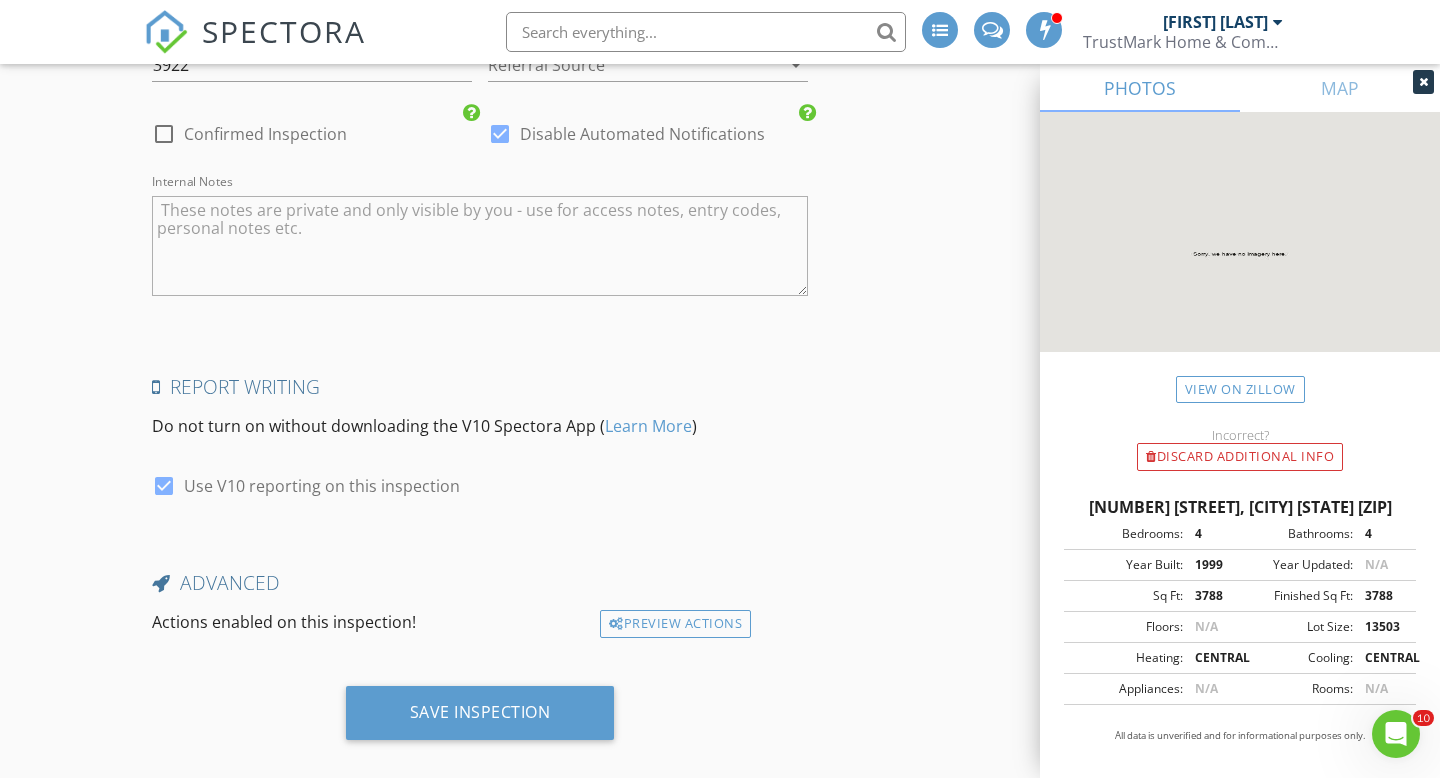 scroll, scrollTop: 3218, scrollLeft: 0, axis: vertical 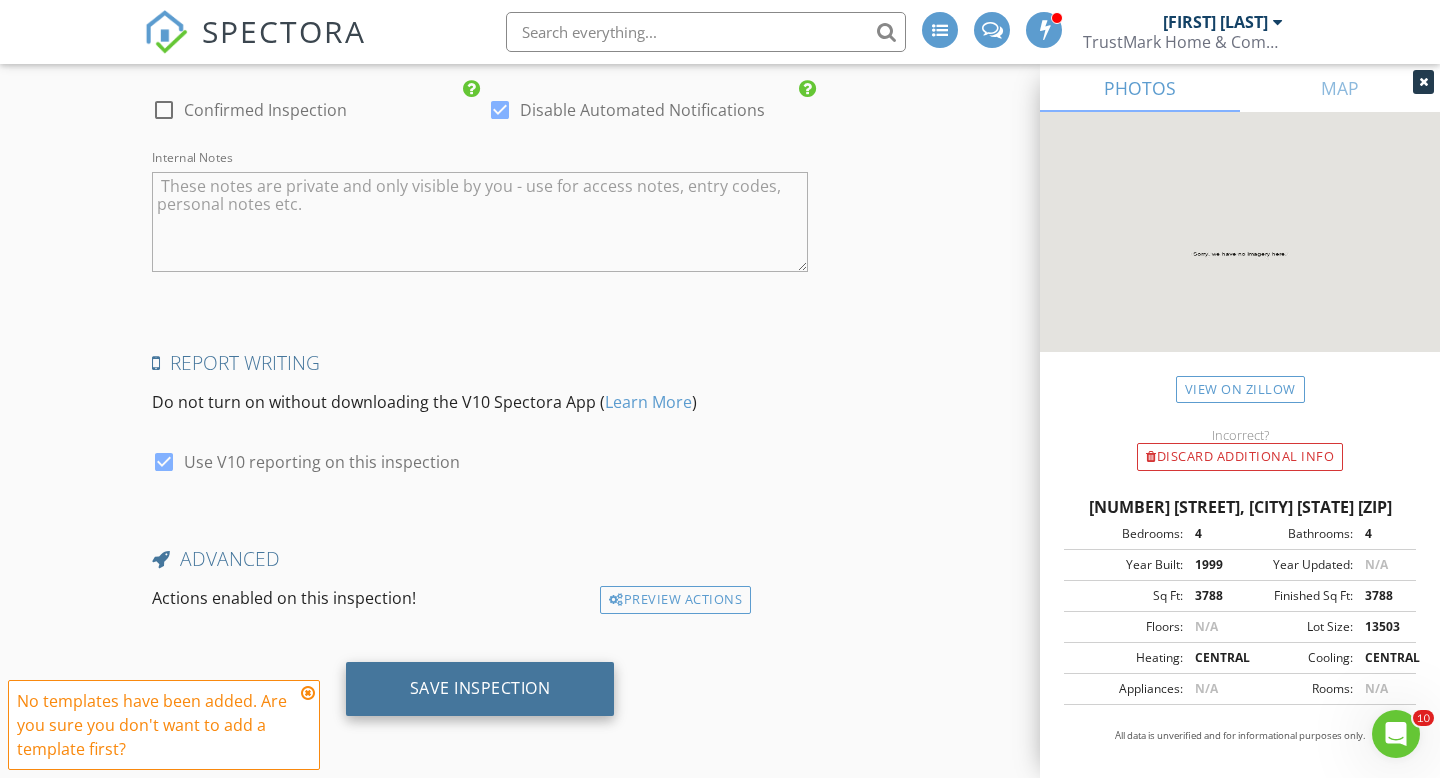 click on "Save Inspection" at bounding box center [480, 688] 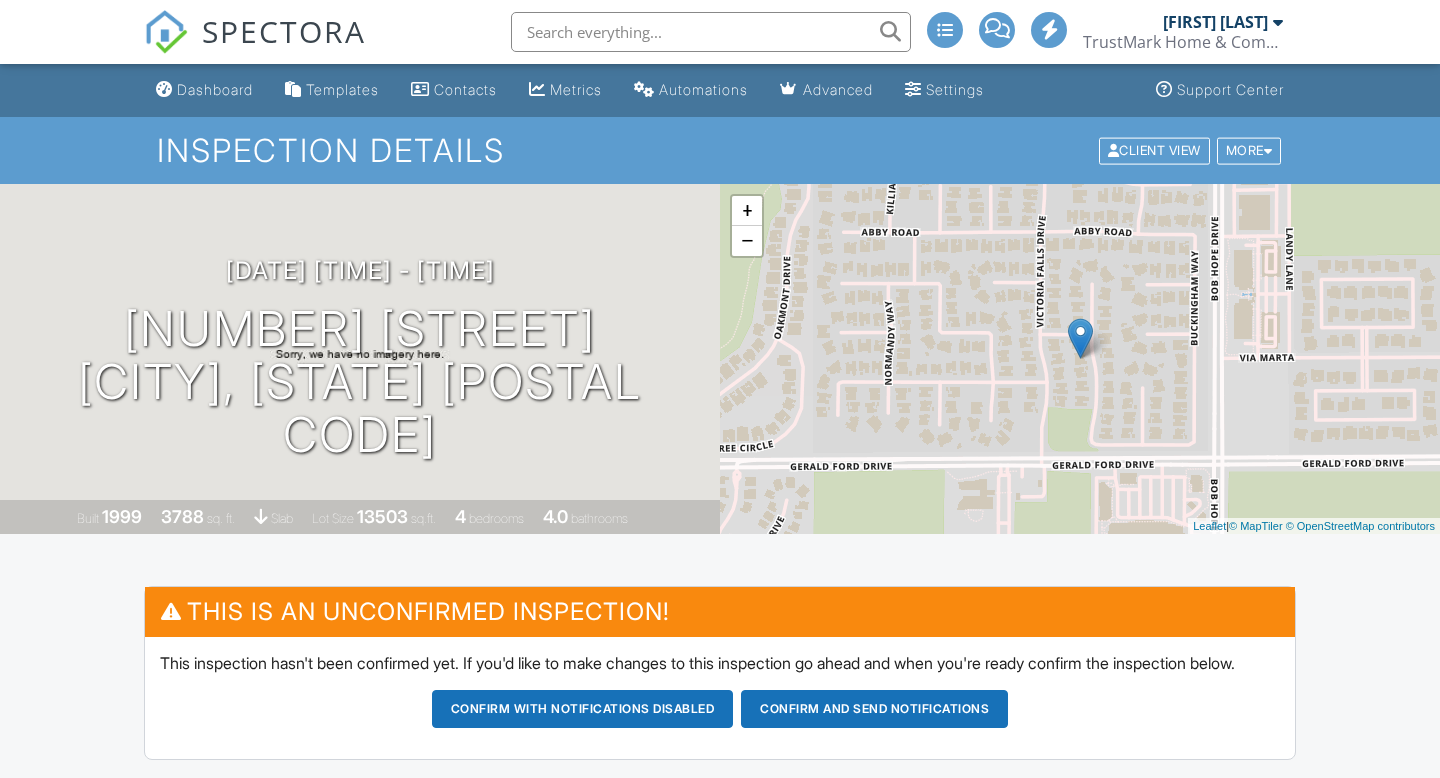 scroll, scrollTop: 0, scrollLeft: 0, axis: both 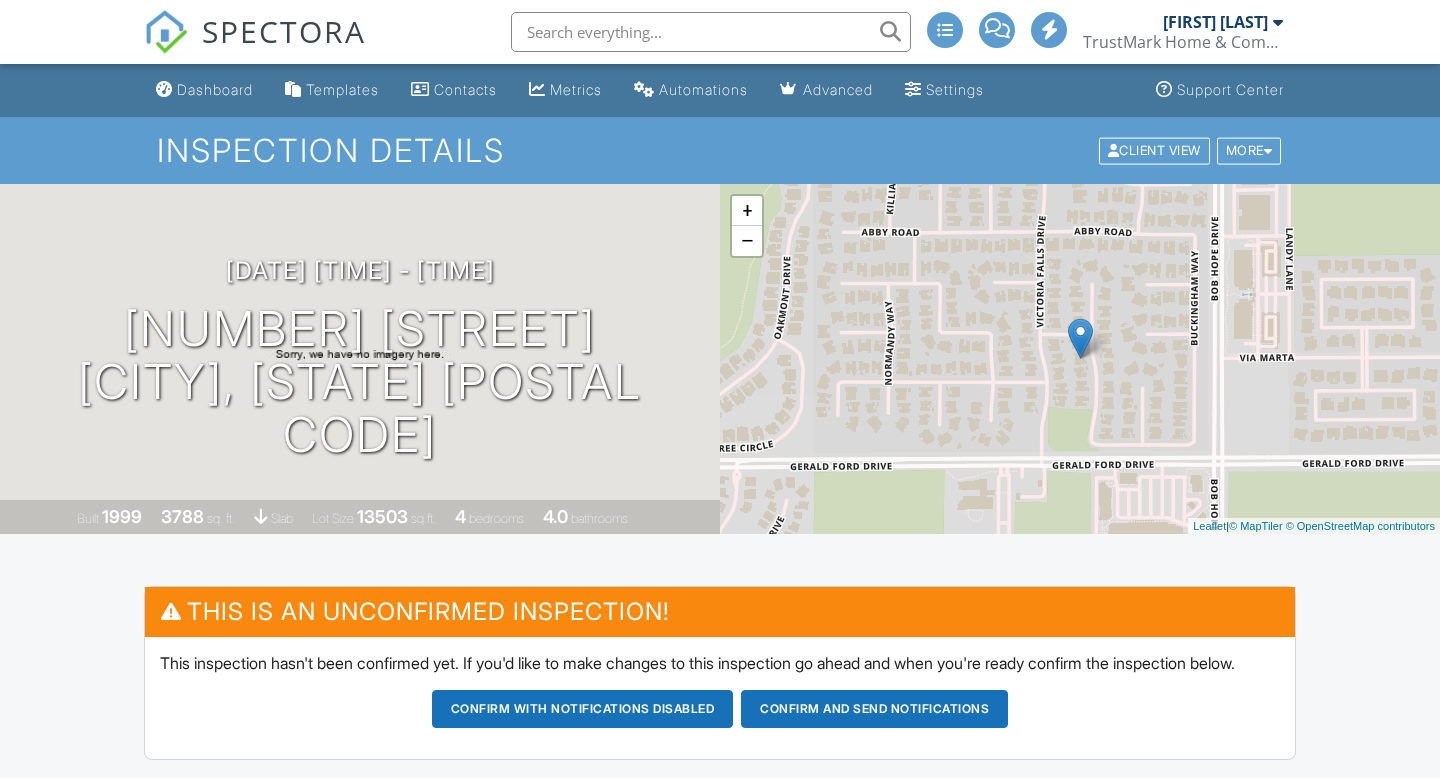 click on "[FIRST] [LAST]" at bounding box center (1223, 22) 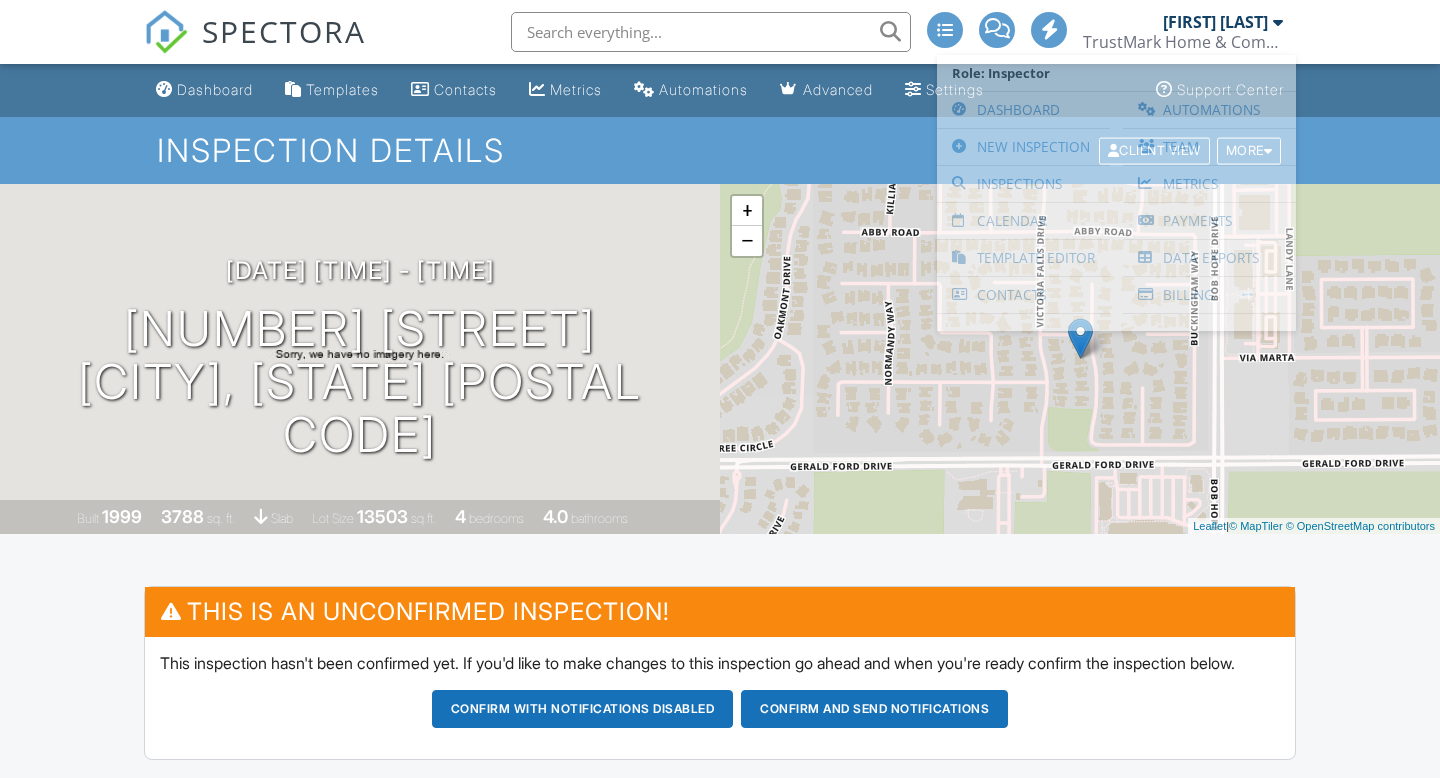 scroll, scrollTop: 0, scrollLeft: 0, axis: both 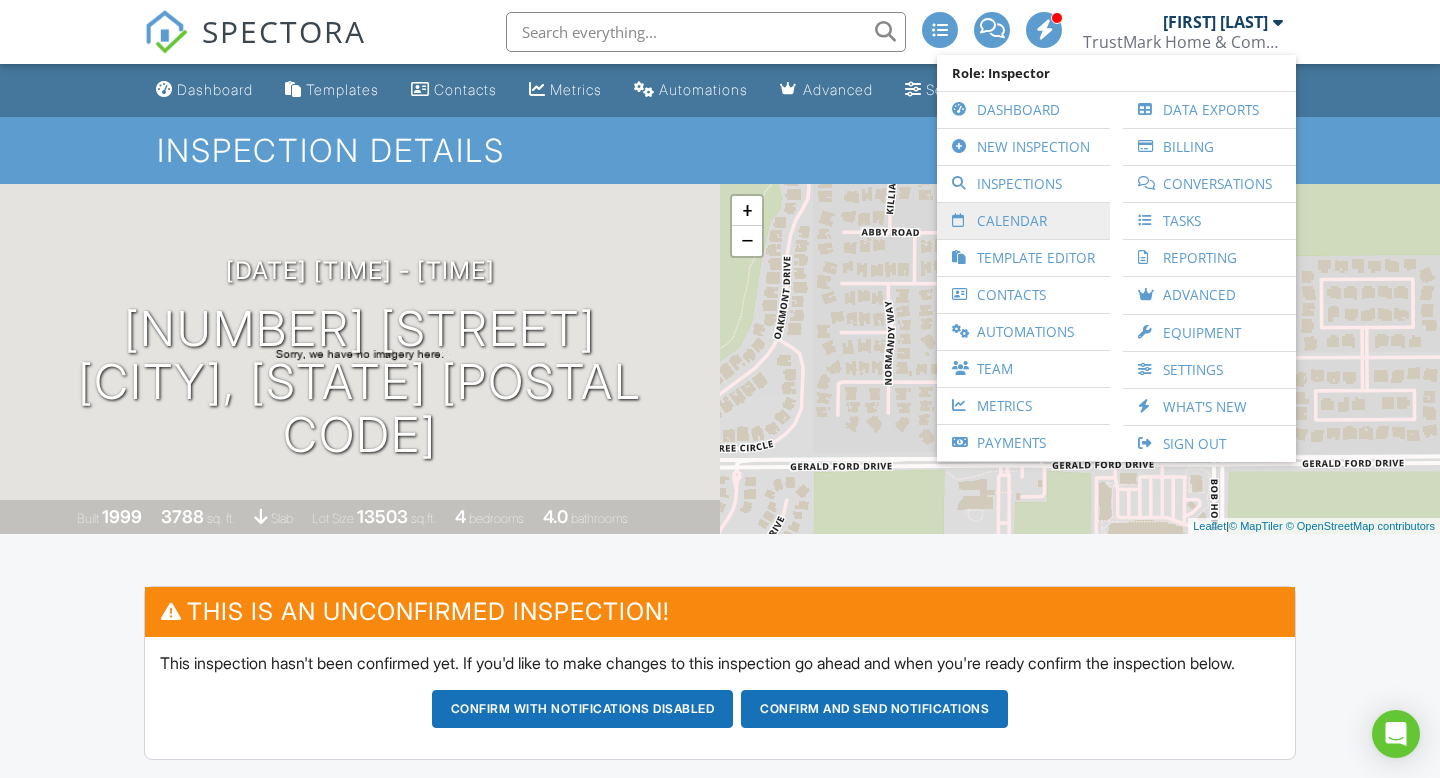 click on "Calendar" at bounding box center (1023, 221) 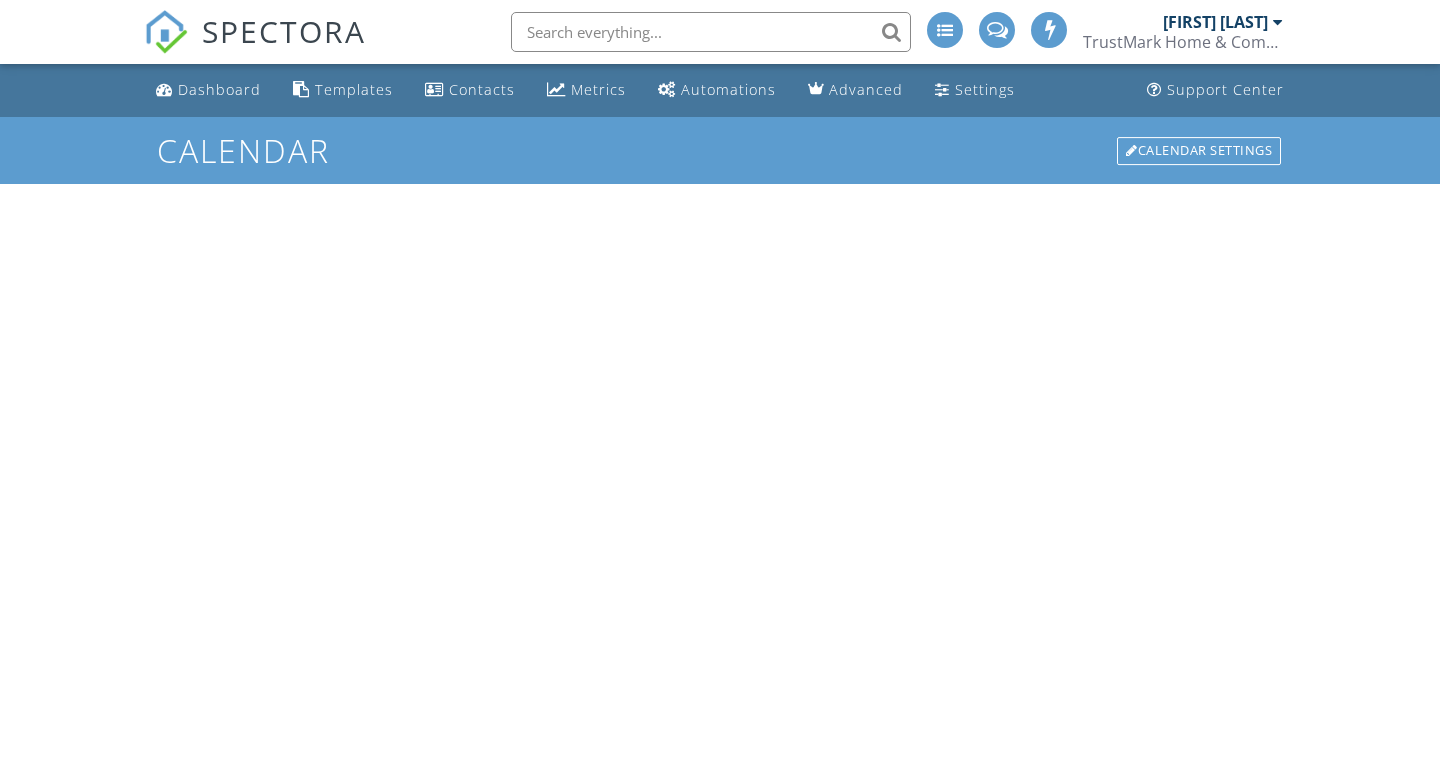 scroll, scrollTop: 0, scrollLeft: 0, axis: both 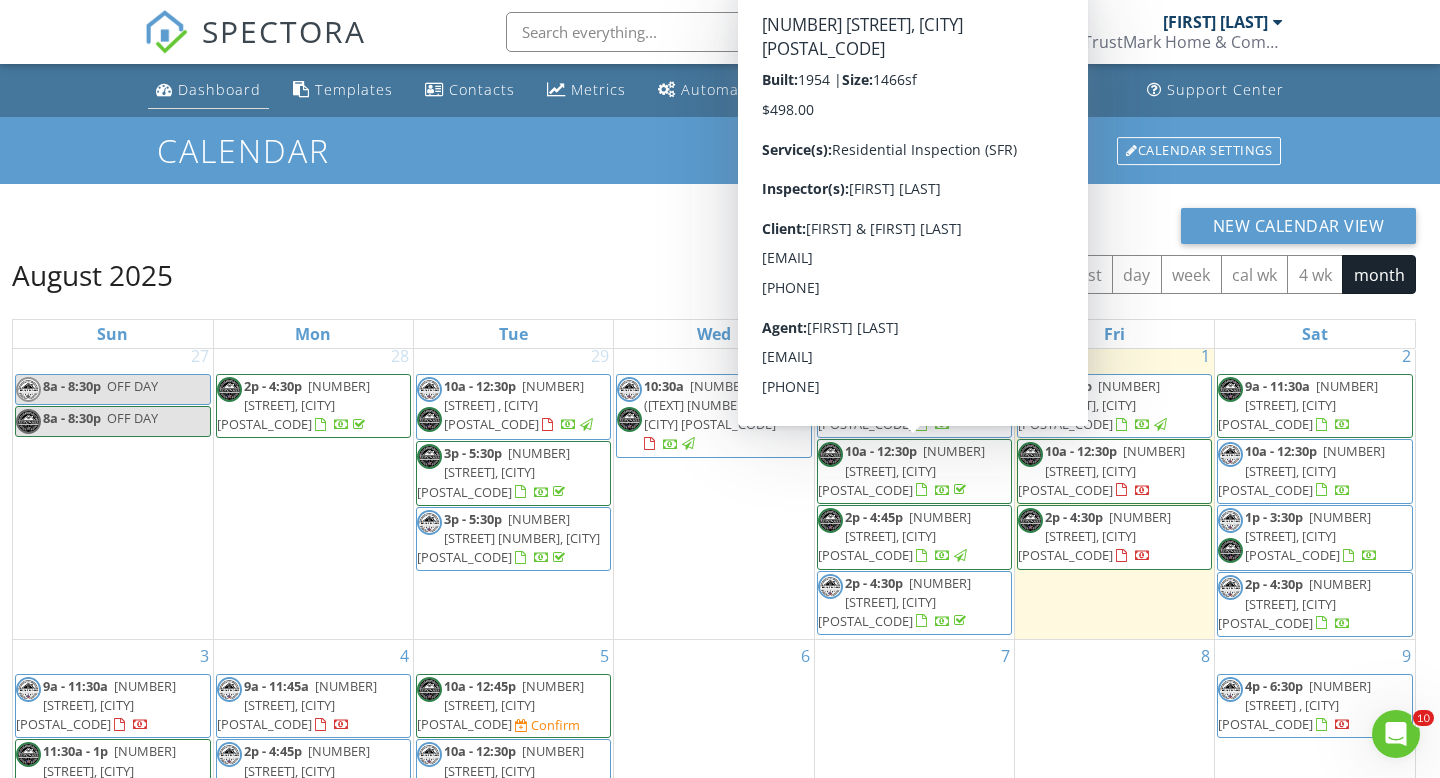 click on "Dashboard" at bounding box center [219, 89] 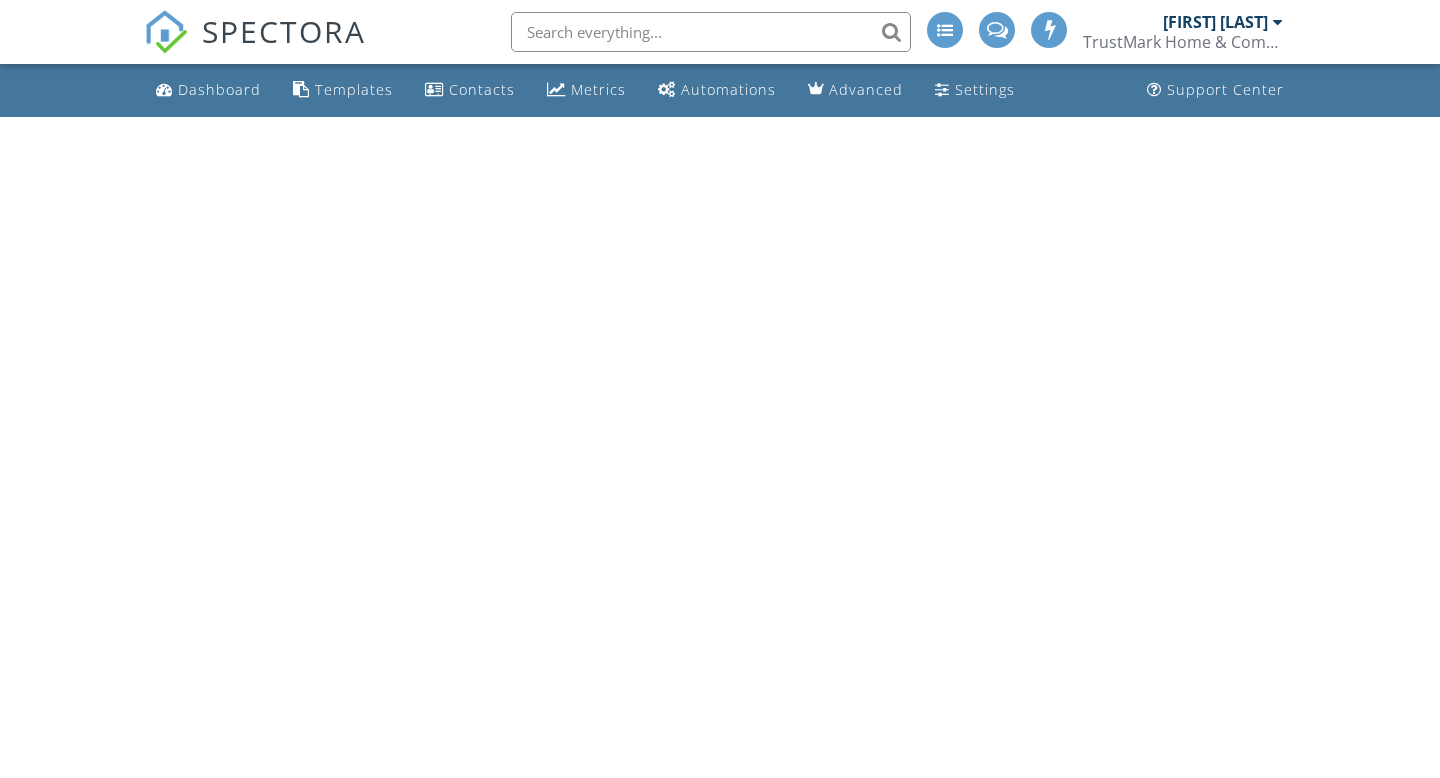 scroll, scrollTop: 0, scrollLeft: 0, axis: both 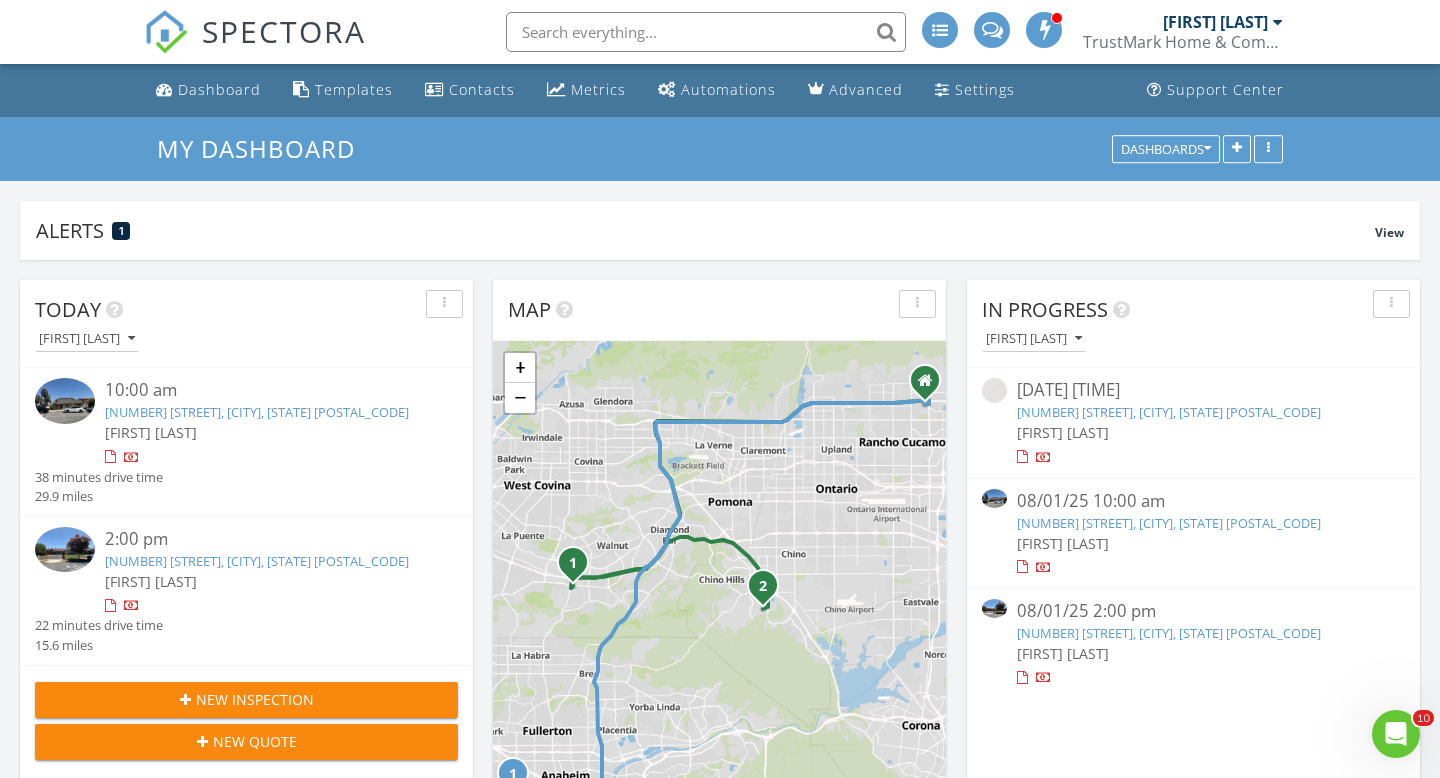 click on "New Inspection" at bounding box center [255, 699] 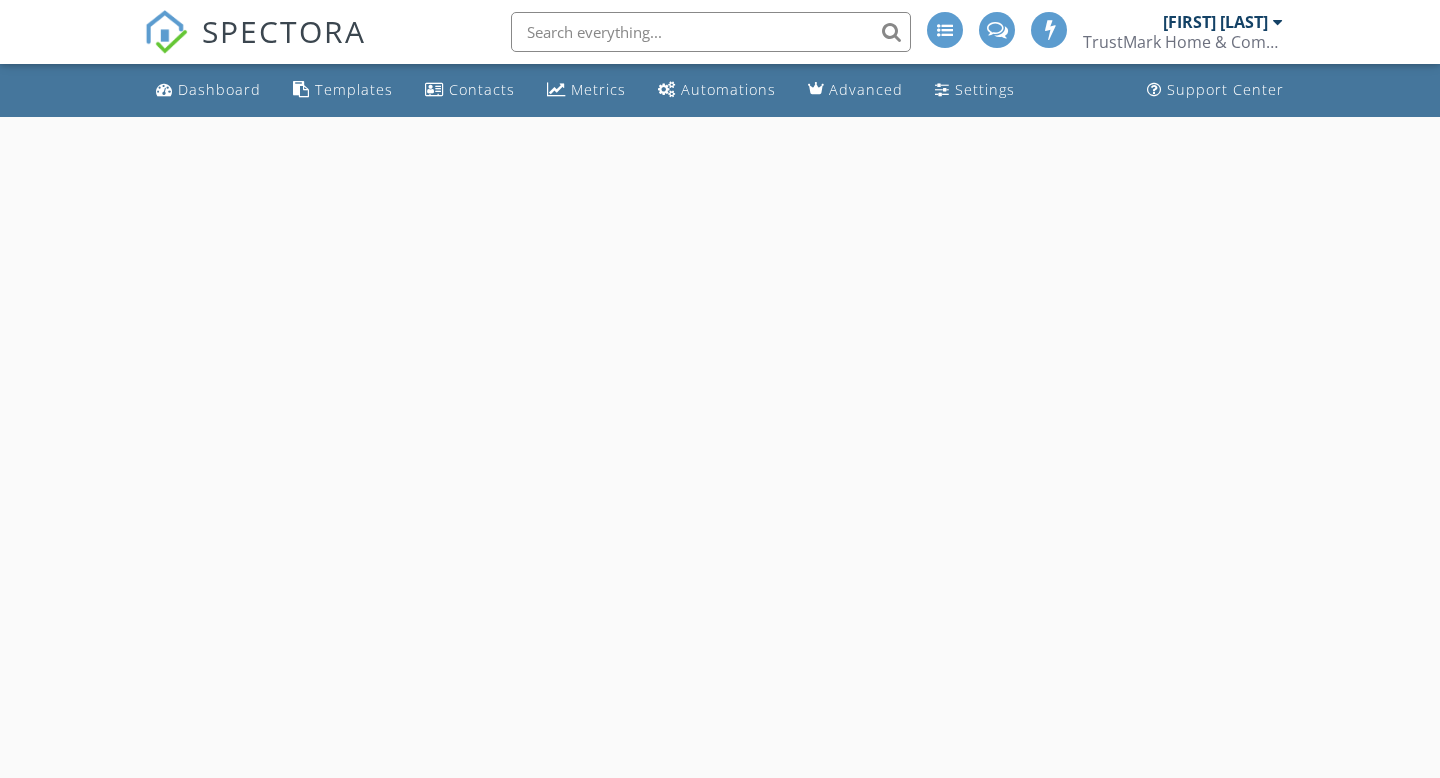 scroll, scrollTop: 0, scrollLeft: 0, axis: both 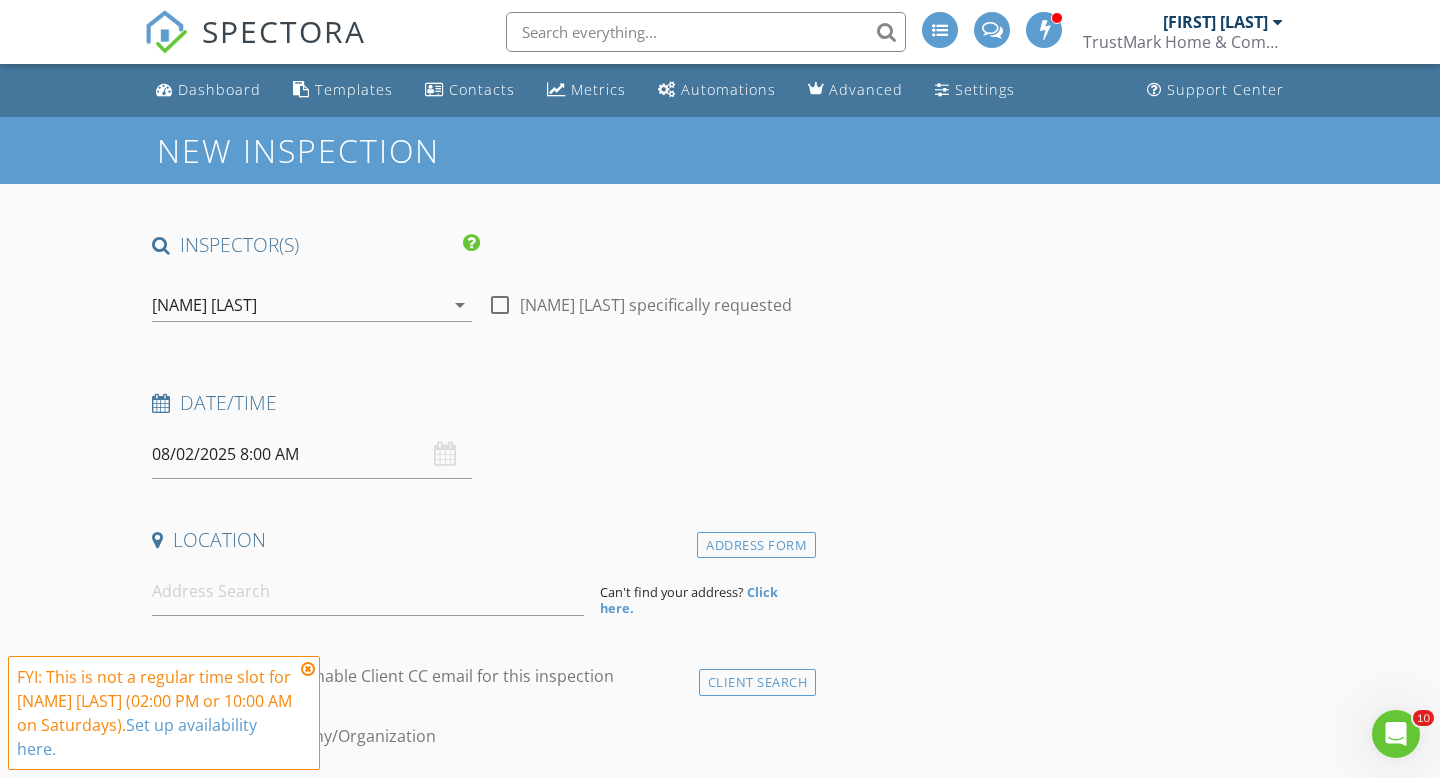 click on "[NAME] [LAST]" at bounding box center [298, 305] 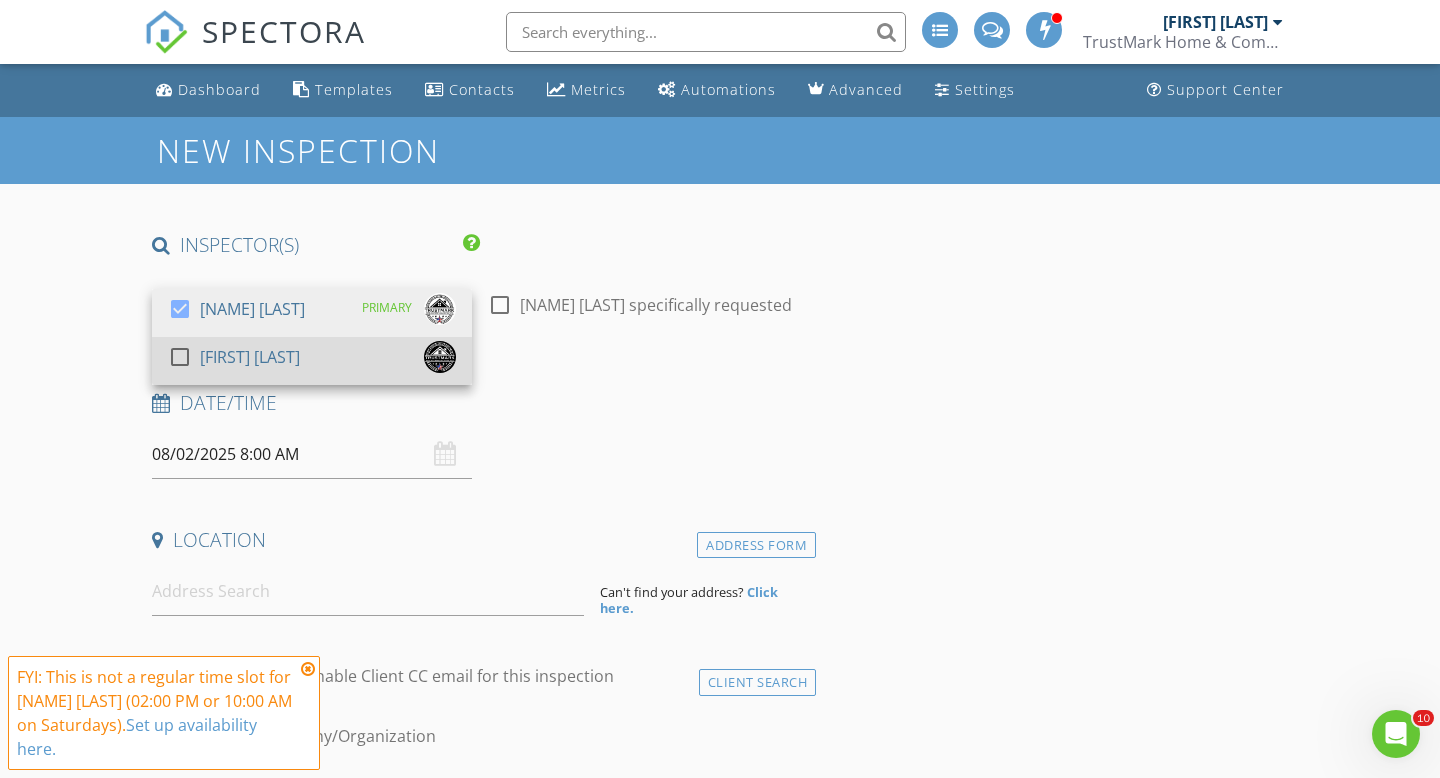 click on "check_box_outline_blank" at bounding box center [184, 357] 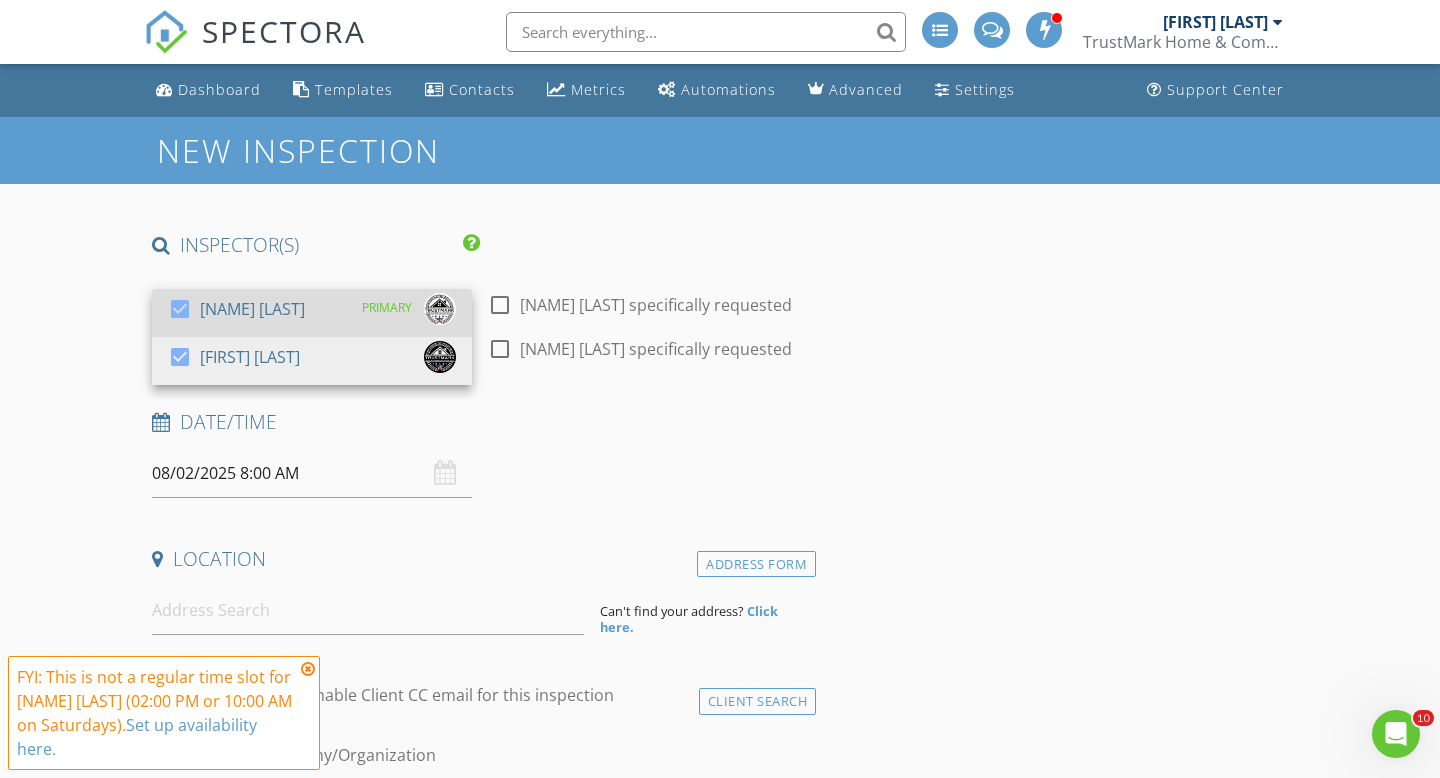 click at bounding box center (180, 309) 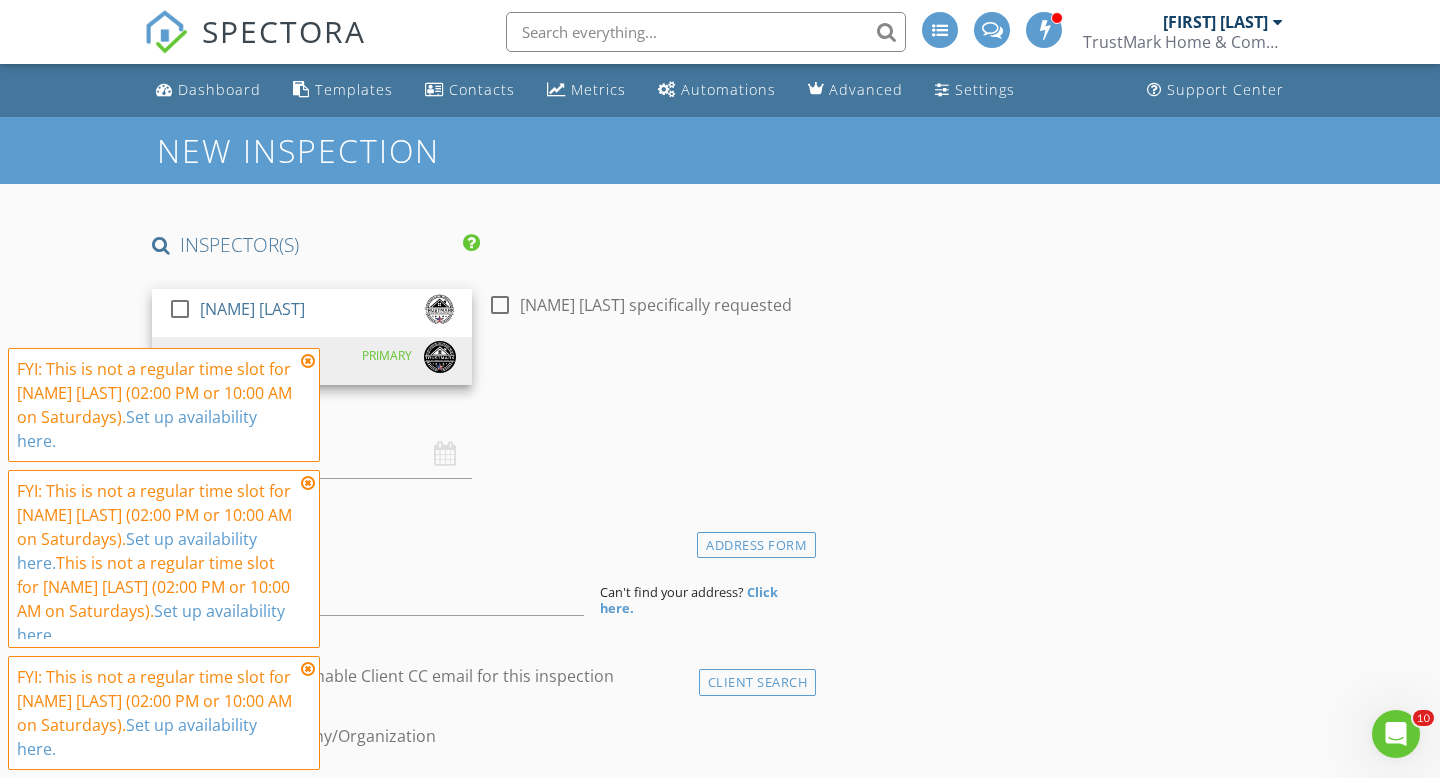 click at bounding box center [308, 361] 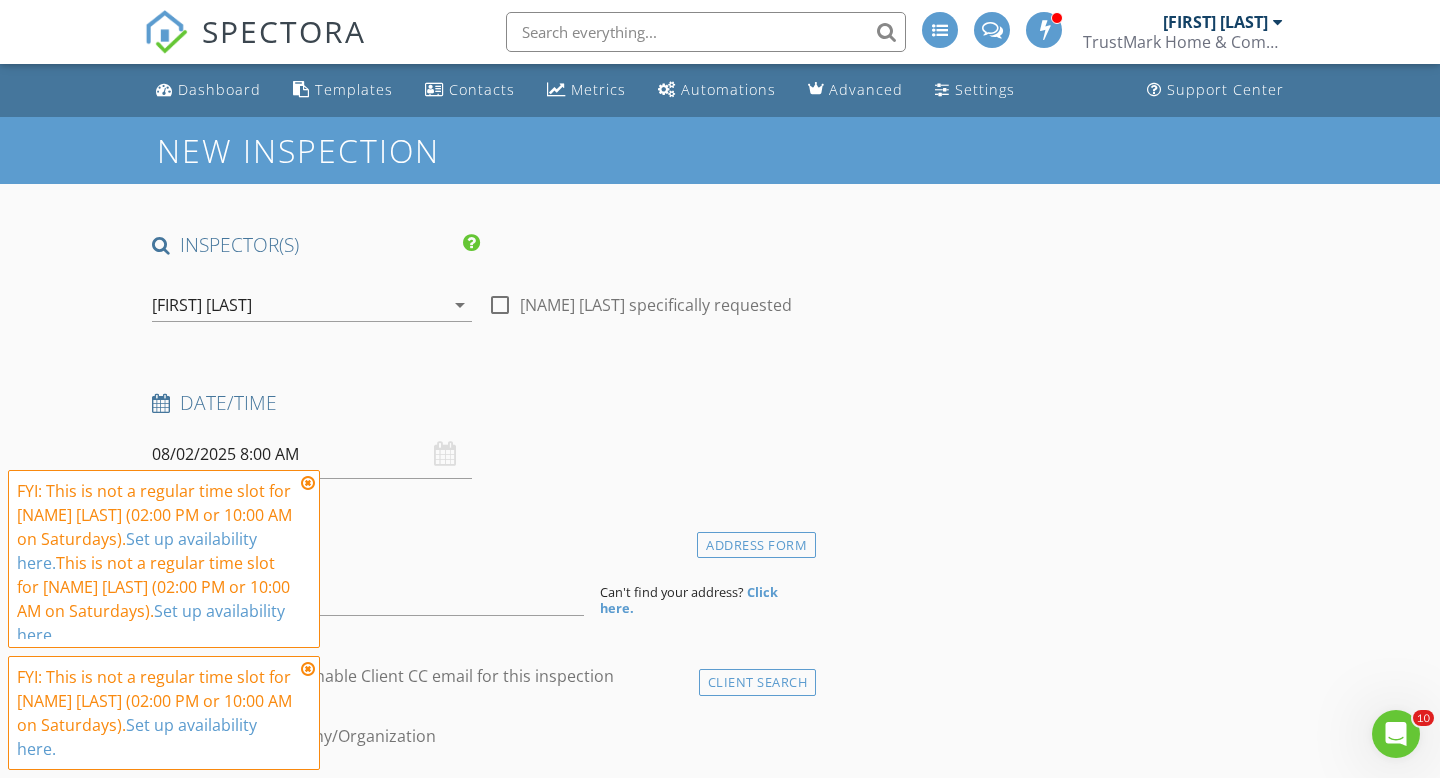 click at bounding box center (308, 483) 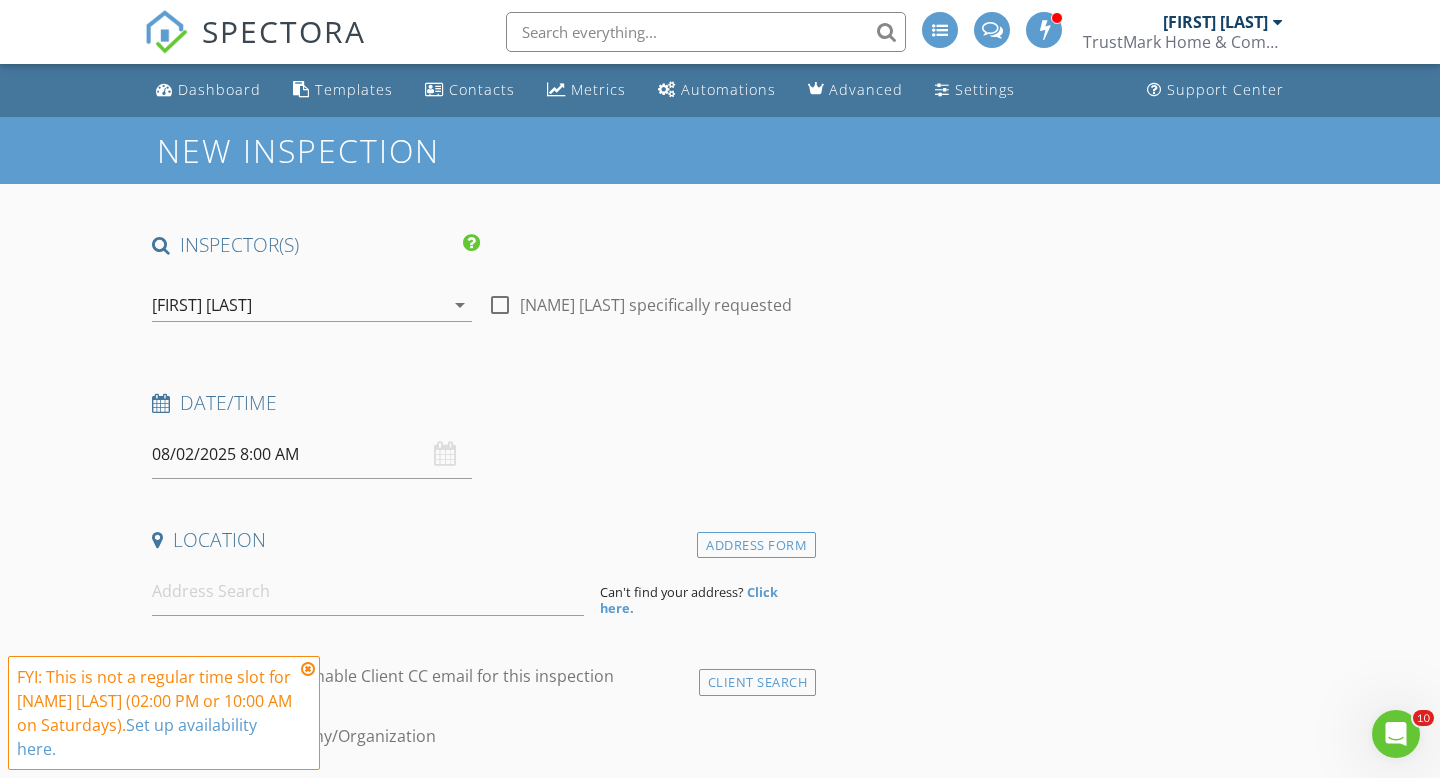 click at bounding box center (308, 669) 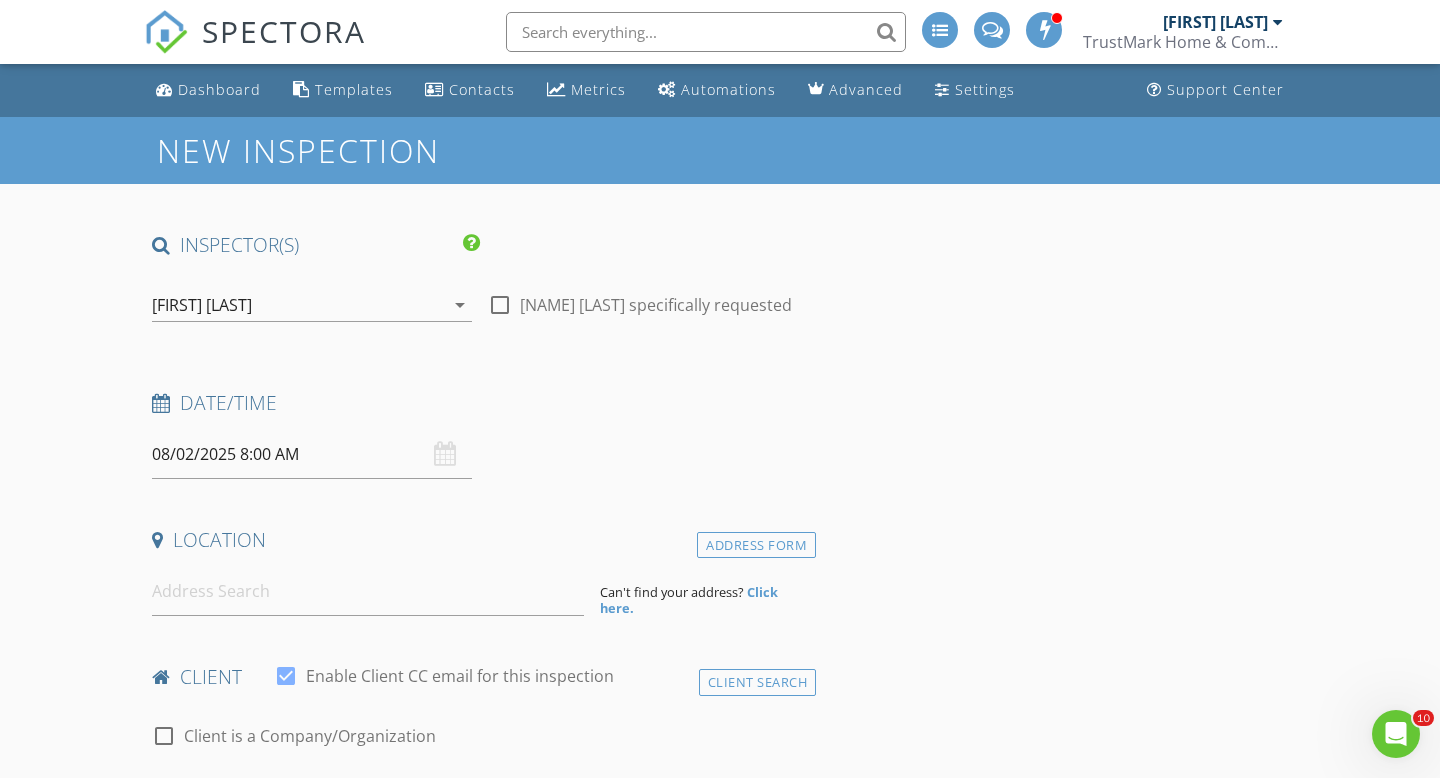 click on "08/02/2025 8:00 AM" at bounding box center (312, 454) 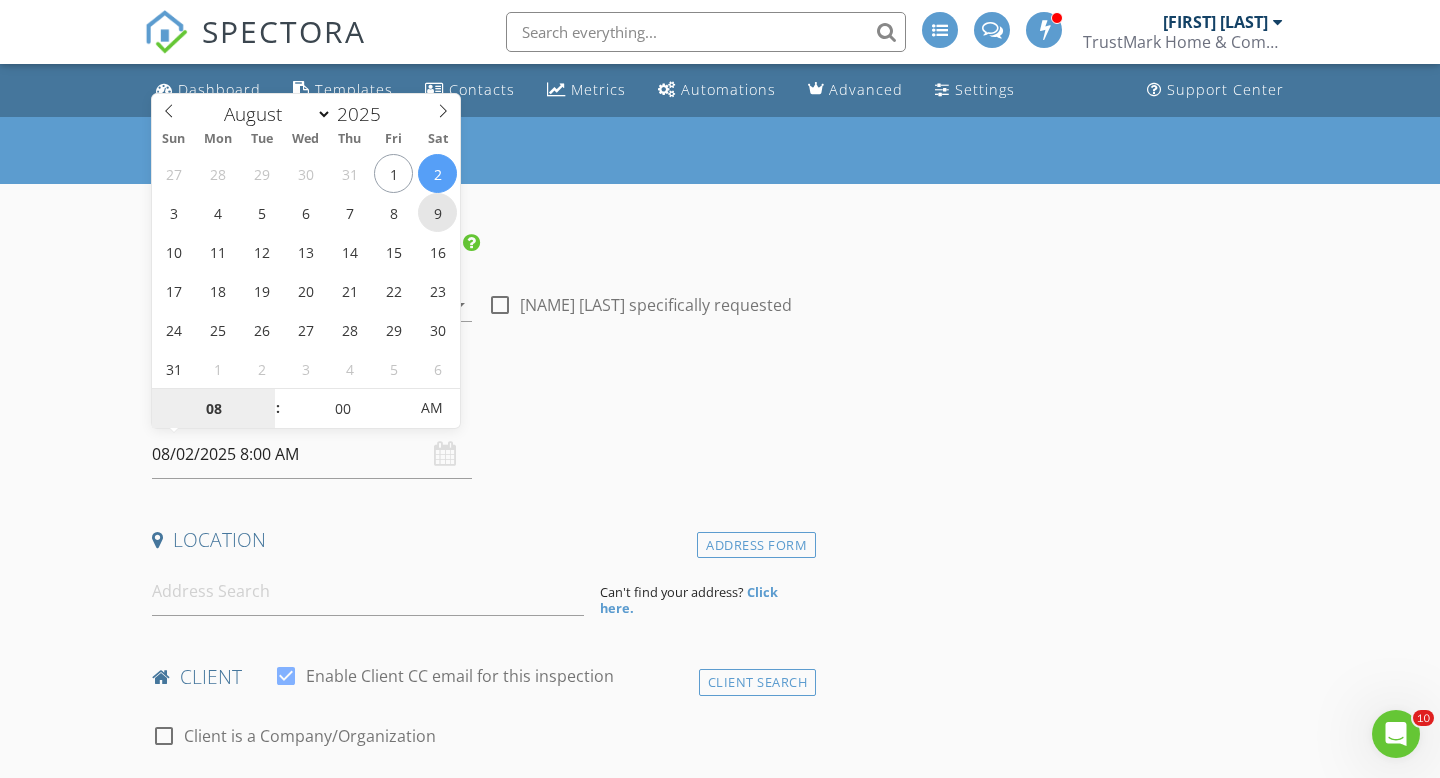 type on "08/09/2025 8:00 AM" 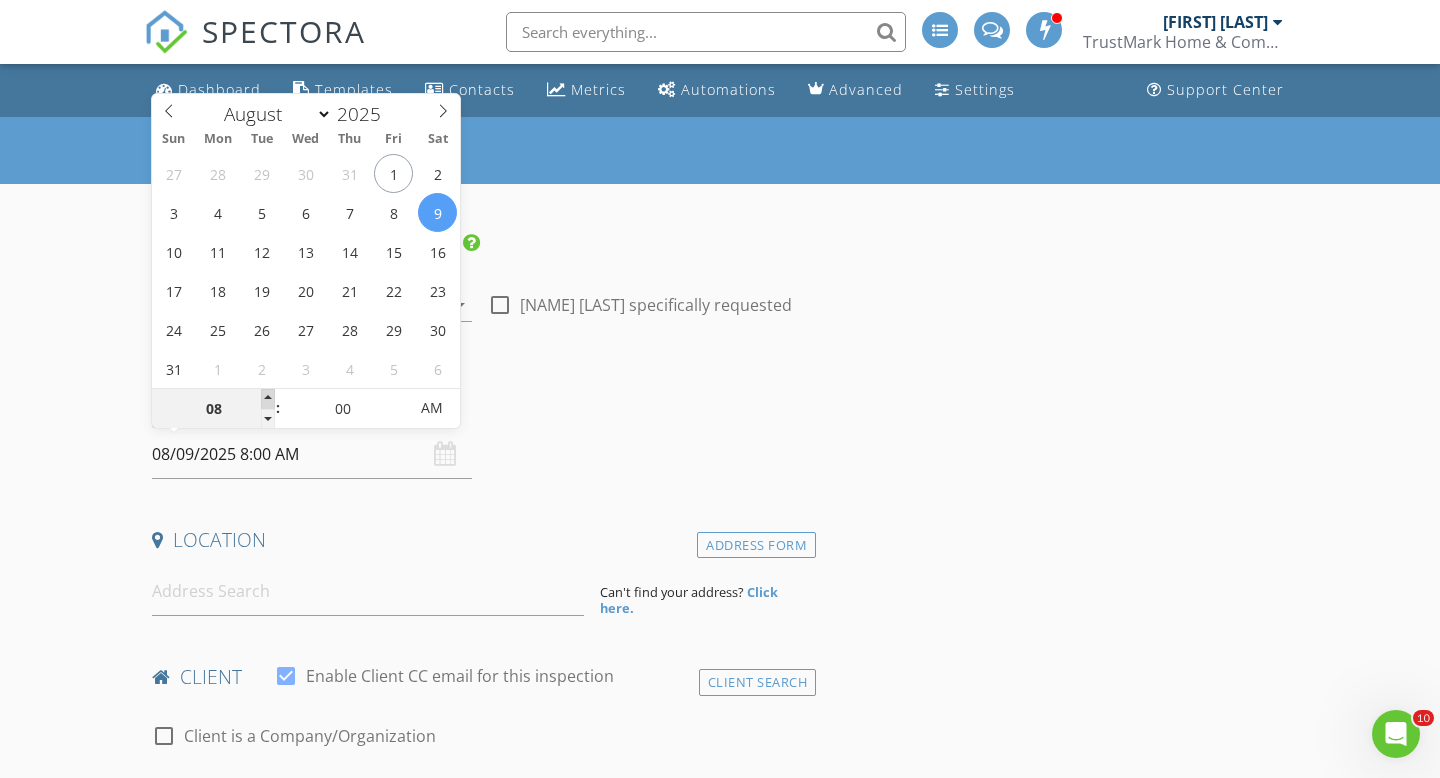 type on "09" 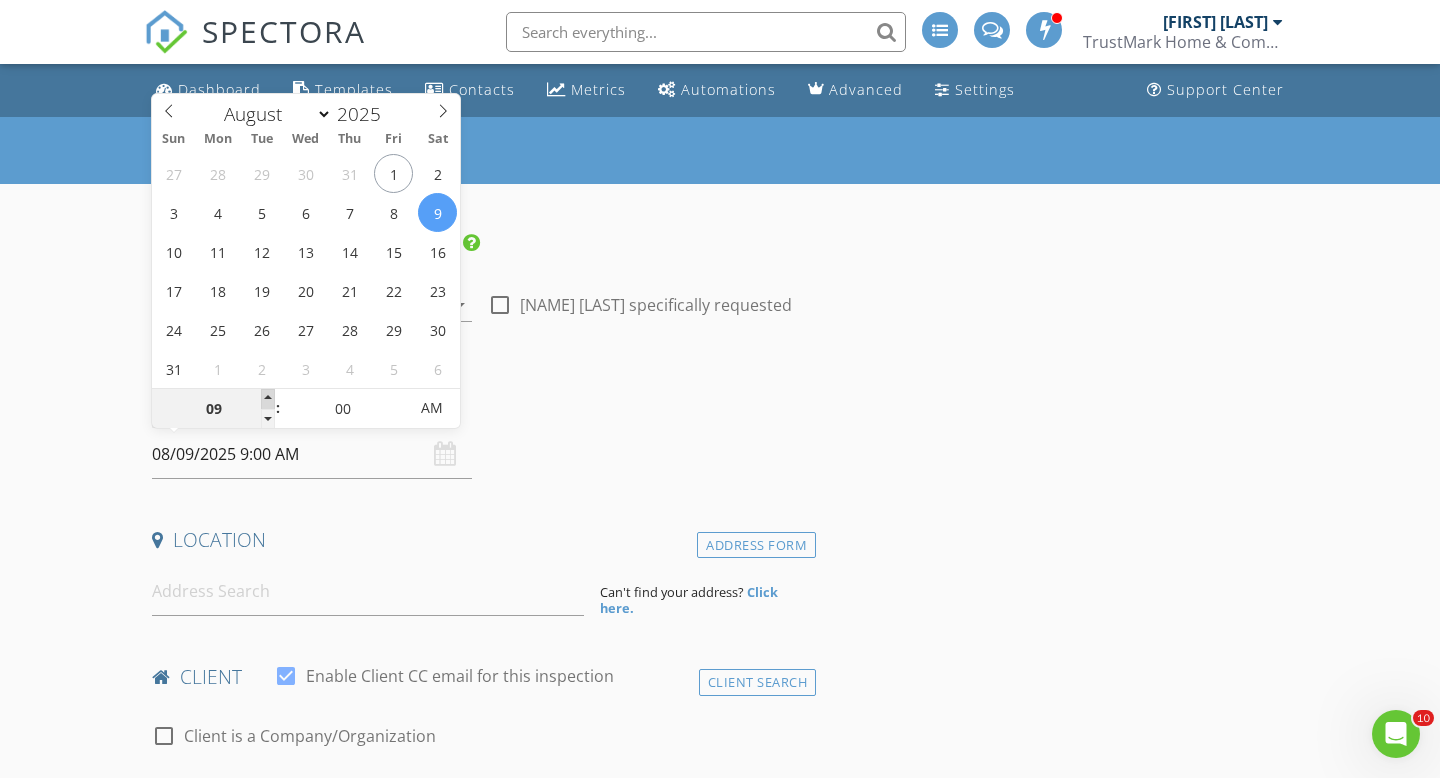 click at bounding box center (268, 399) 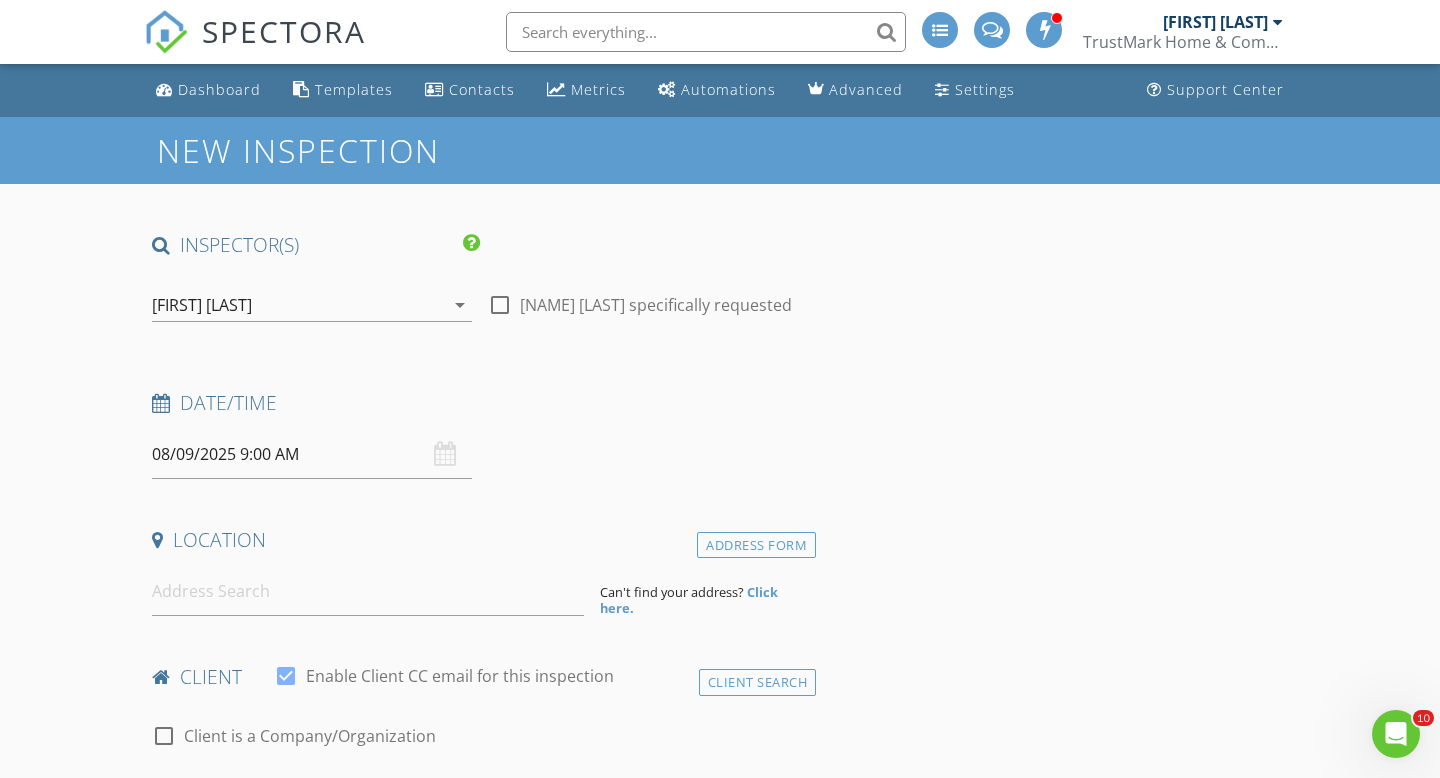 click on "INSPECTOR(S)
check_box_outline_blank   Joe DiNoto     check_box   Paul Lister   PRIMARY   Paul Lister arrow_drop_down   check_box_outline_blank Paul Lister specifically requested
Date/Time
08/09/2025 9:00 AM
Location
Address Form       Can't find your address?   Click here.
client
check_box Enable Client CC email for this inspection   Client Search     check_box_outline_blank Client is a Company/Organization     First Name   Last Name   Email   CC Email   Phone         Tags         Notes   Private Notes
ADD ADDITIONAL client
SERVICES
check_box_outline_blank   Residential Inspection (SFR)   Residential Home Inspection (SFR) check_box_outline_blank   Residential (Condo/Townhome)   Attached condos/townhomes check_box_outline_blank   Residential (Mobile/Mfg)" at bounding box center (720, 1776) 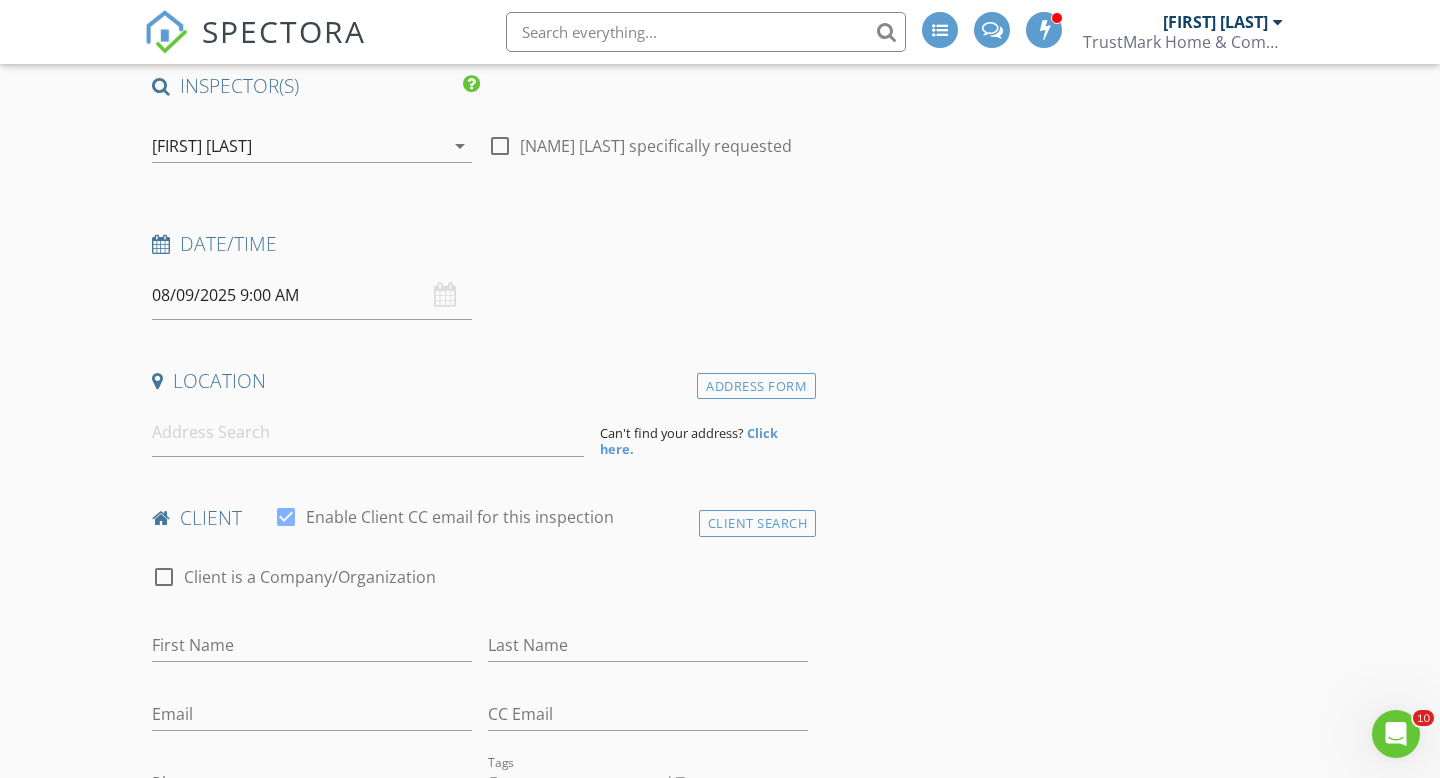 scroll, scrollTop: 175, scrollLeft: 0, axis: vertical 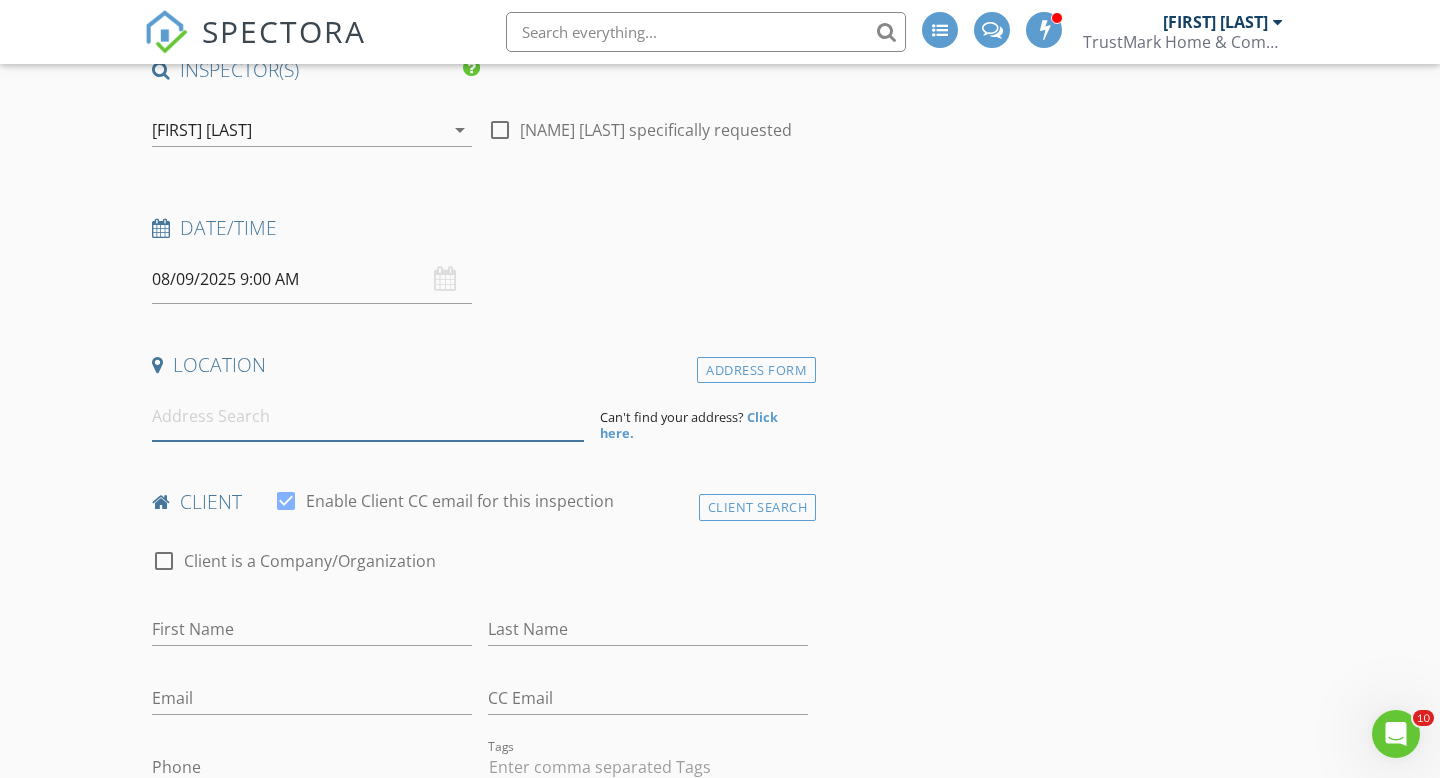 click at bounding box center (368, 416) 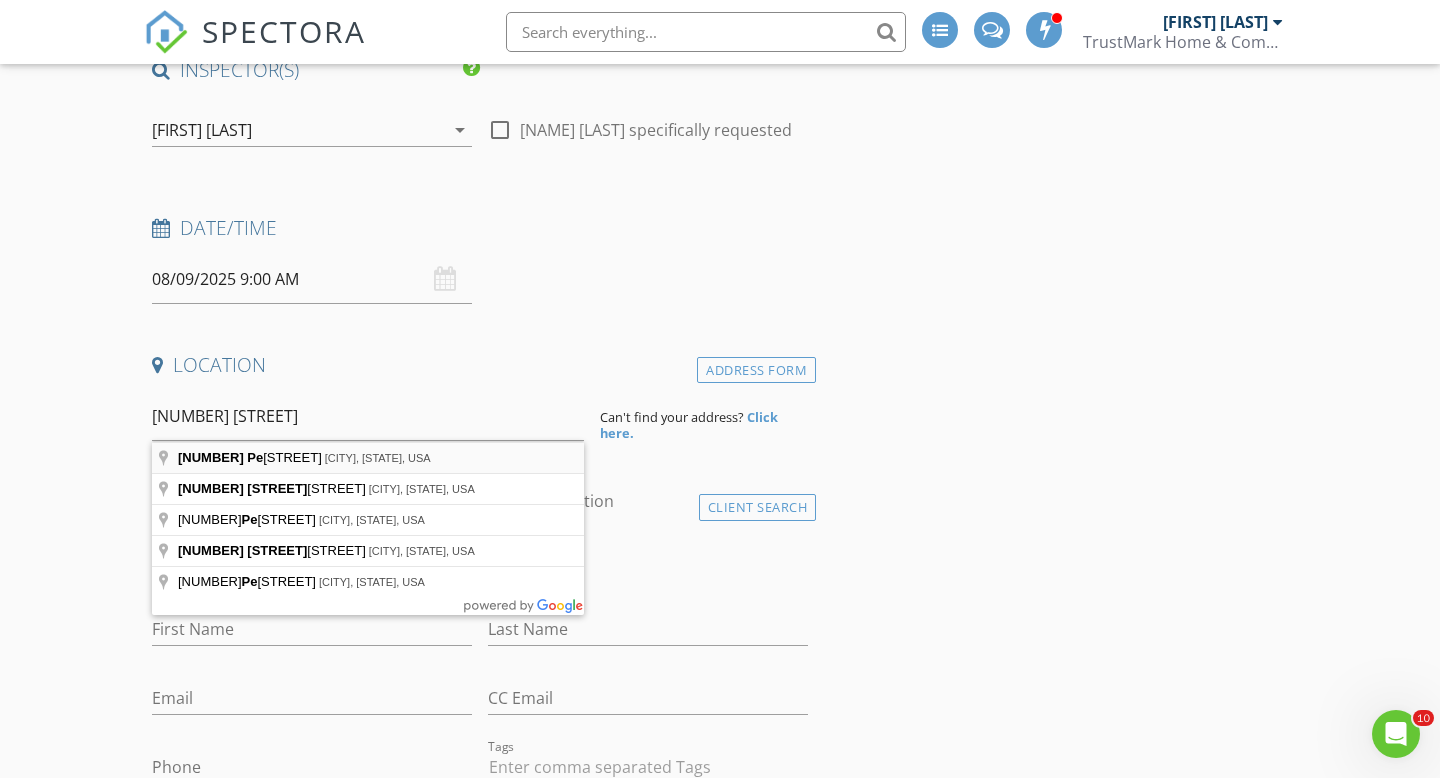 type on "29171 Pebble Beach Drive, Menifee, CA, USA" 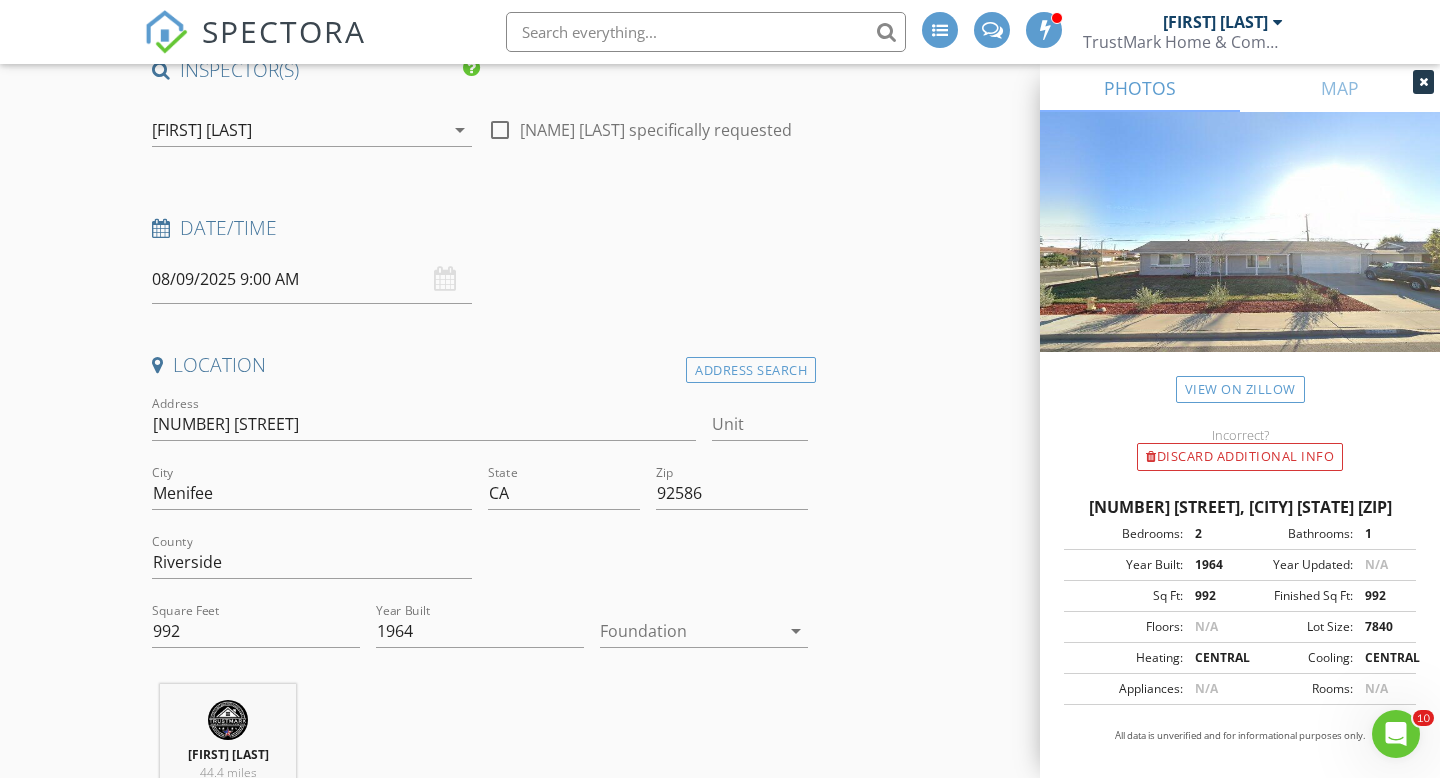 click at bounding box center [690, 631] 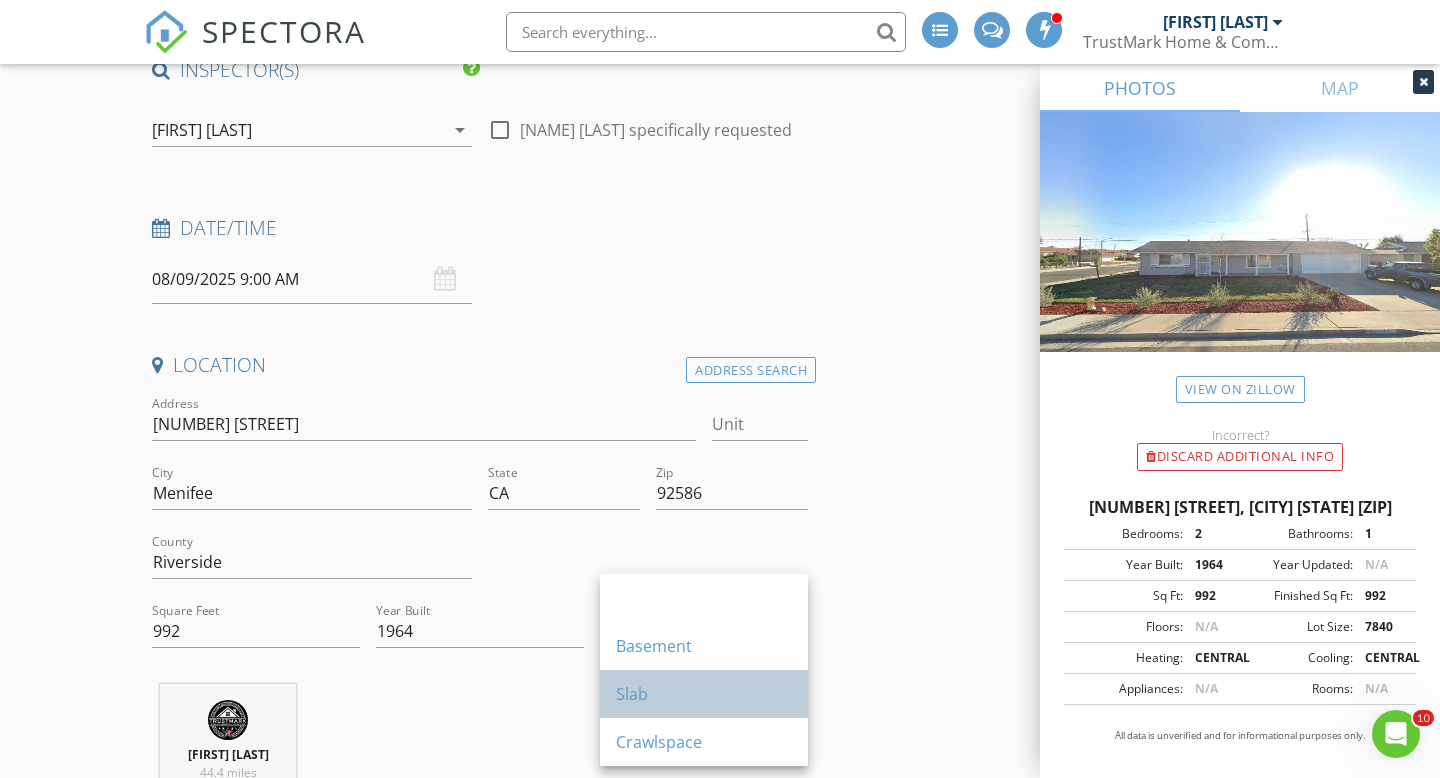 click on "Slab" at bounding box center [704, 694] 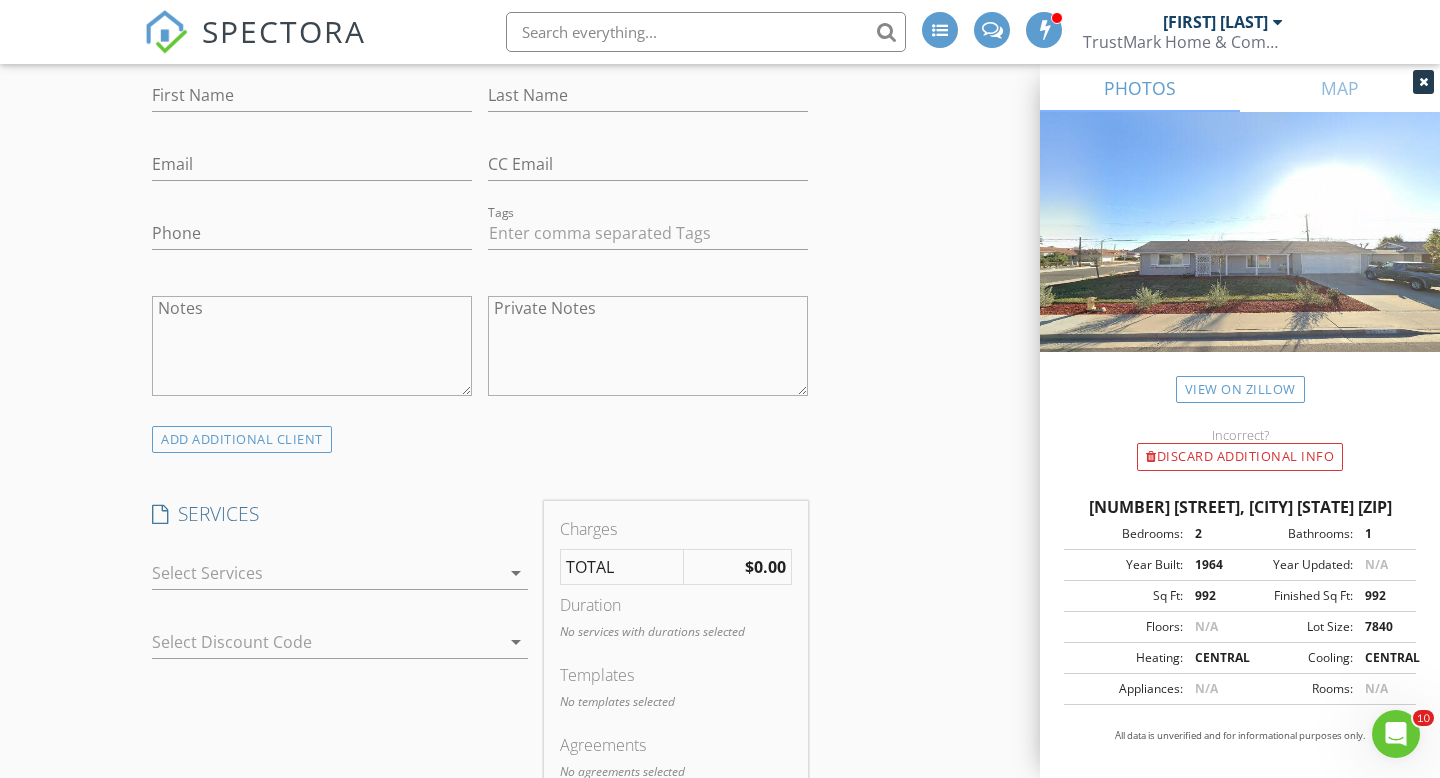 scroll, scrollTop: 1280, scrollLeft: 0, axis: vertical 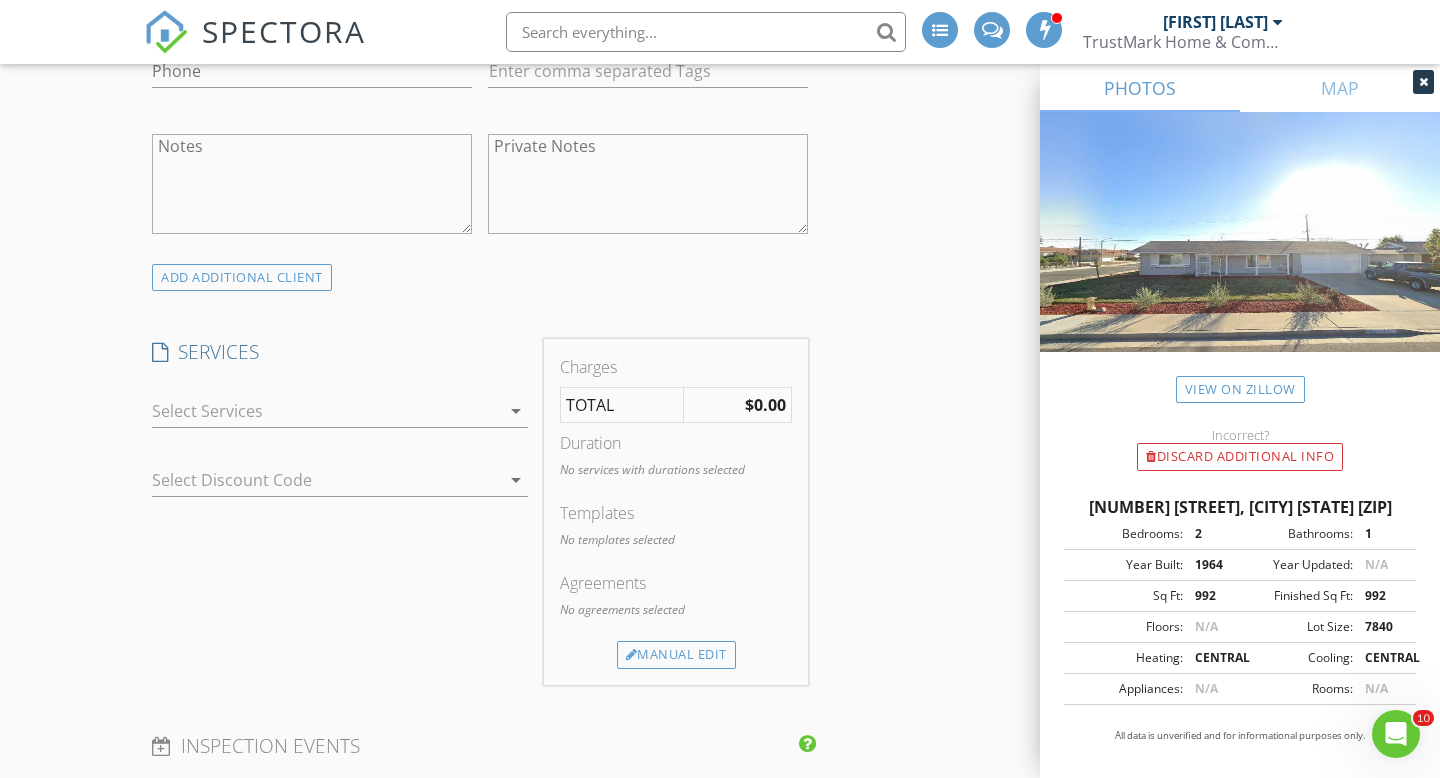 click at bounding box center [326, 411] 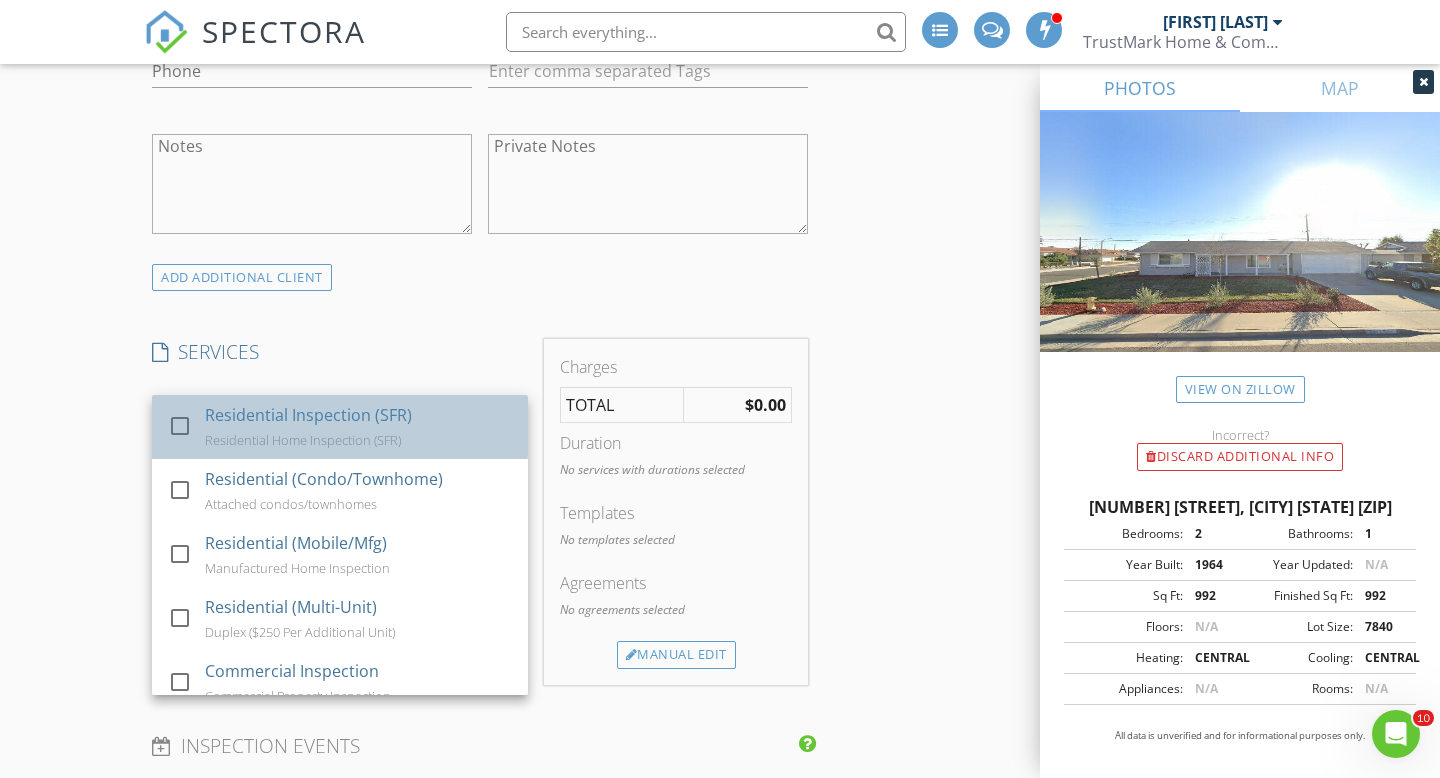 click on "Residential Home Inspection (SFR)" at bounding box center [303, 440] 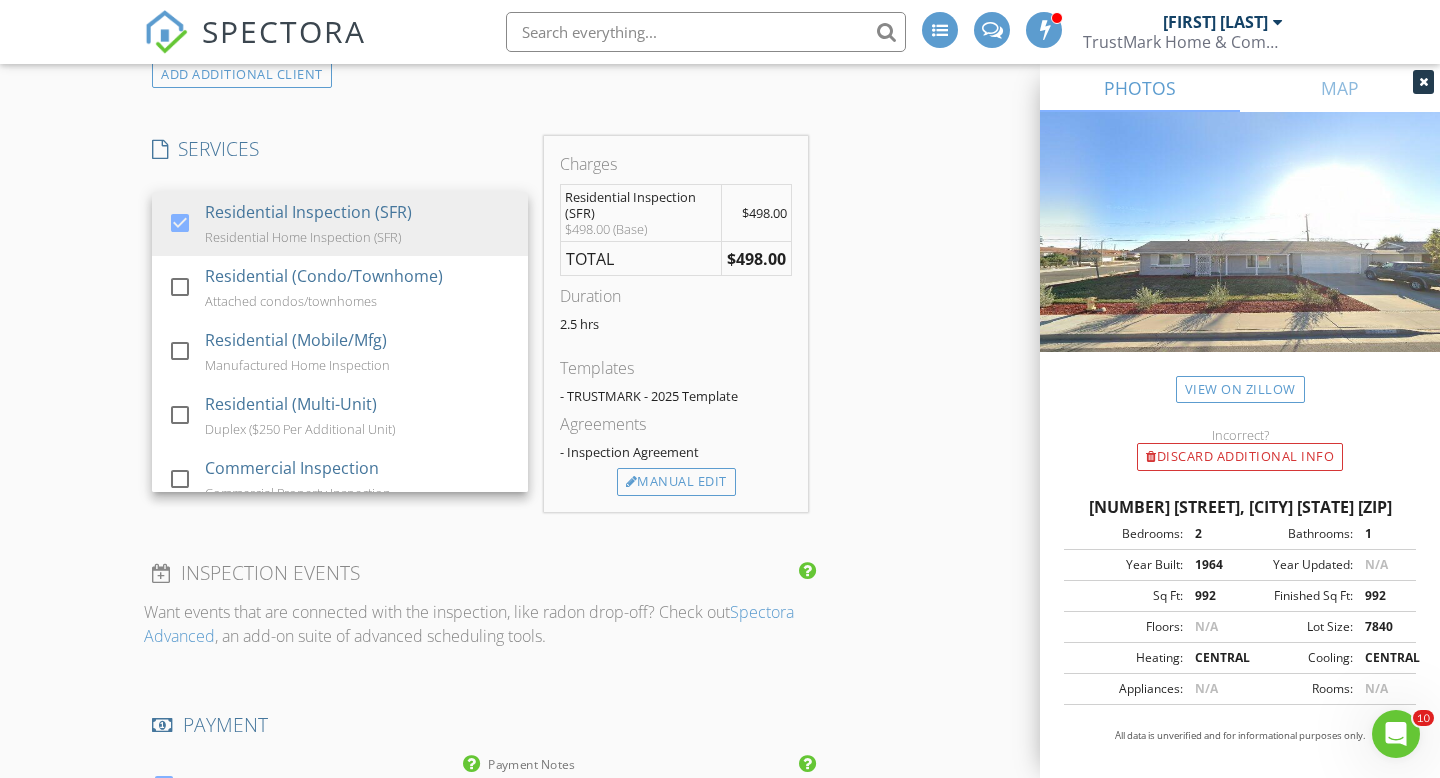 scroll, scrollTop: 1503, scrollLeft: 0, axis: vertical 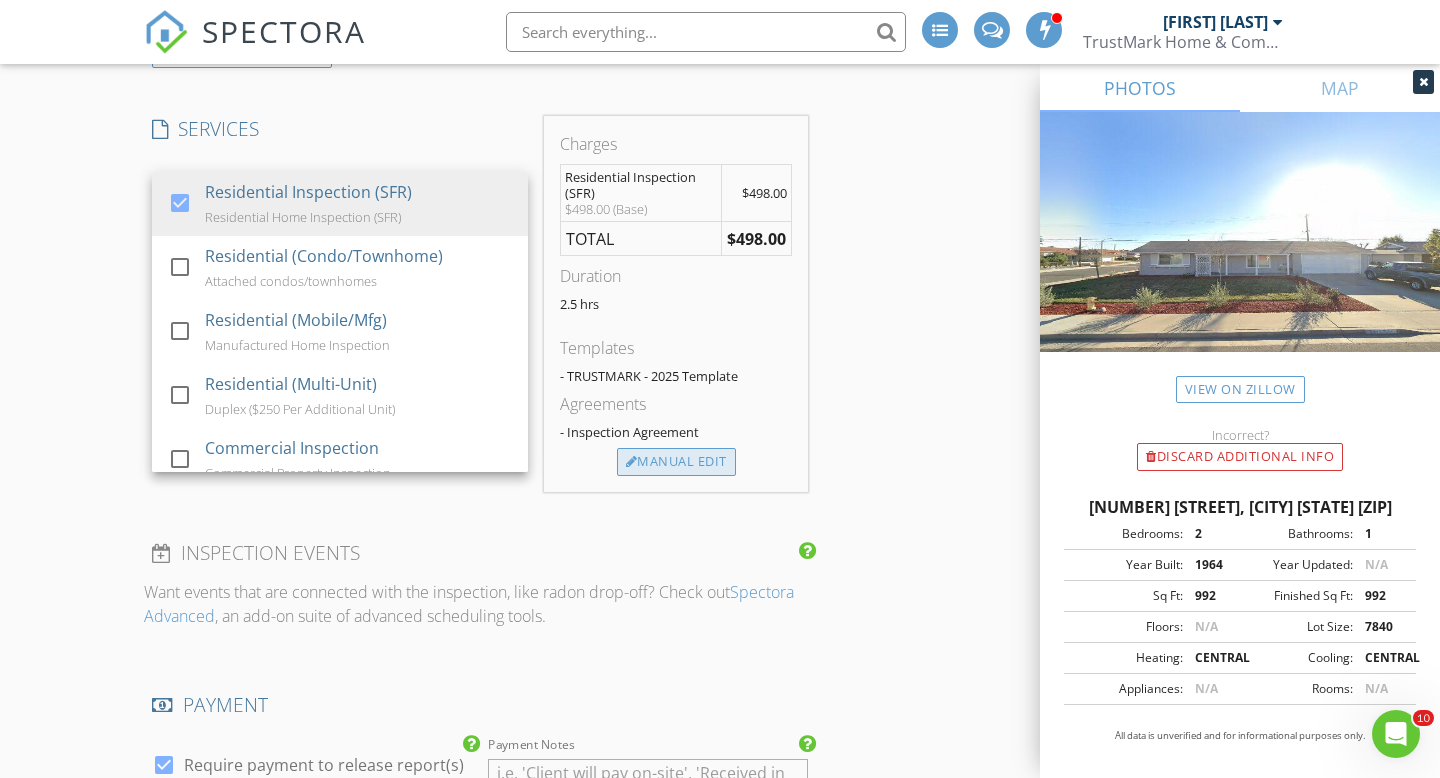 click on "Manual Edit" at bounding box center [676, 462] 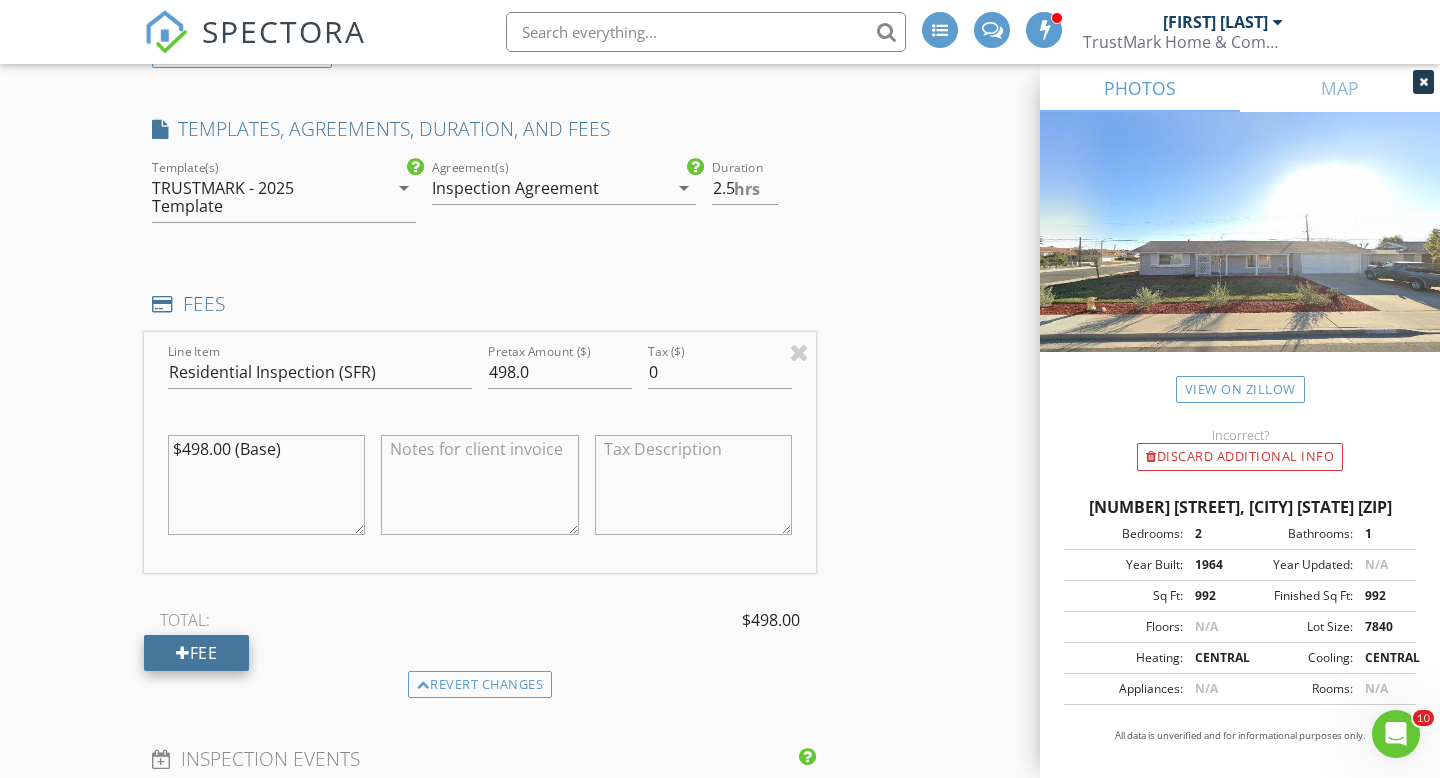 click on "Fee" at bounding box center [196, 653] 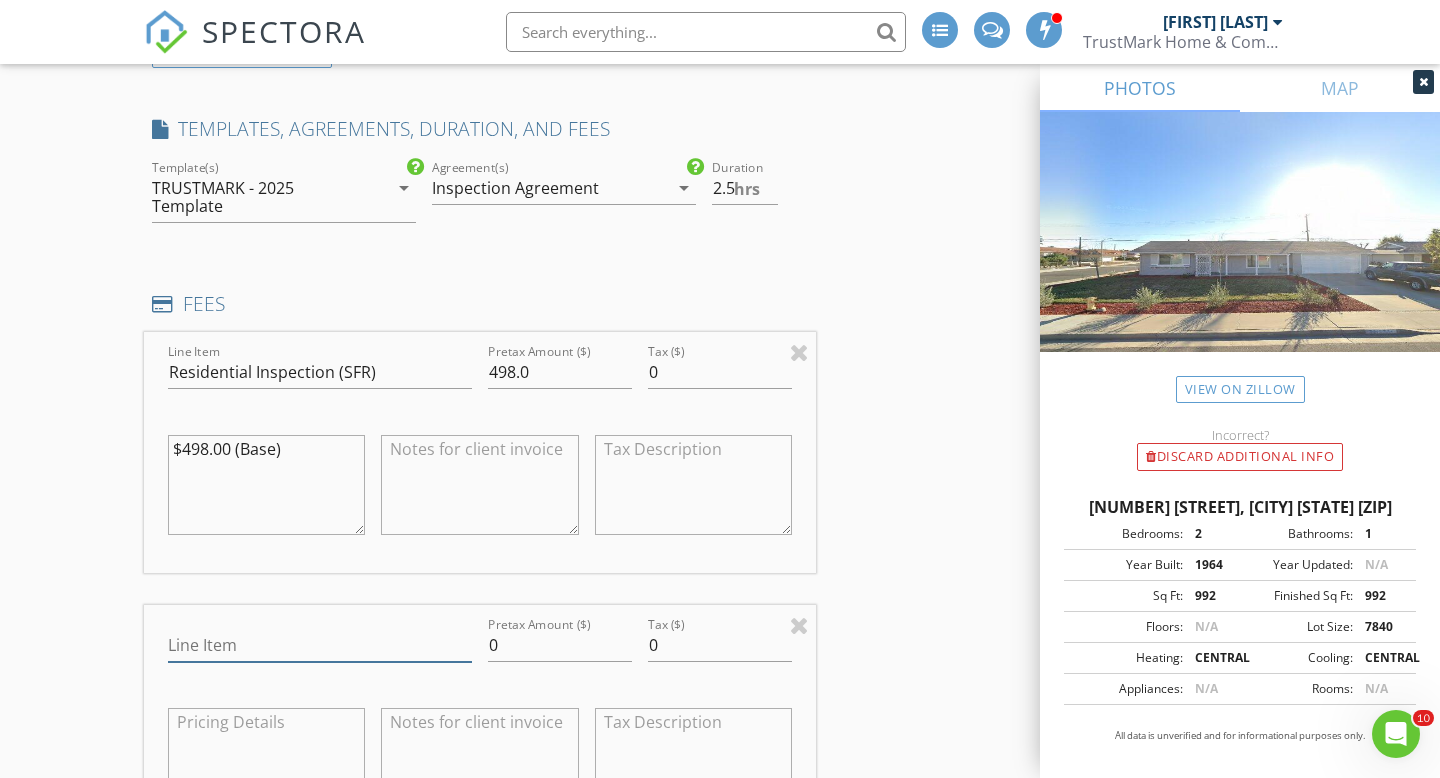 click on "Line Item" at bounding box center (320, 645) 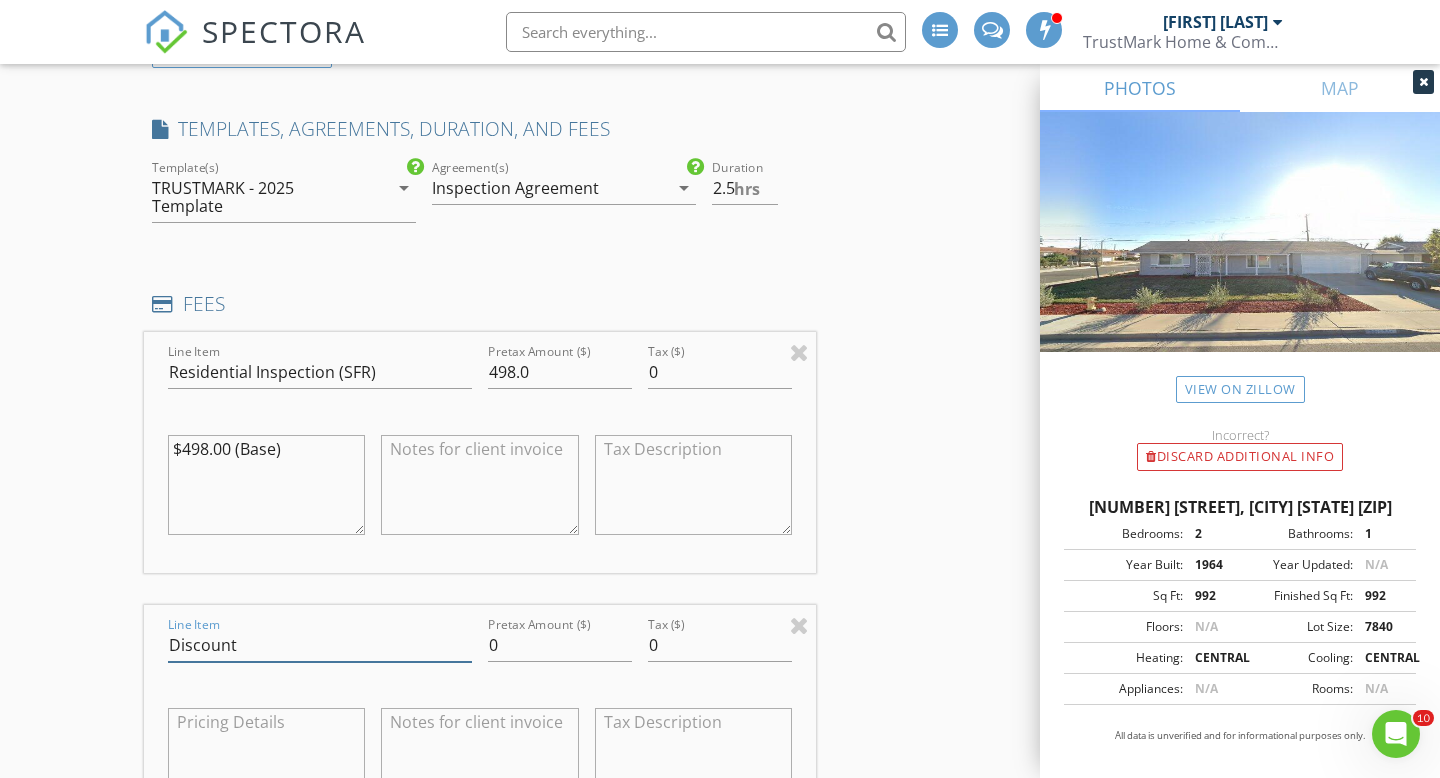 type on "Discount" 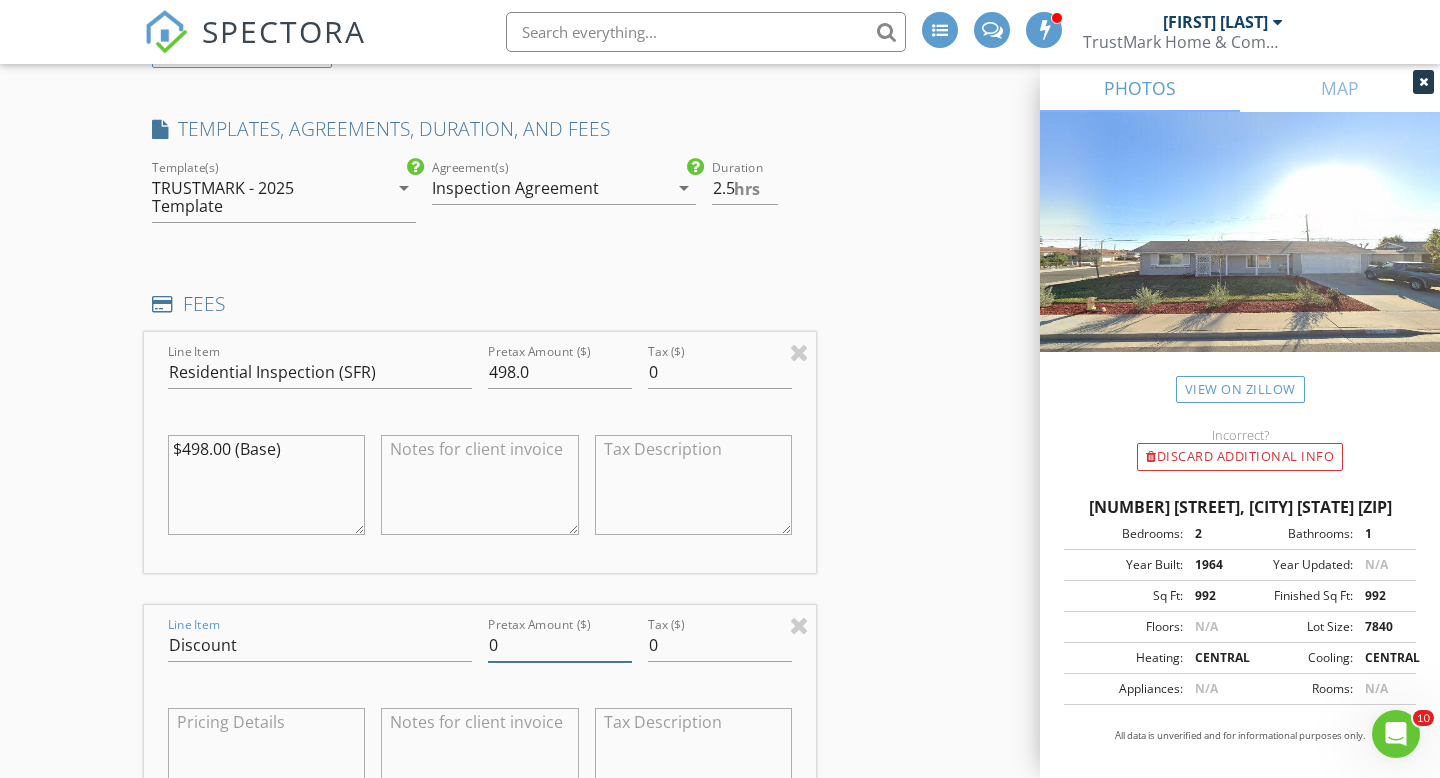 click on "0" at bounding box center [560, 645] 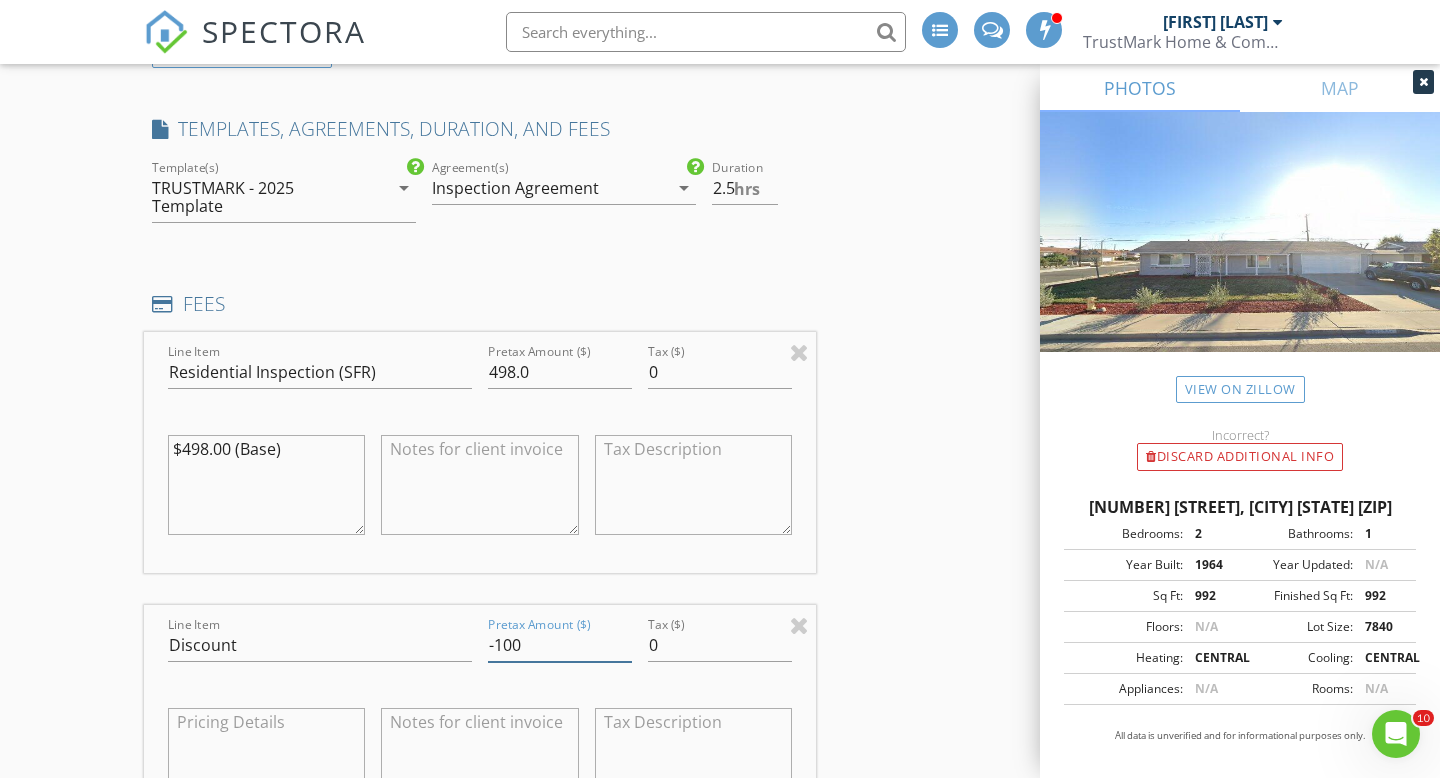 type on "-100" 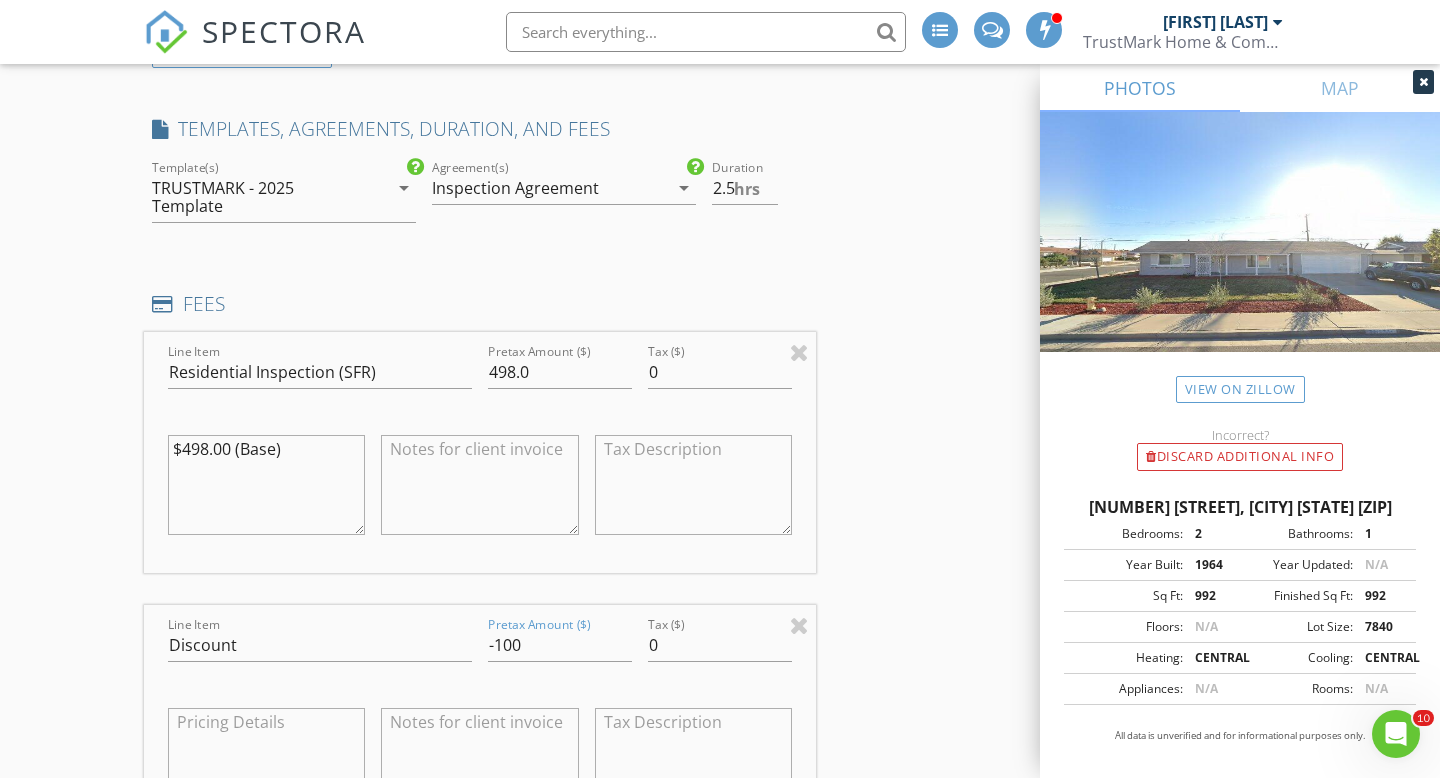 click on "INSPECTOR(S)
check_box_outline_blank   Joe DiNoto     check_box   Paul Lister   PRIMARY   Paul Lister arrow_drop_down   check_box_outline_blank Paul Lister specifically requested
Date/Time
08/09/2025 9:00 AM
Location
Address Search       Address 29171 Pebble Beach Dr   Unit   City Menifee   State CA   Zip 92586   County Riverside     Square Feet 992   Year Built 1964   Foundation Slab arrow_drop_down     Paul Lister     44.4 miles     (an hour)
client
check_box Enable Client CC email for this inspection   Client Search     check_box_outline_blank Client is a Company/Organization     First Name   Last Name   Email   CC Email   Phone         Tags         Notes   Private Notes
ADD ADDITIONAL client
SERVICES
check_box   Residential Inspection (SFR)   check_box_outline_blank" at bounding box center [720, 733] 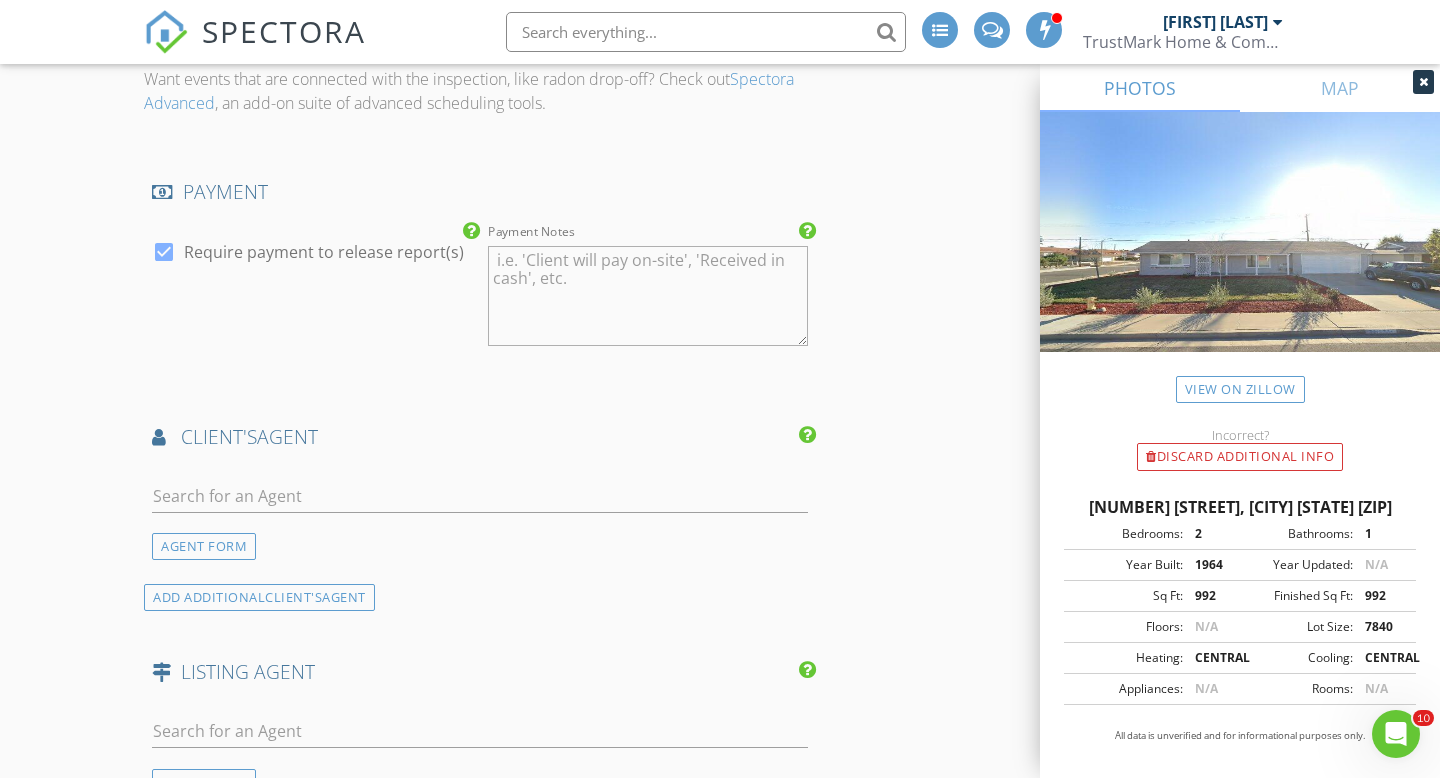 scroll, scrollTop: 2510, scrollLeft: 0, axis: vertical 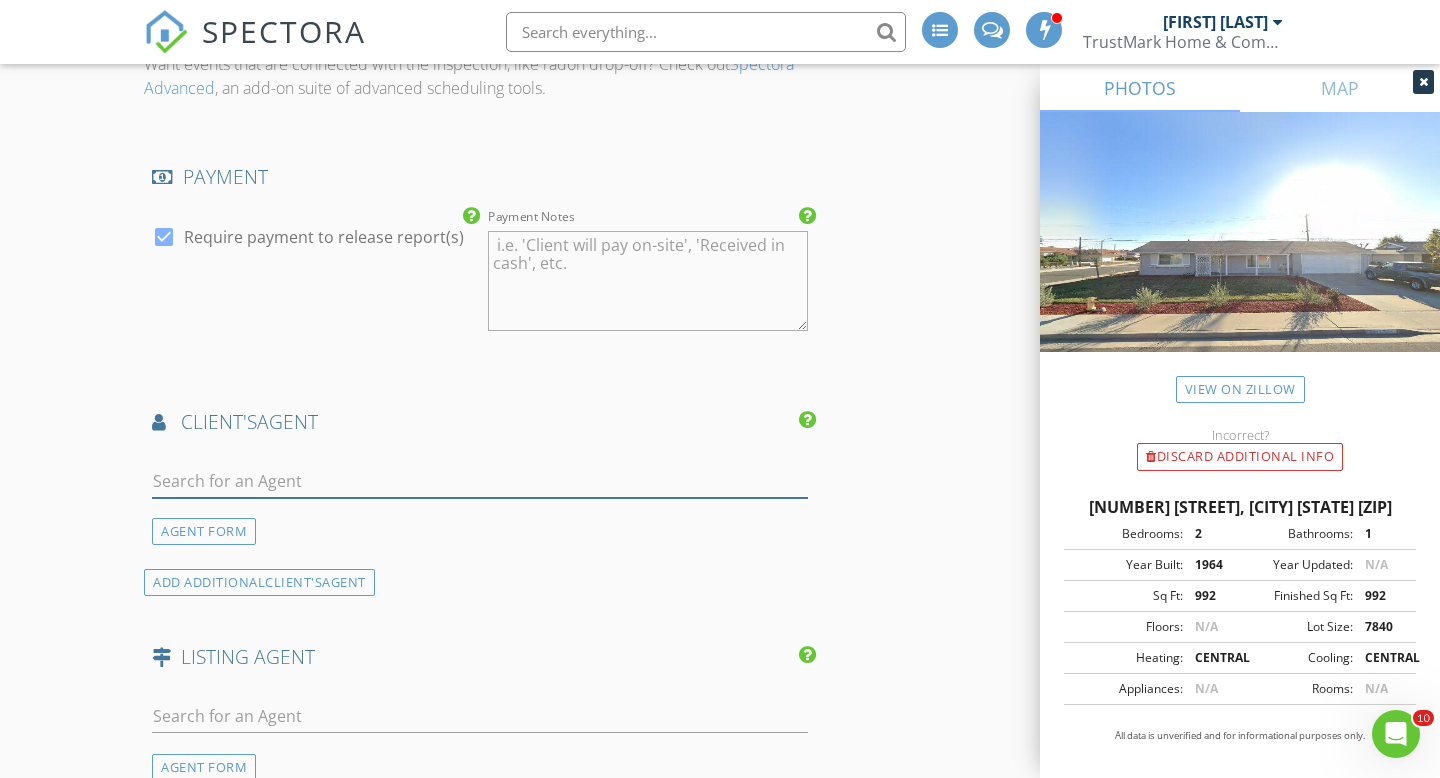 click at bounding box center [480, 481] 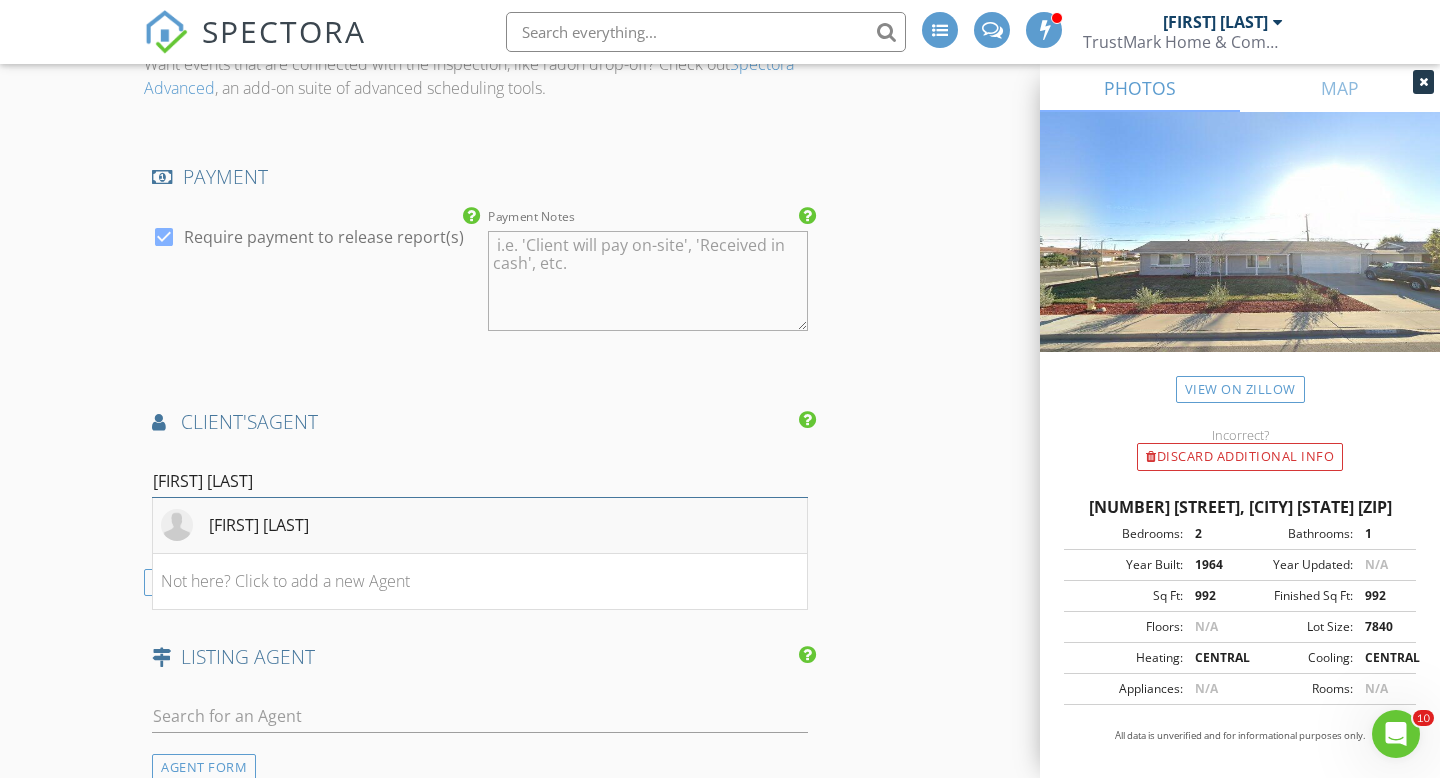 type on "Mark Johnson" 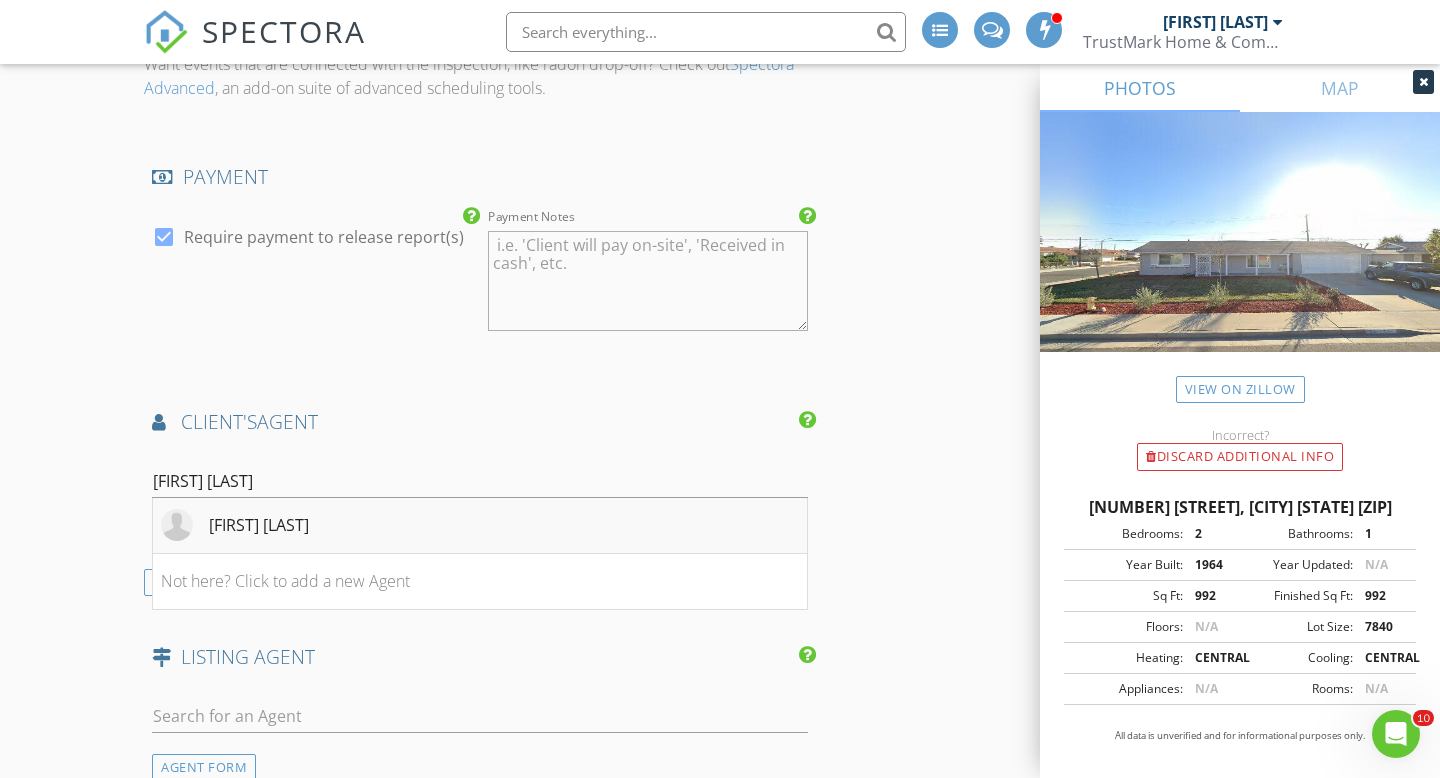 click on "Mark Johnson" at bounding box center [259, 525] 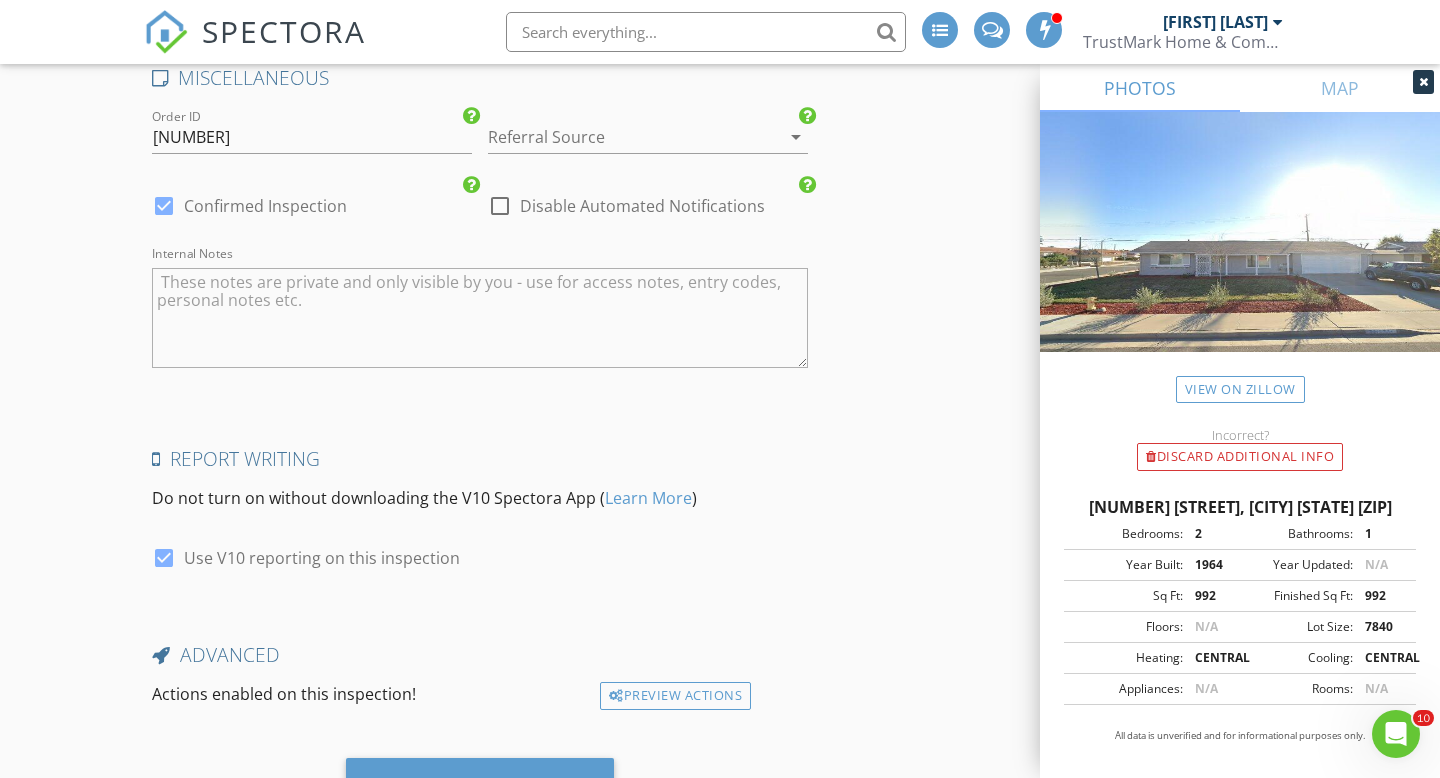 scroll, scrollTop: 3888, scrollLeft: 0, axis: vertical 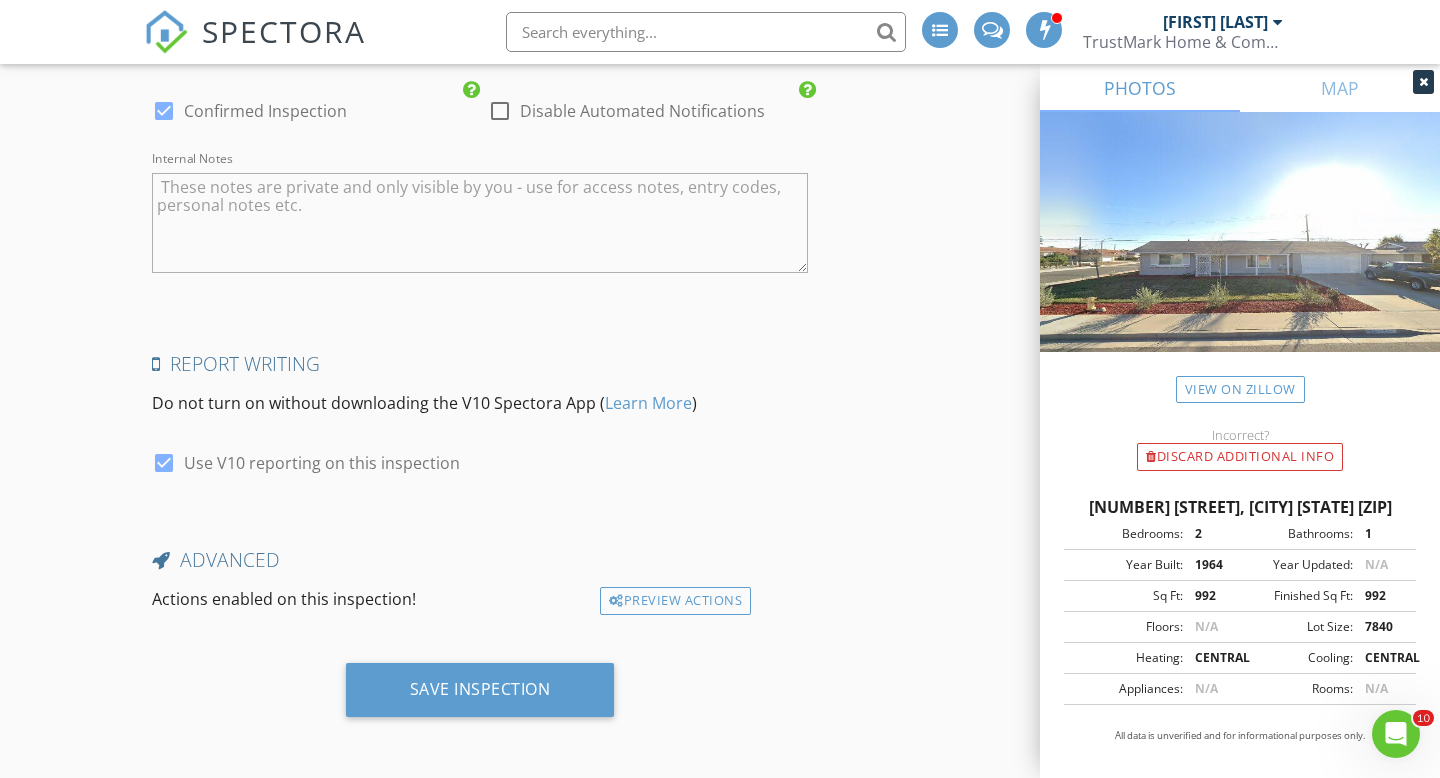 click at bounding box center (164, 111) 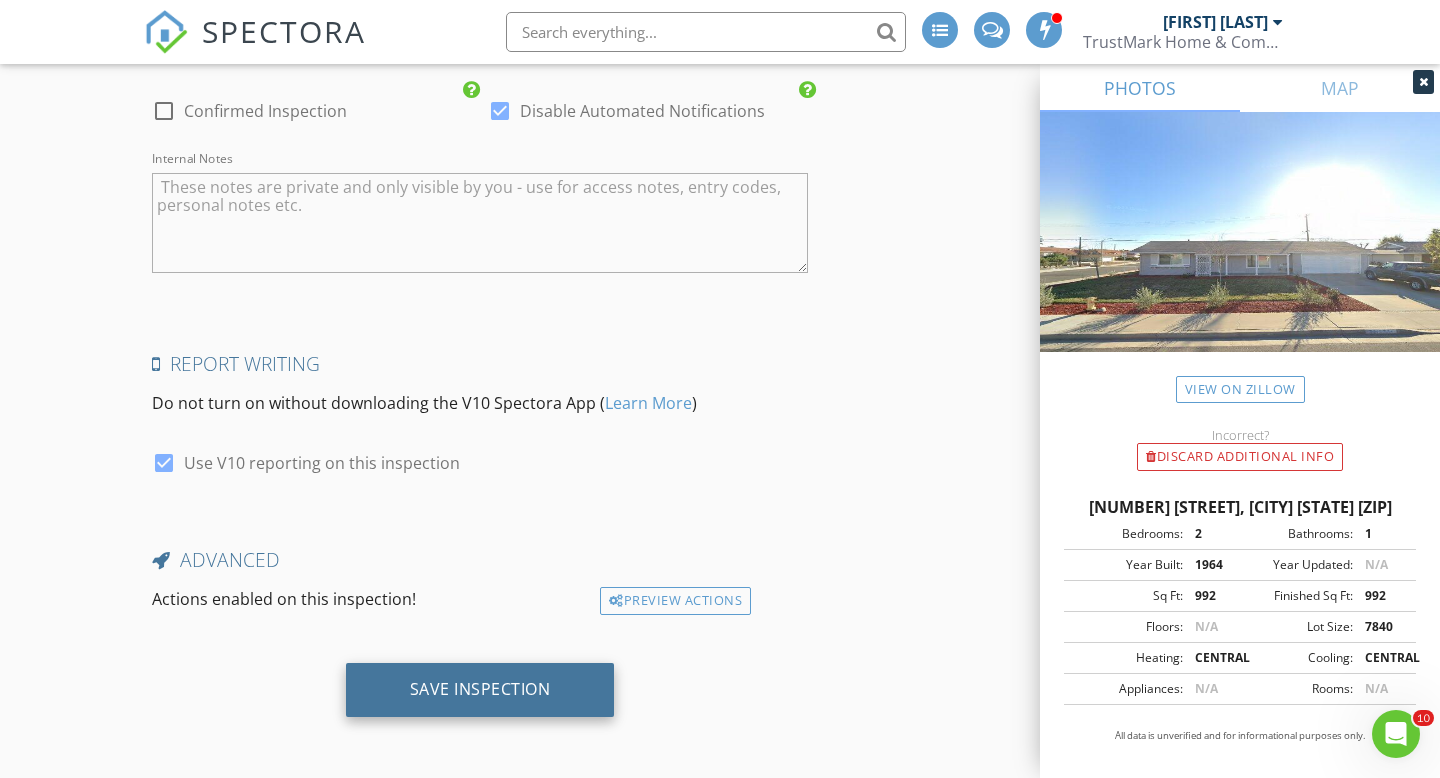 click on "Save Inspection" at bounding box center [480, 689] 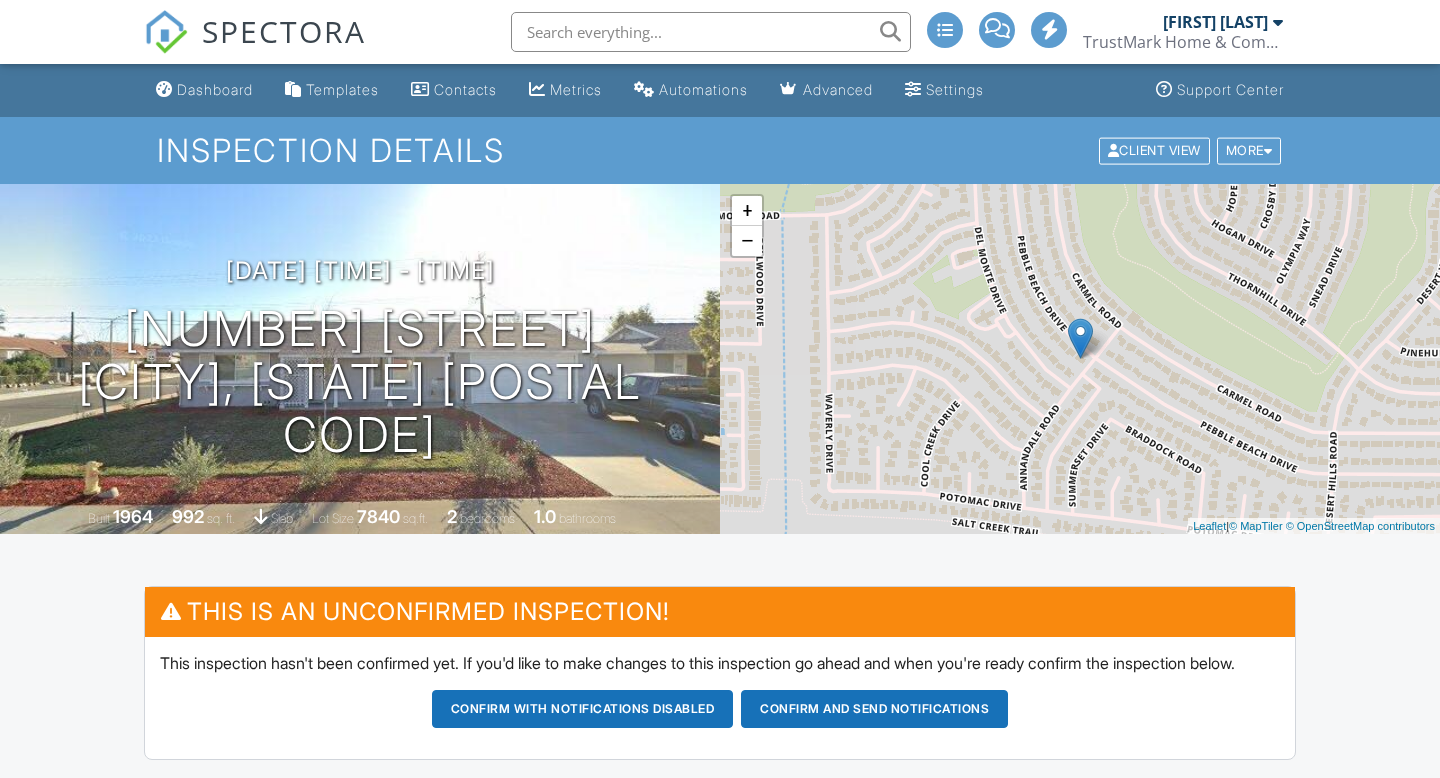 scroll, scrollTop: 0, scrollLeft: 0, axis: both 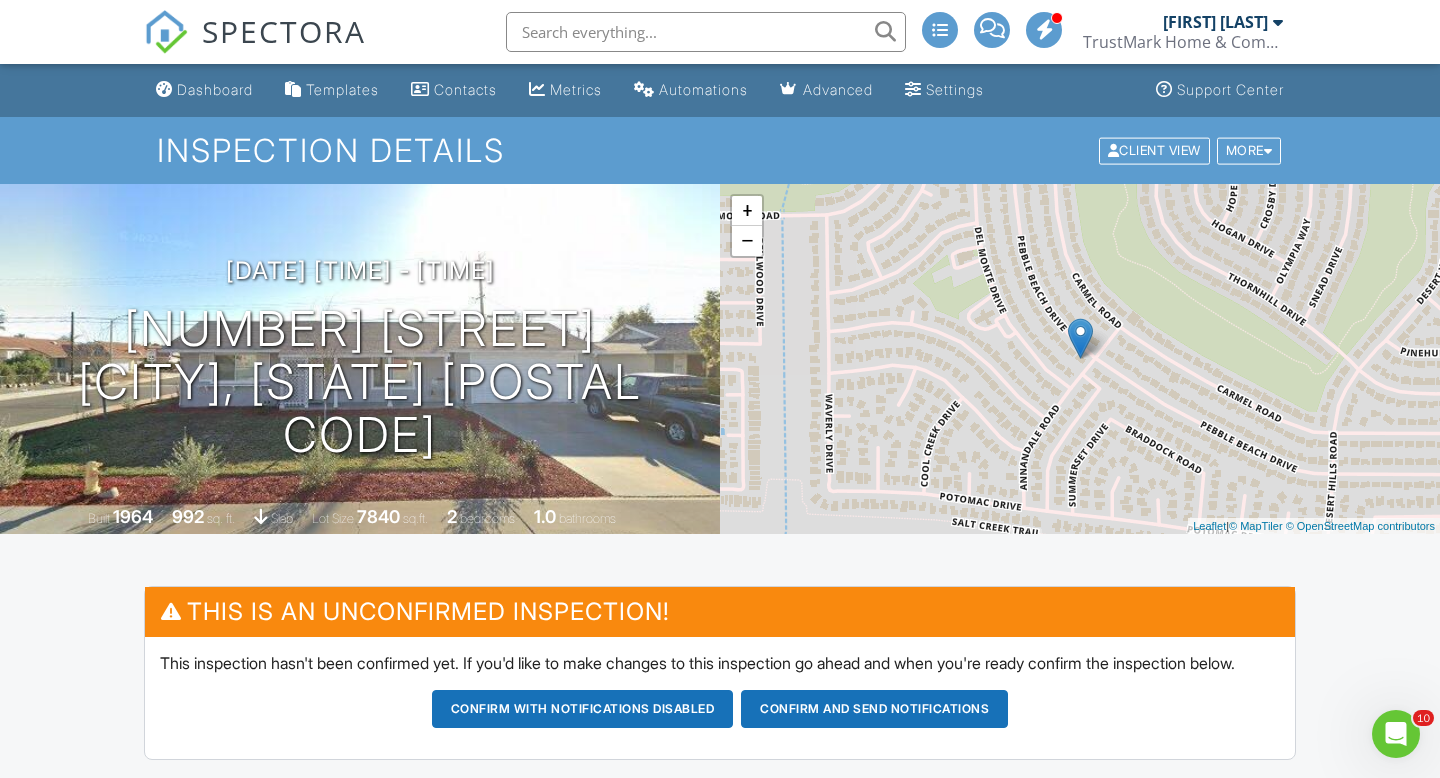 click on "TrustMark Home & Commercial Inspectors" at bounding box center (1183, 42) 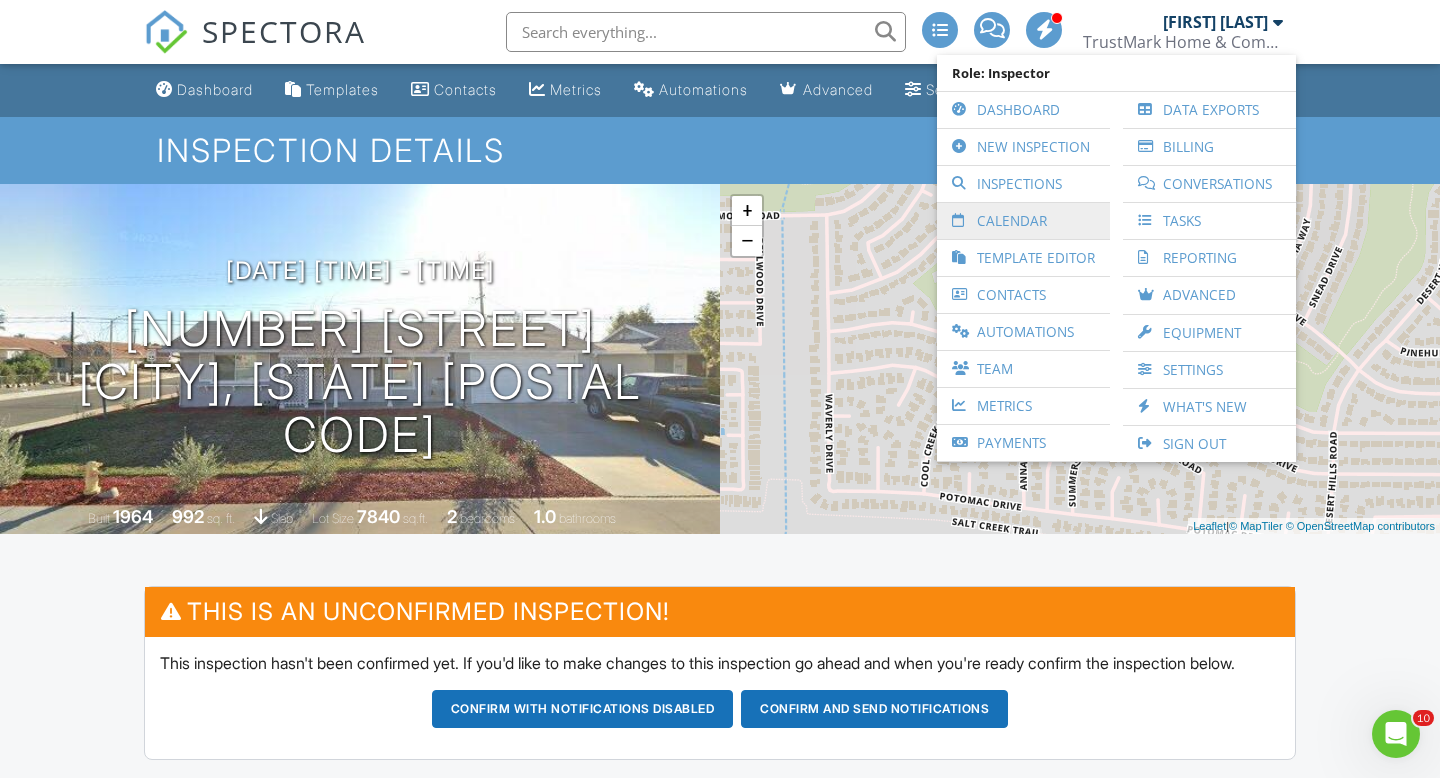 click on "Calendar" at bounding box center (1023, 221) 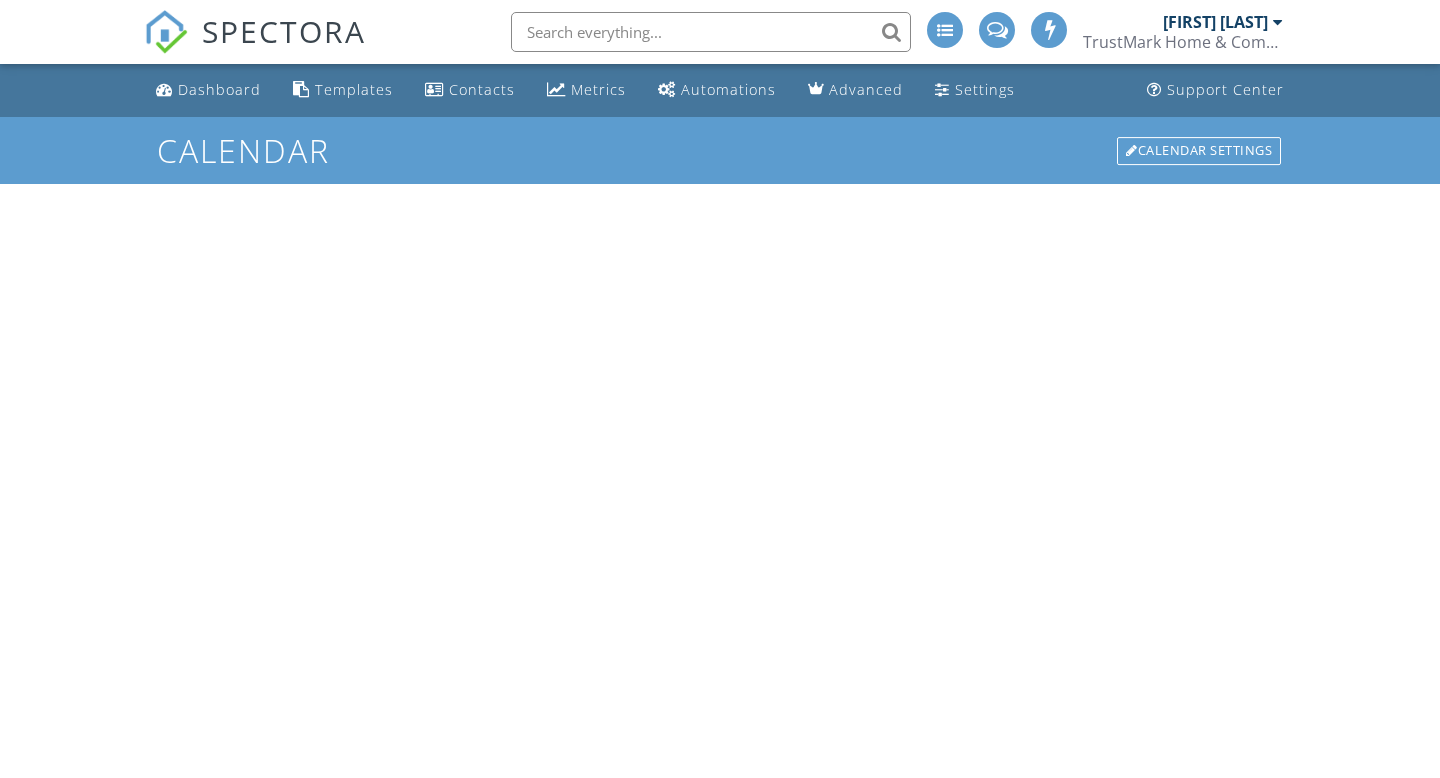 scroll, scrollTop: 0, scrollLeft: 0, axis: both 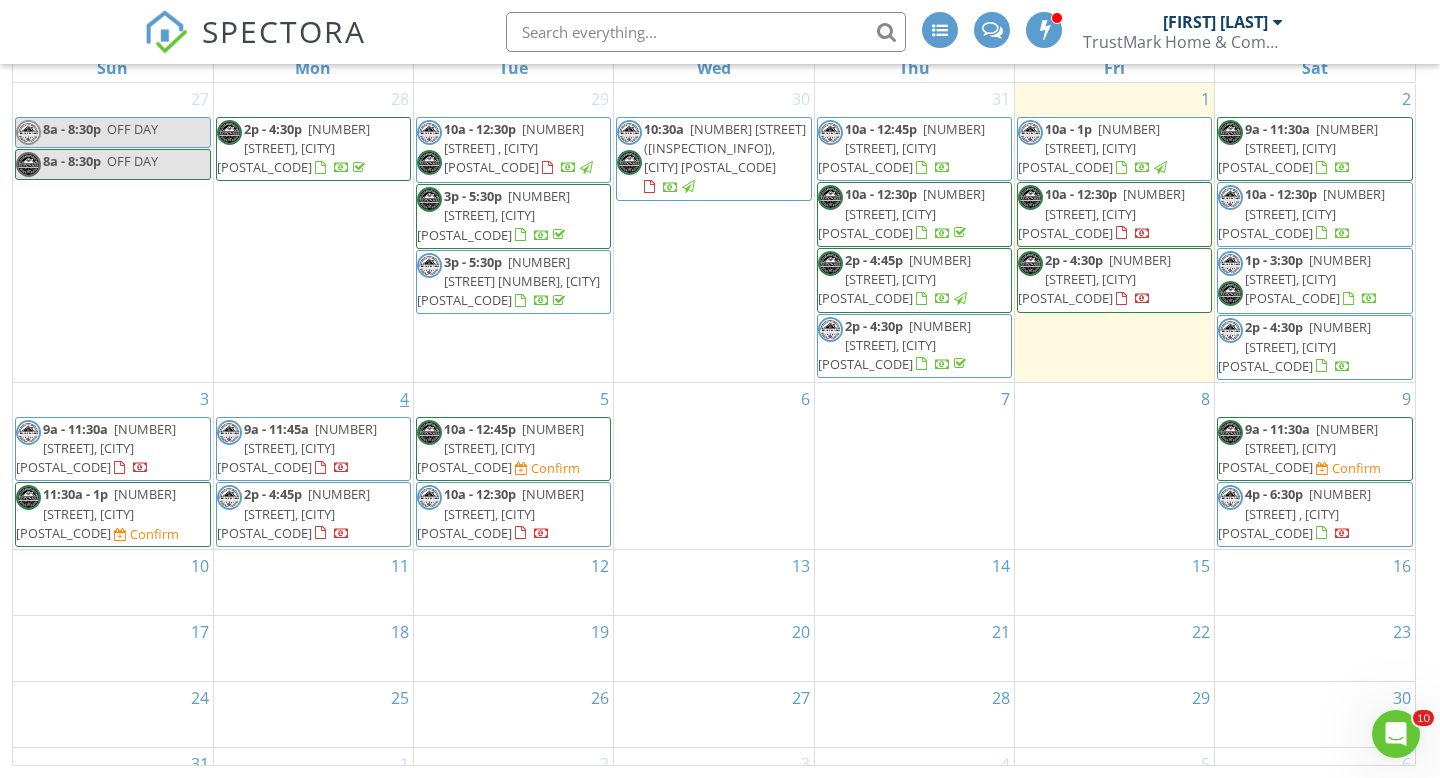 click on "4" at bounding box center (404, 399) 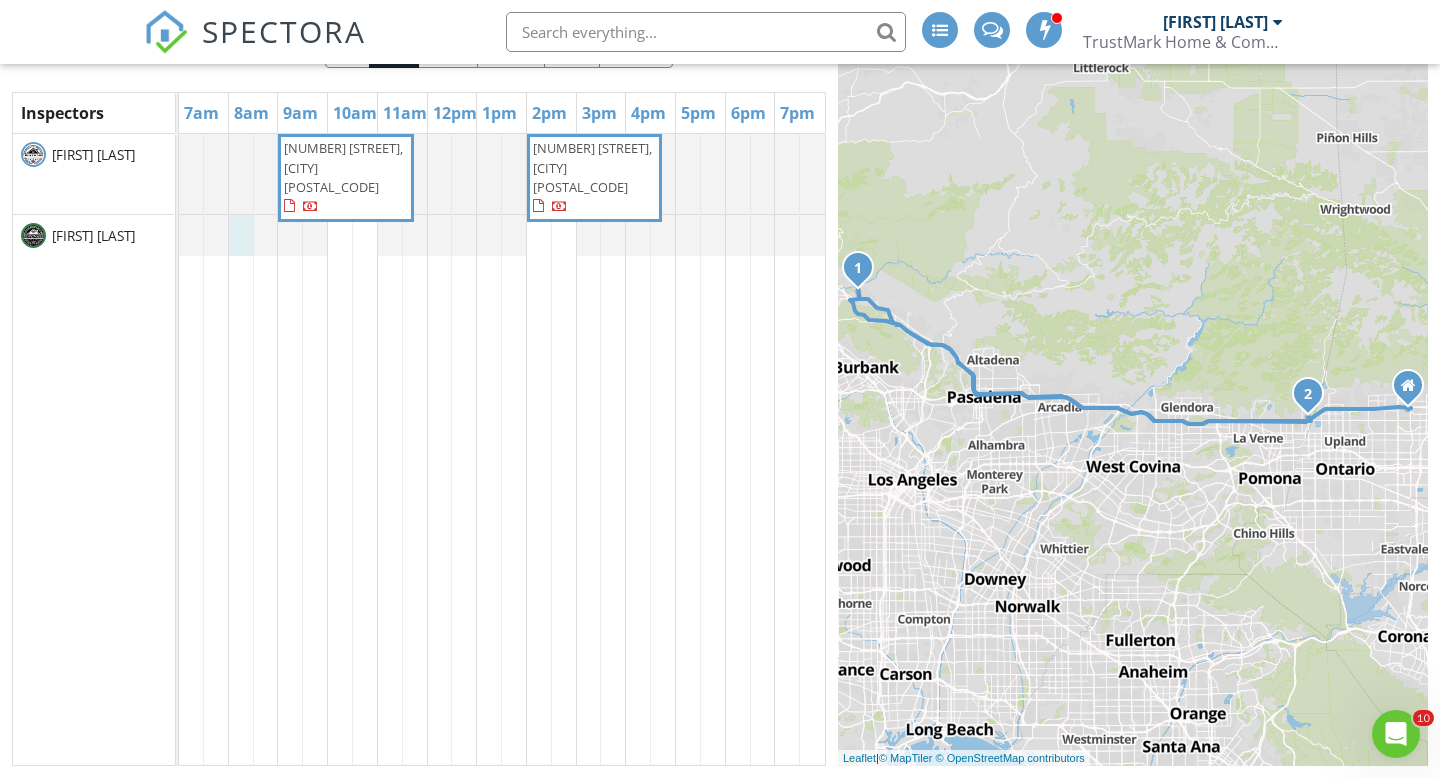 click at bounding box center [179, 235] 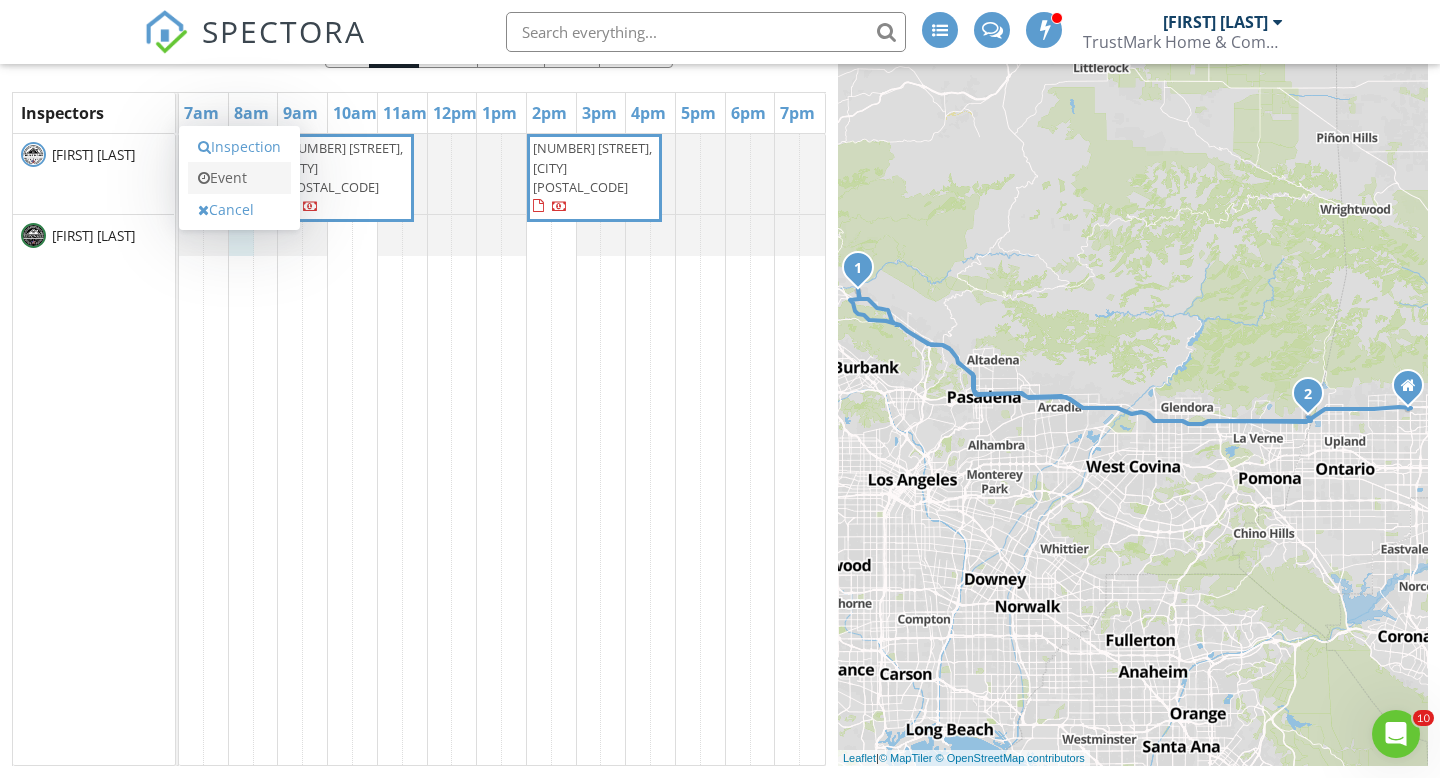 click on "Event" at bounding box center [239, 178] 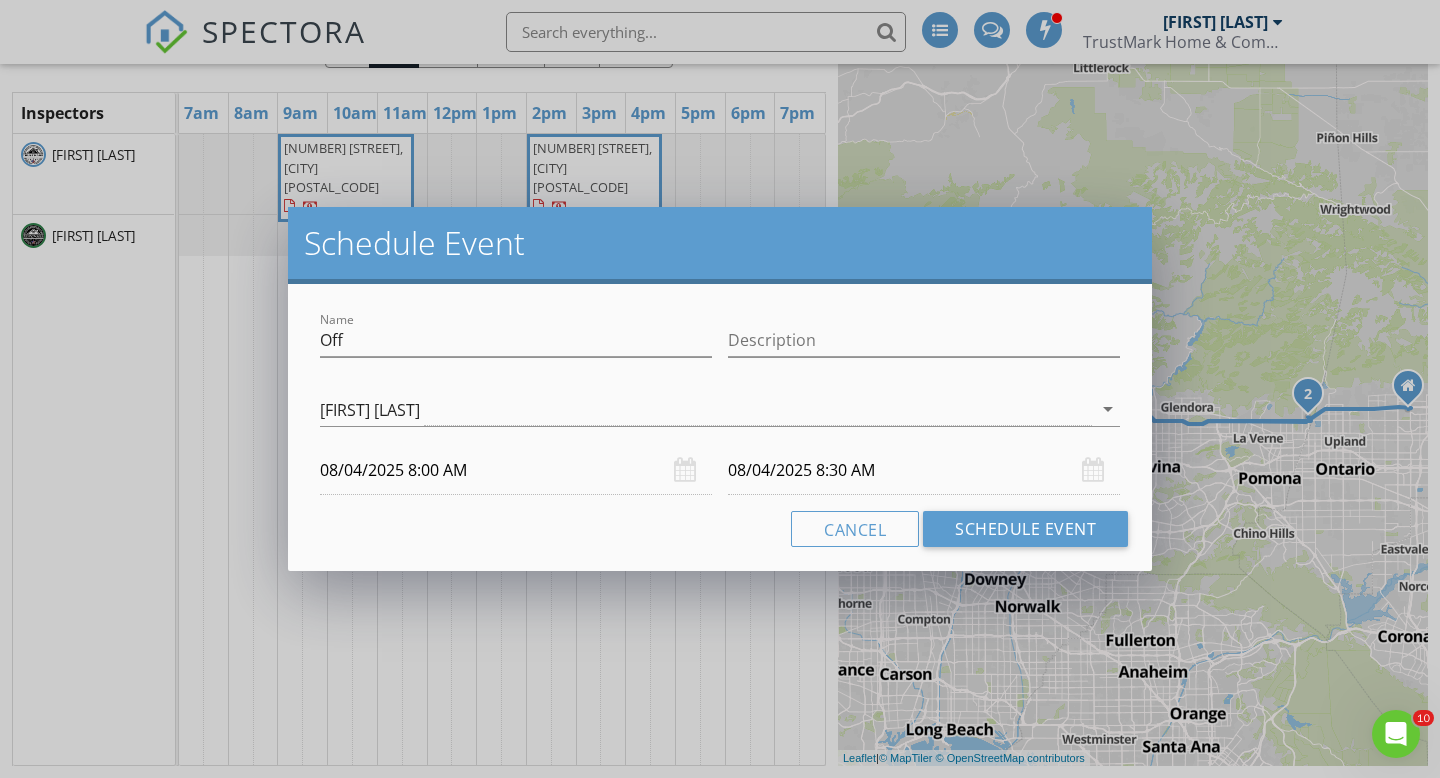 click on "Name Off" at bounding box center (516, 344) 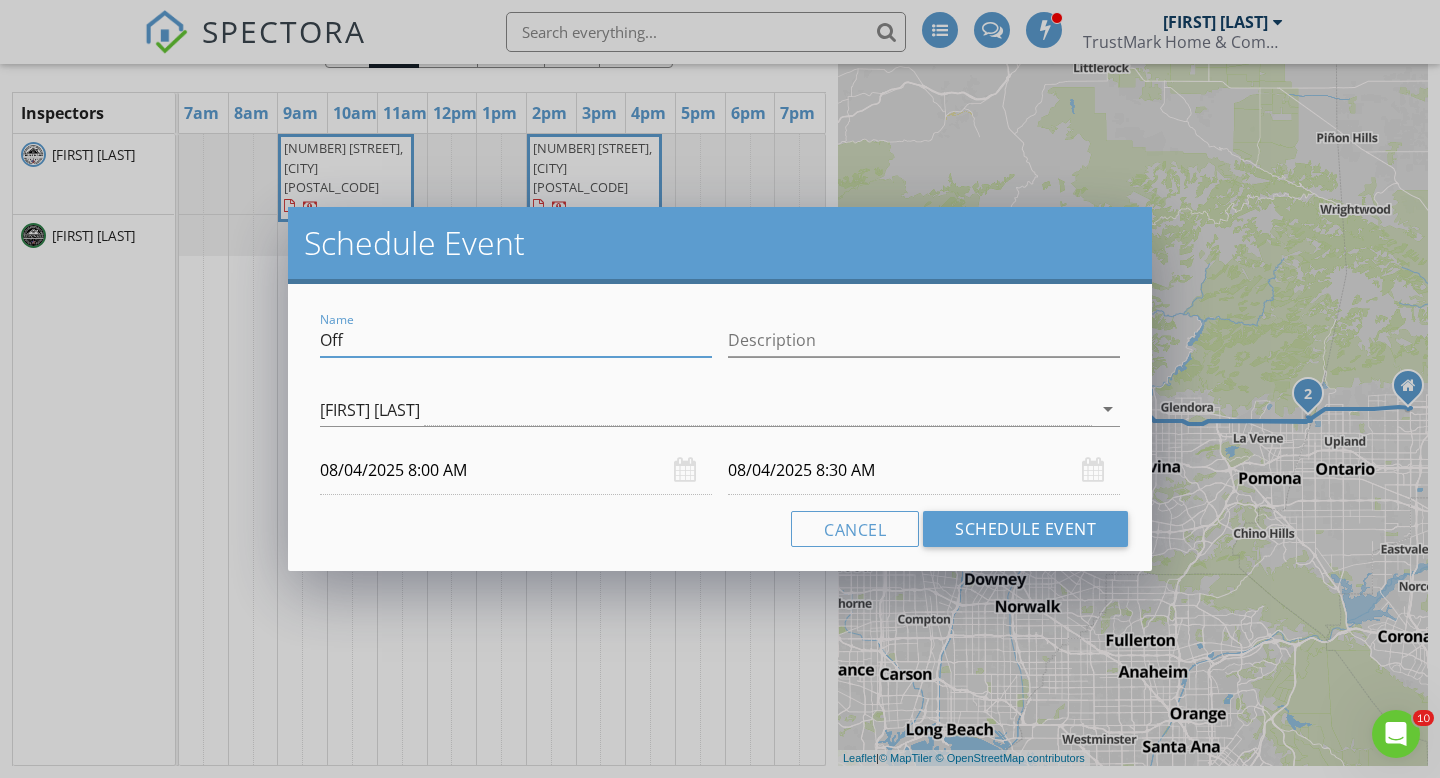 click on "Name Off" at bounding box center (516, 340) 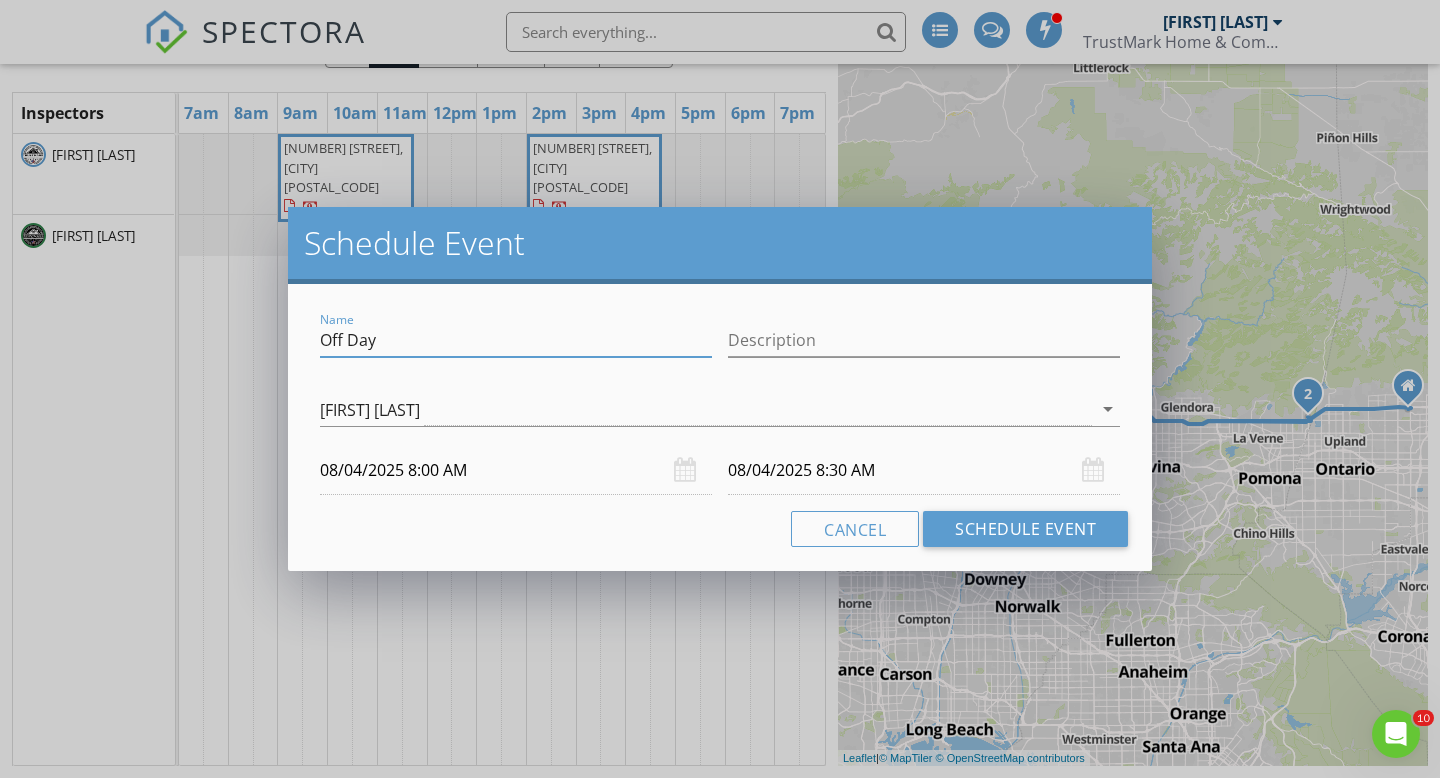 type on "Off Day" 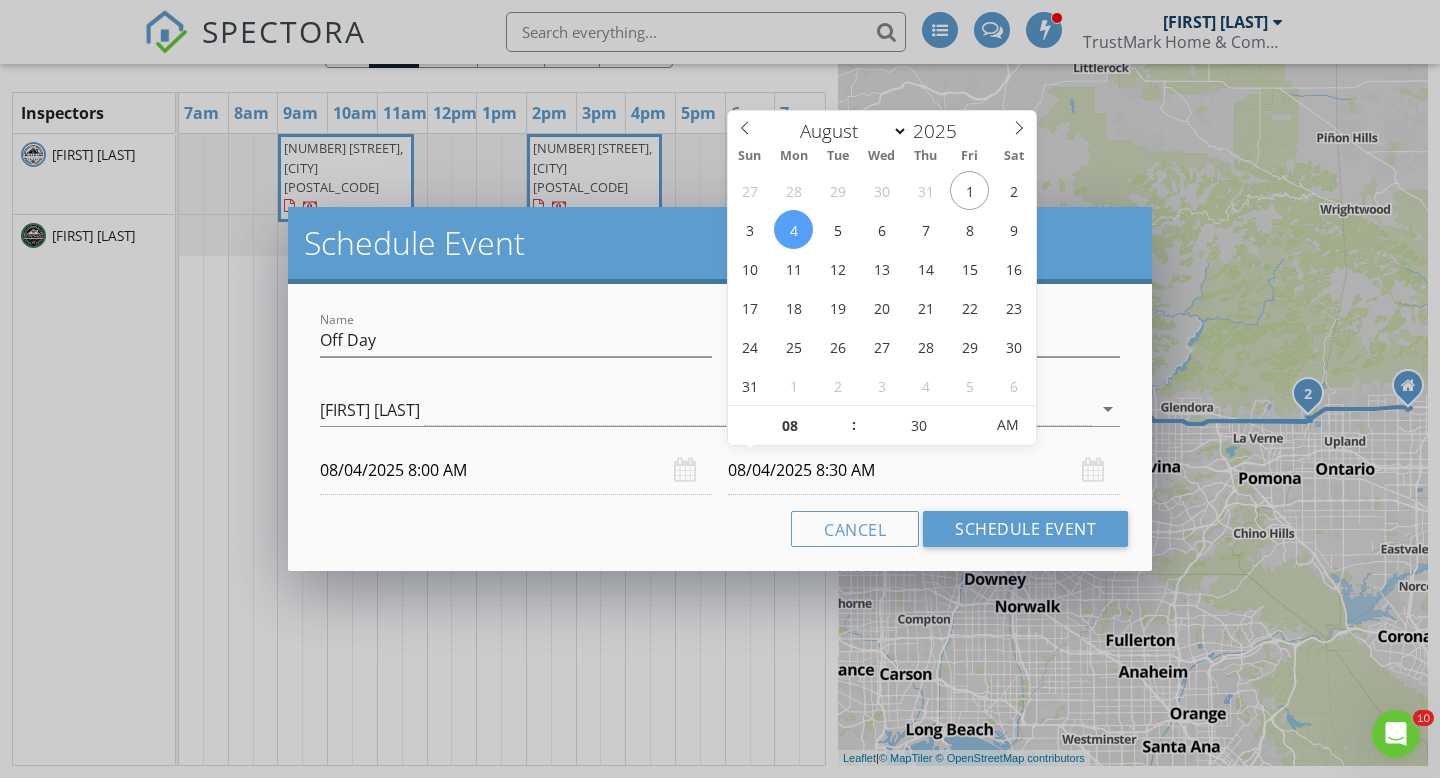 click on "08/04/2025 8:30 AM" at bounding box center (924, 470) 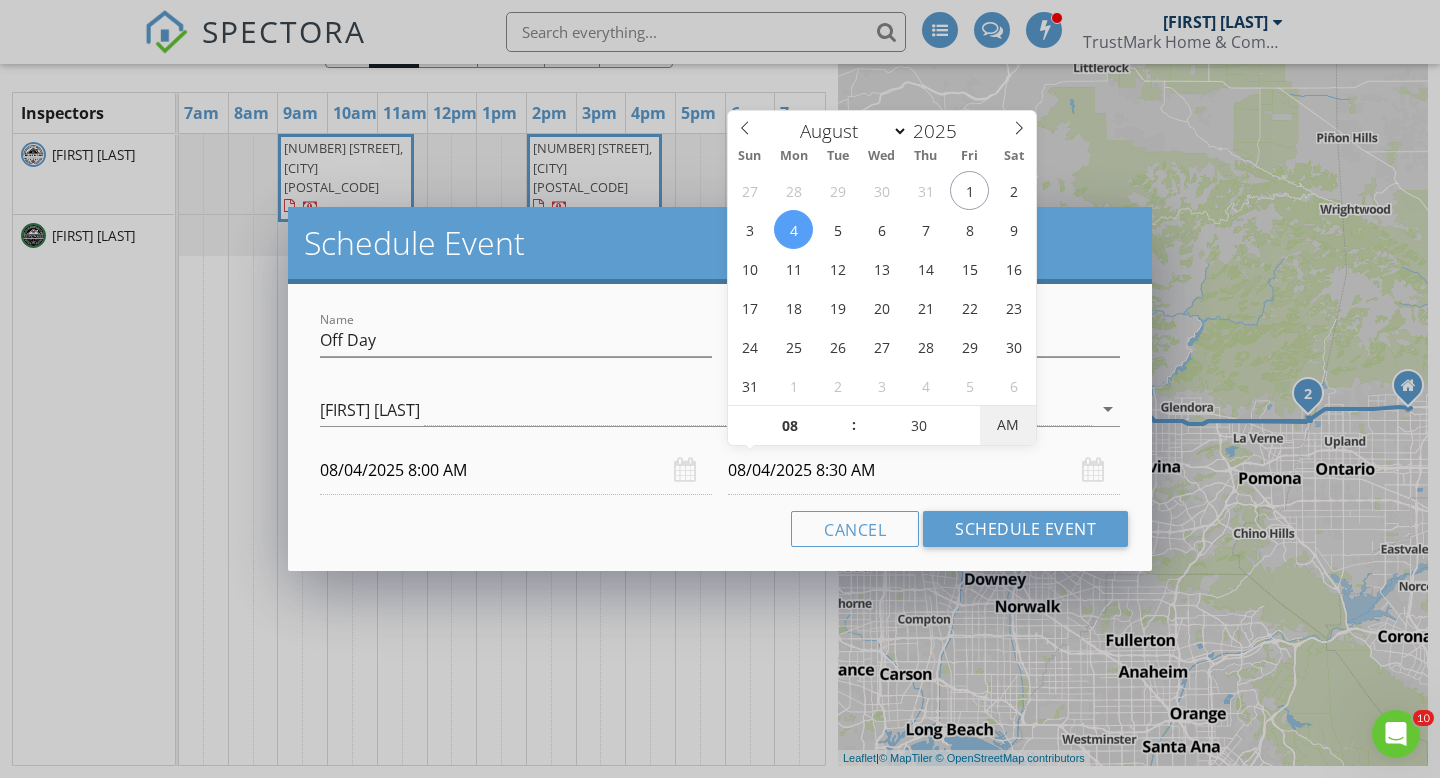 type on "[DATE] [TIME]" 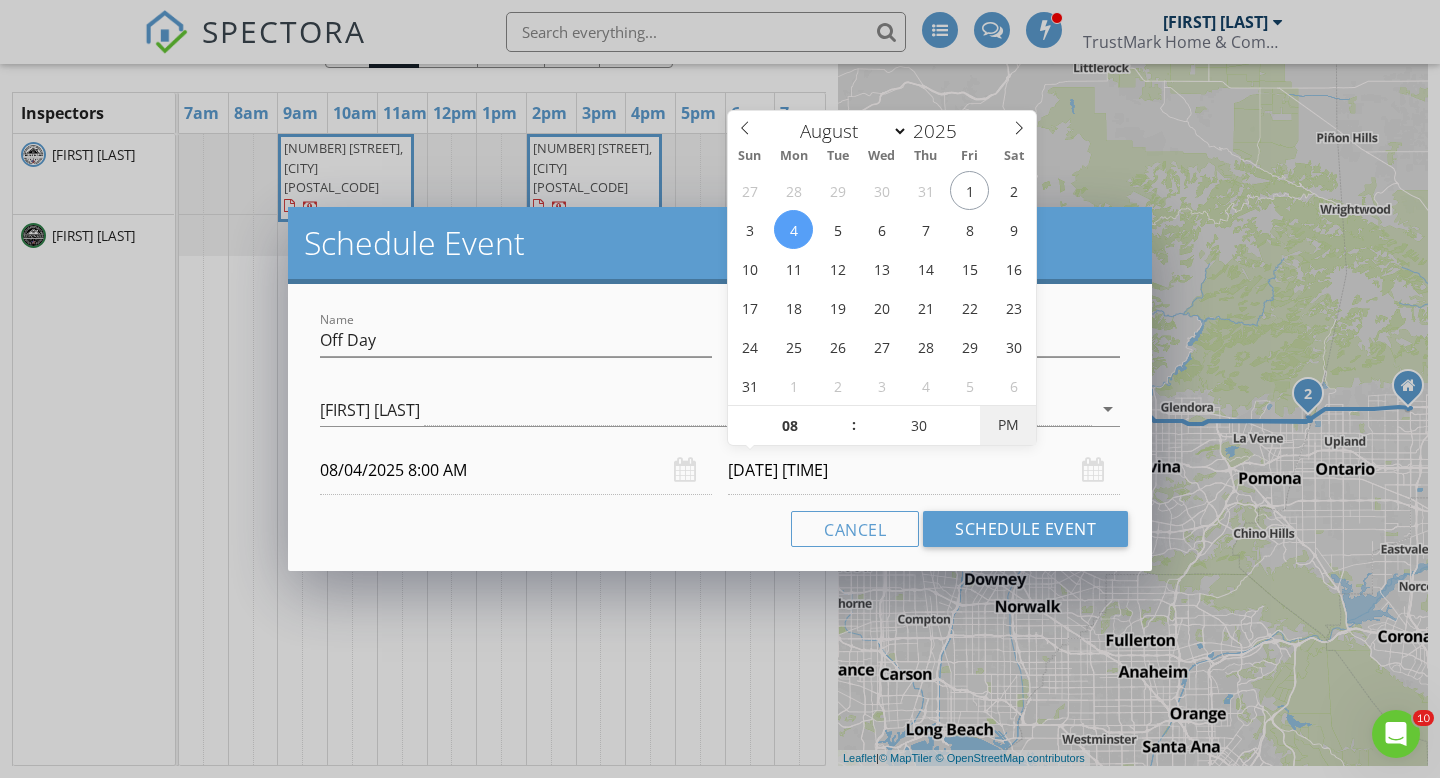 click on "PM" at bounding box center [1007, 425] 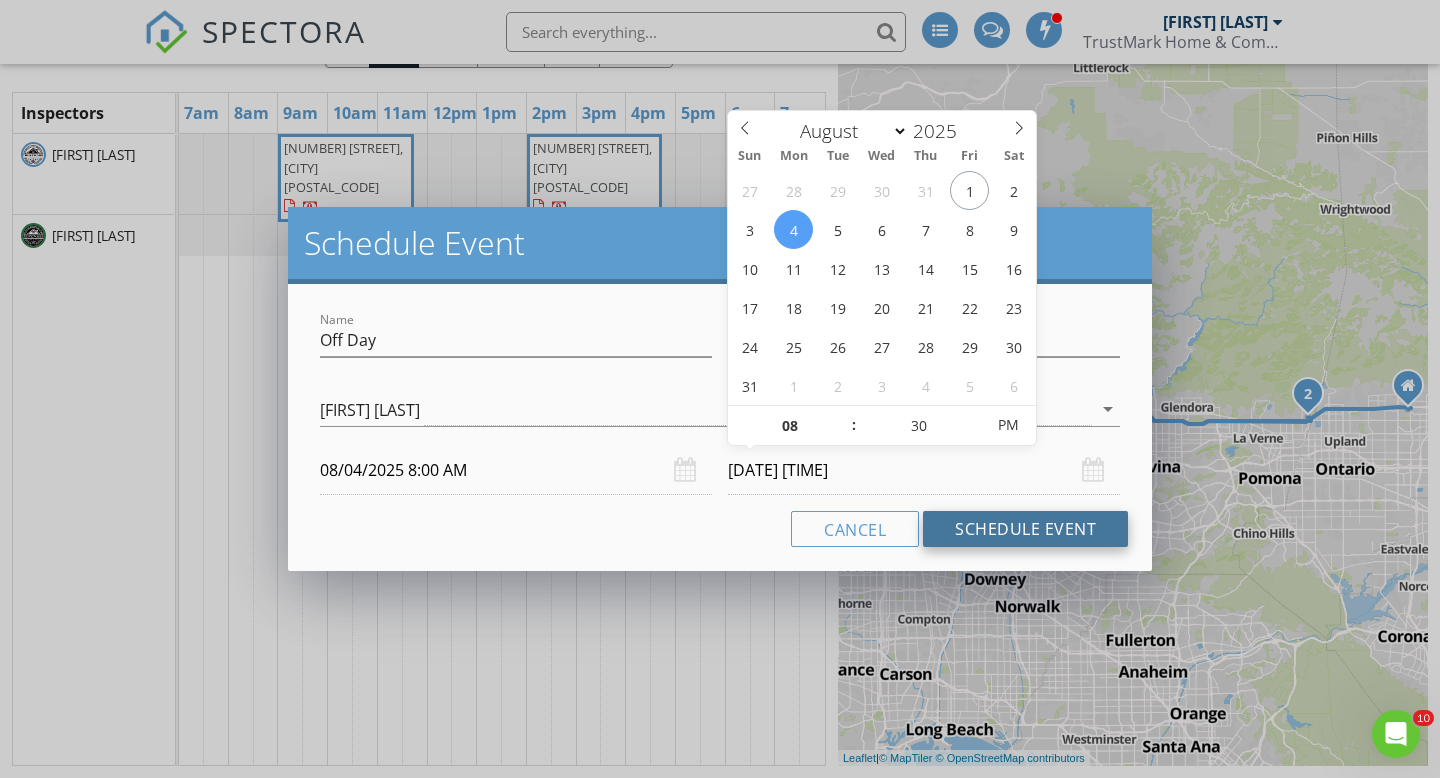 click on "Schedule Event" at bounding box center (1025, 529) 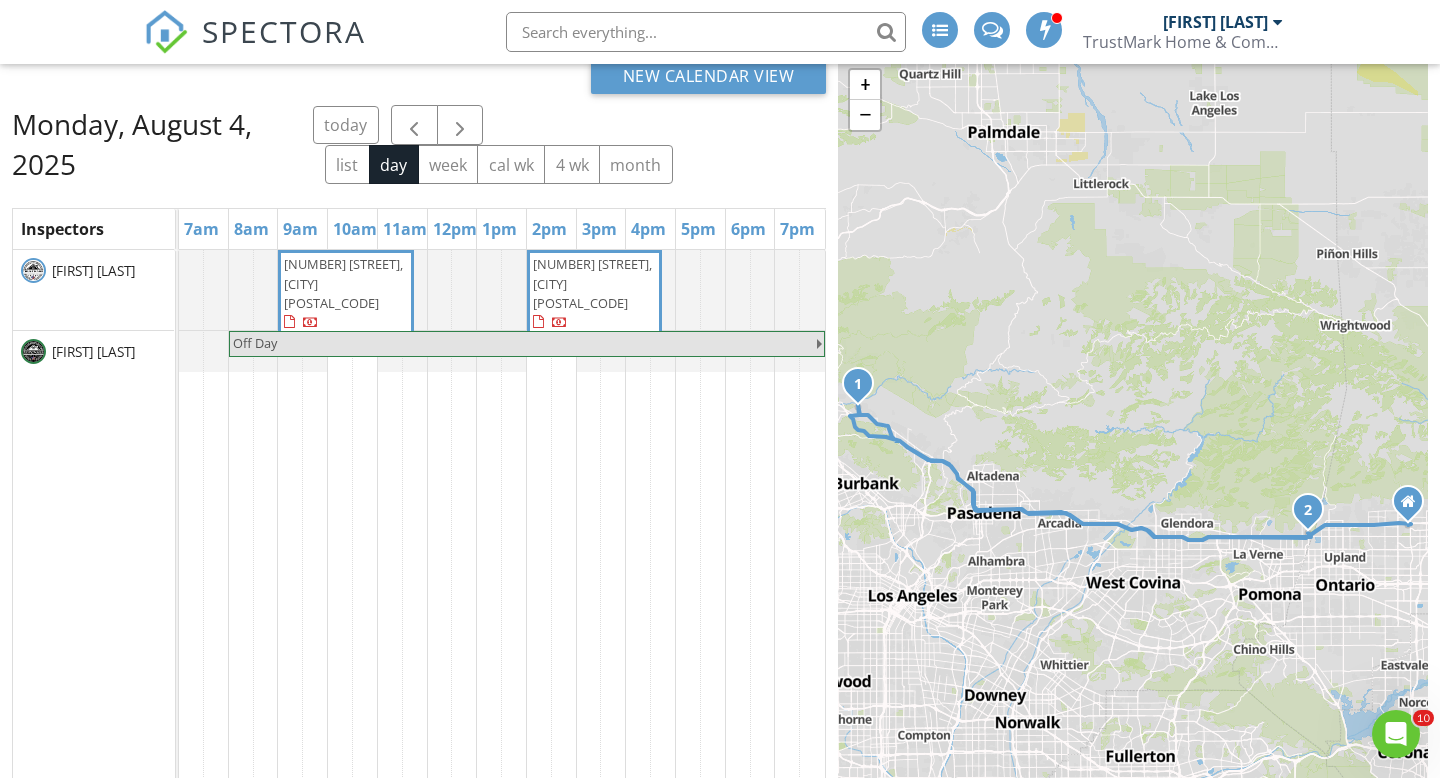 scroll, scrollTop: 0, scrollLeft: 0, axis: both 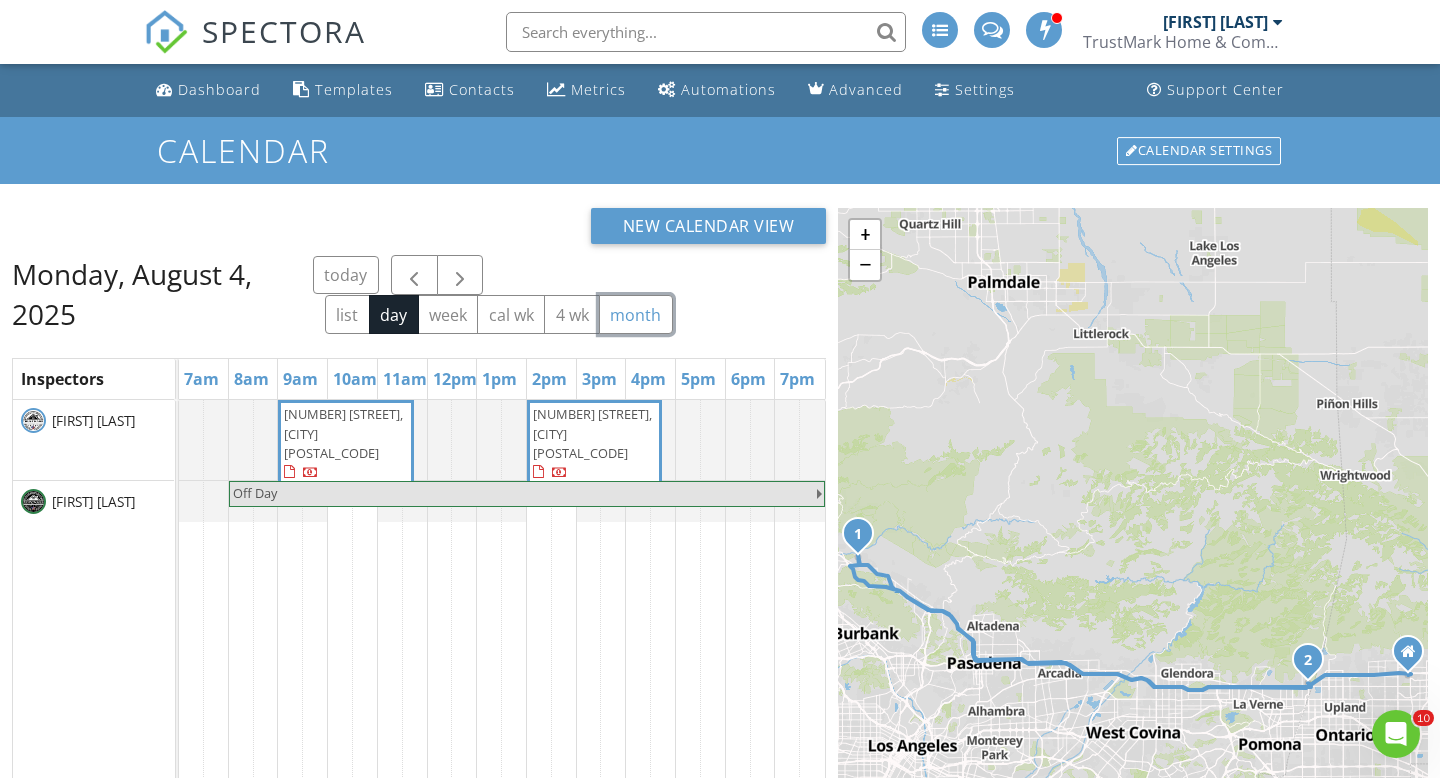 click on "month" at bounding box center (636, 314) 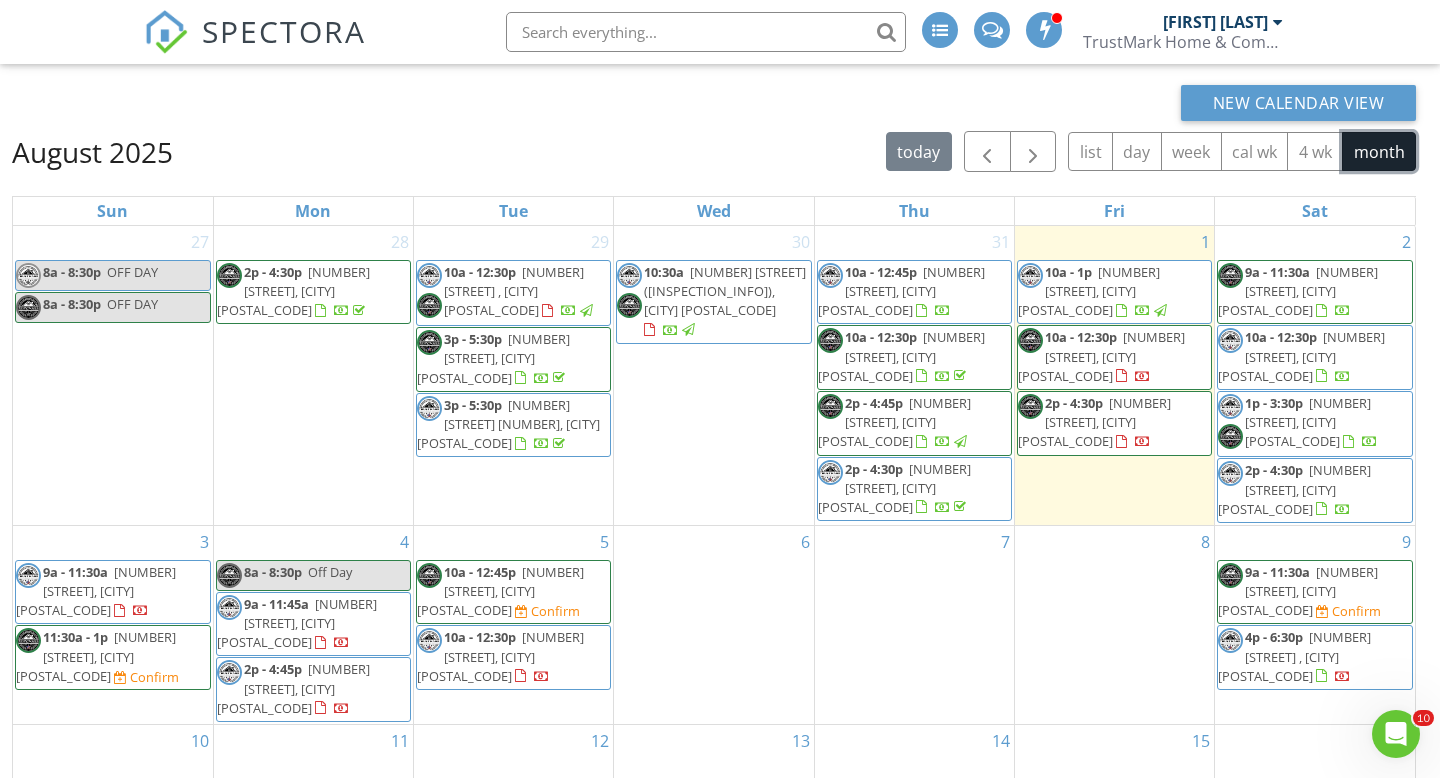 scroll, scrollTop: 266, scrollLeft: 0, axis: vertical 